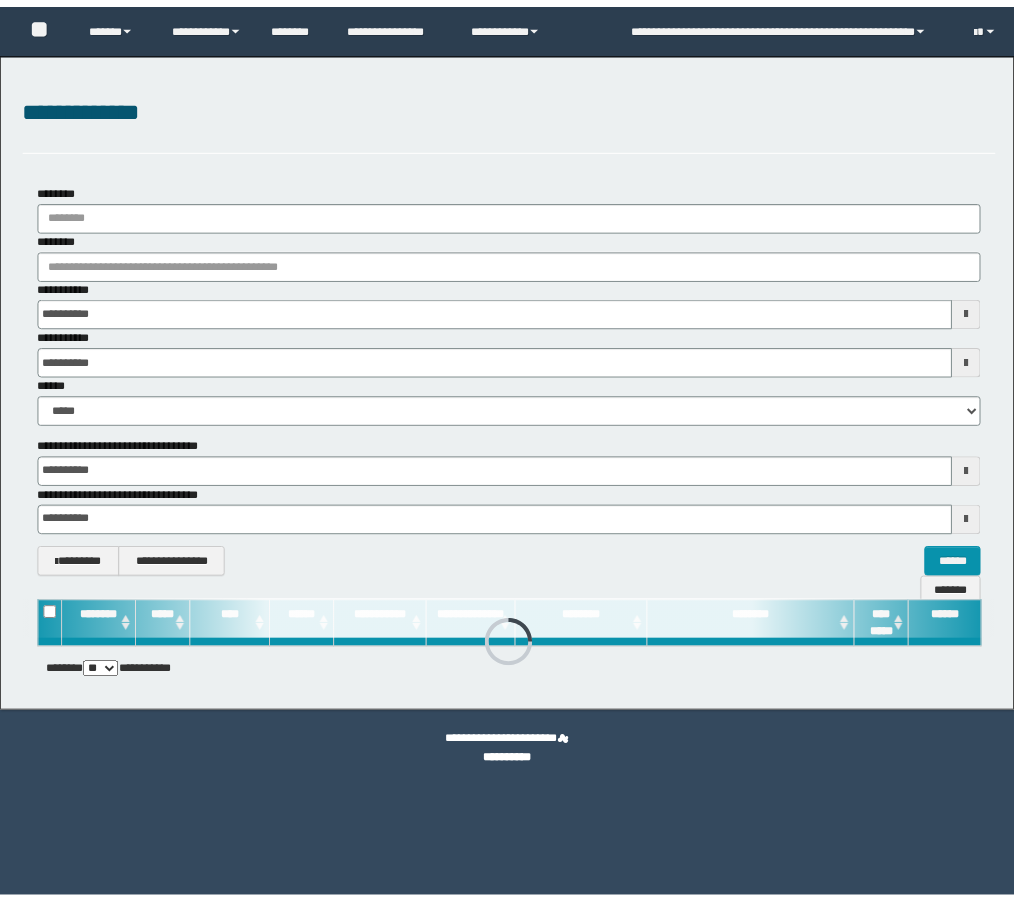 scroll, scrollTop: 0, scrollLeft: 0, axis: both 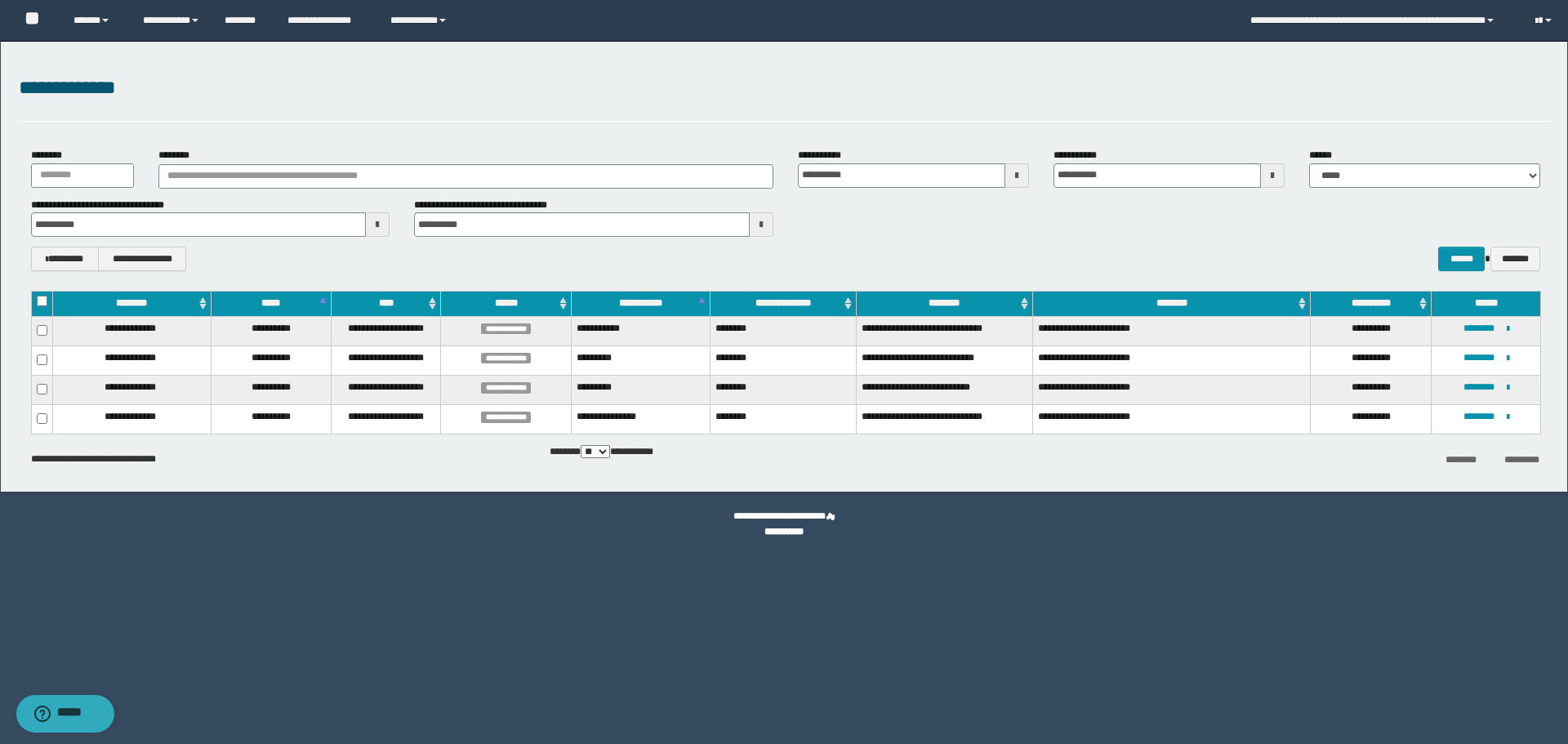 click at bounding box center (1536, 21) 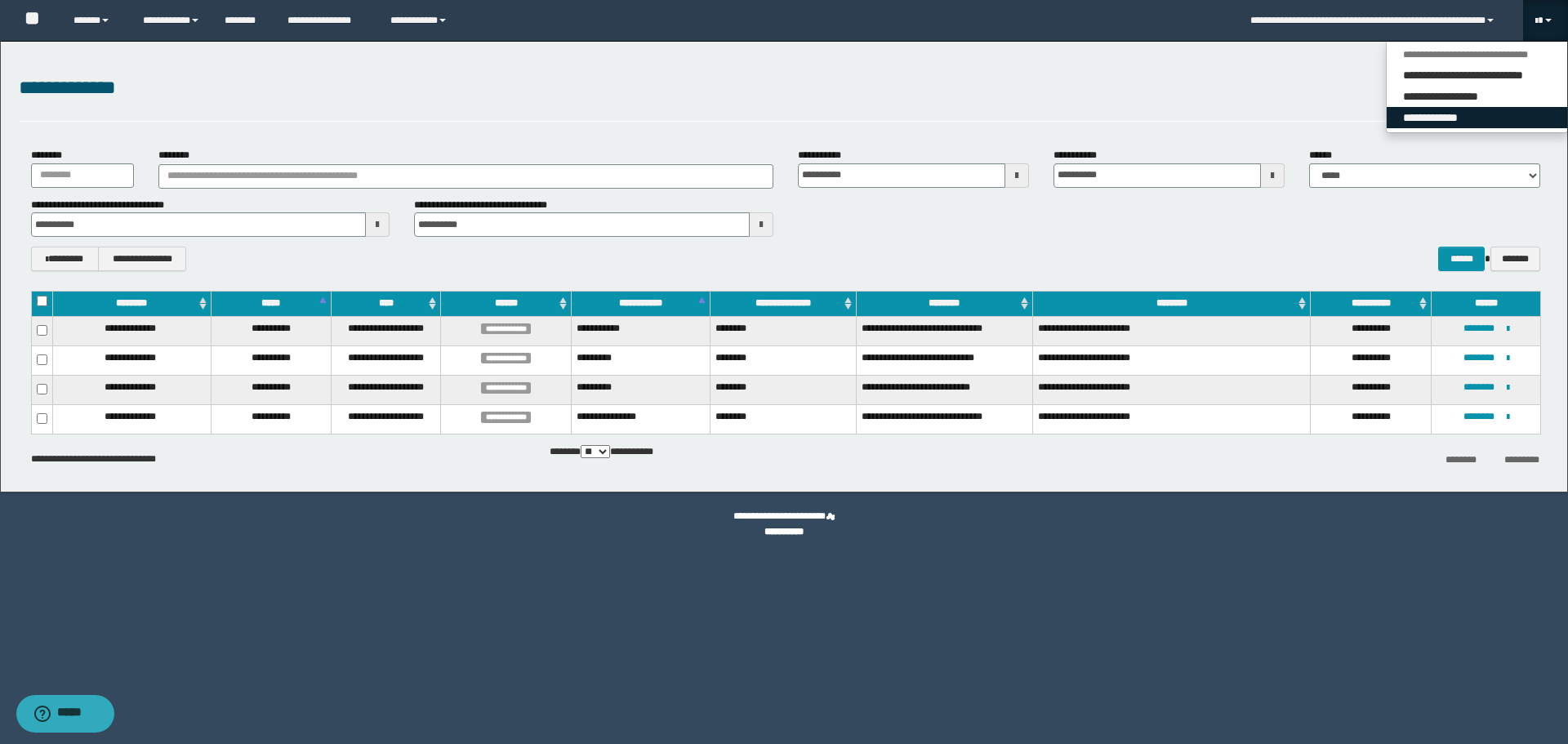 click on "**********" at bounding box center [1477, 118] 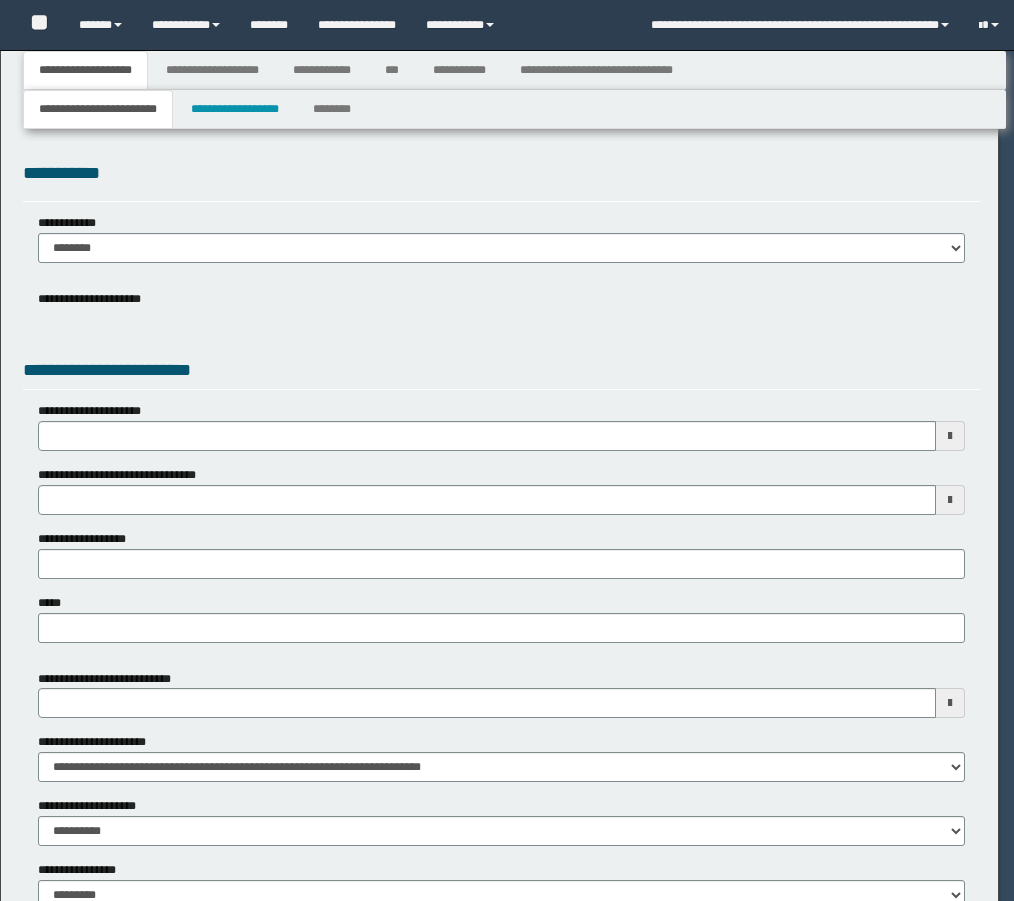 type 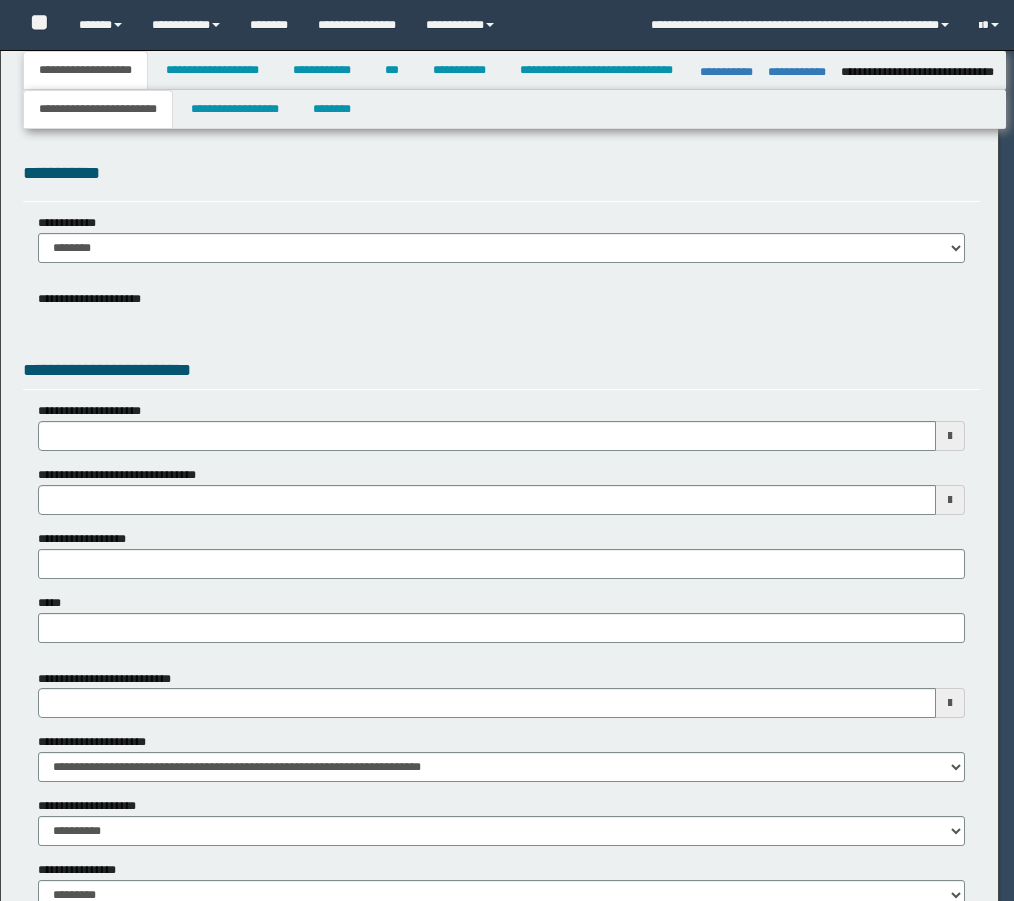 type on "**********" 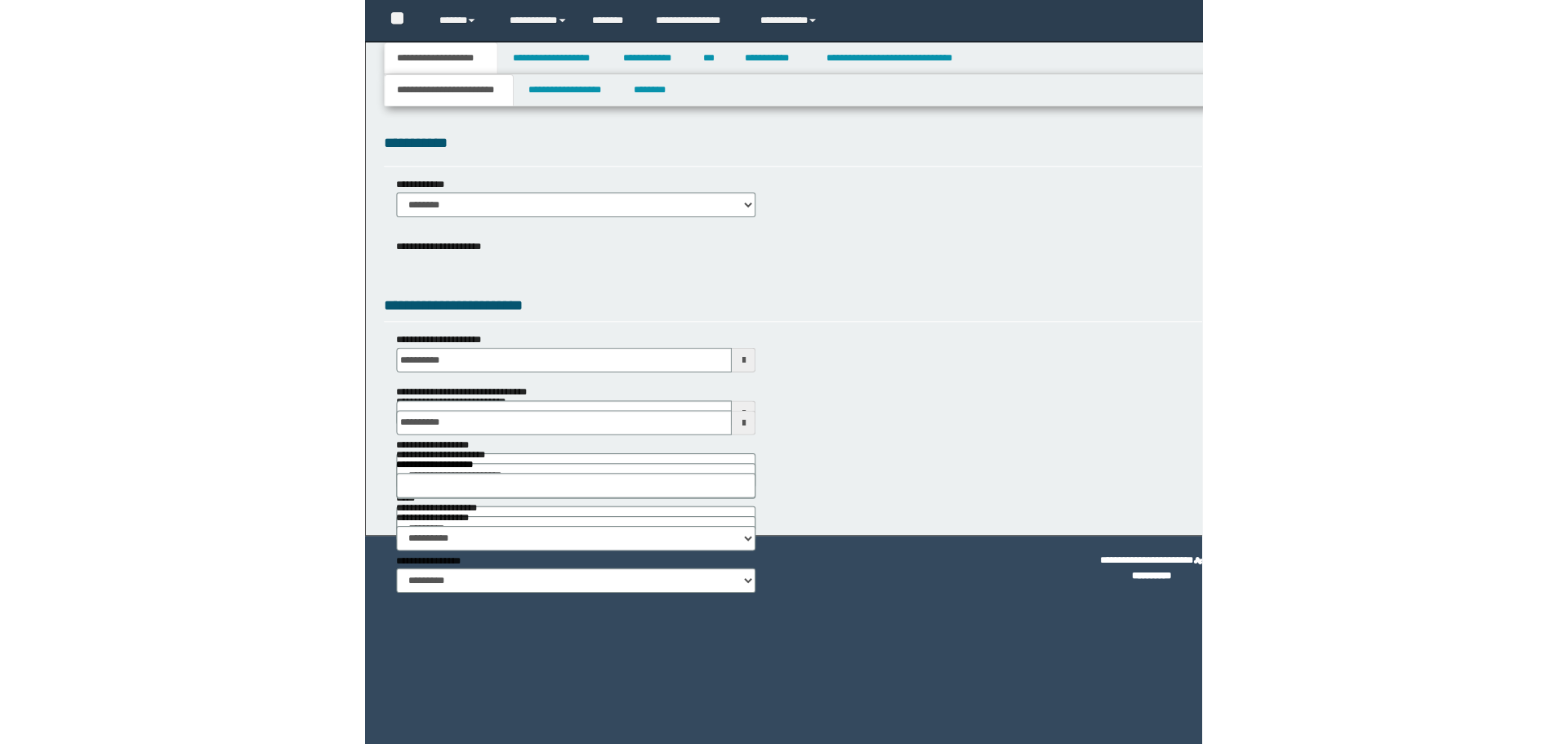 scroll, scrollTop: 0, scrollLeft: 0, axis: both 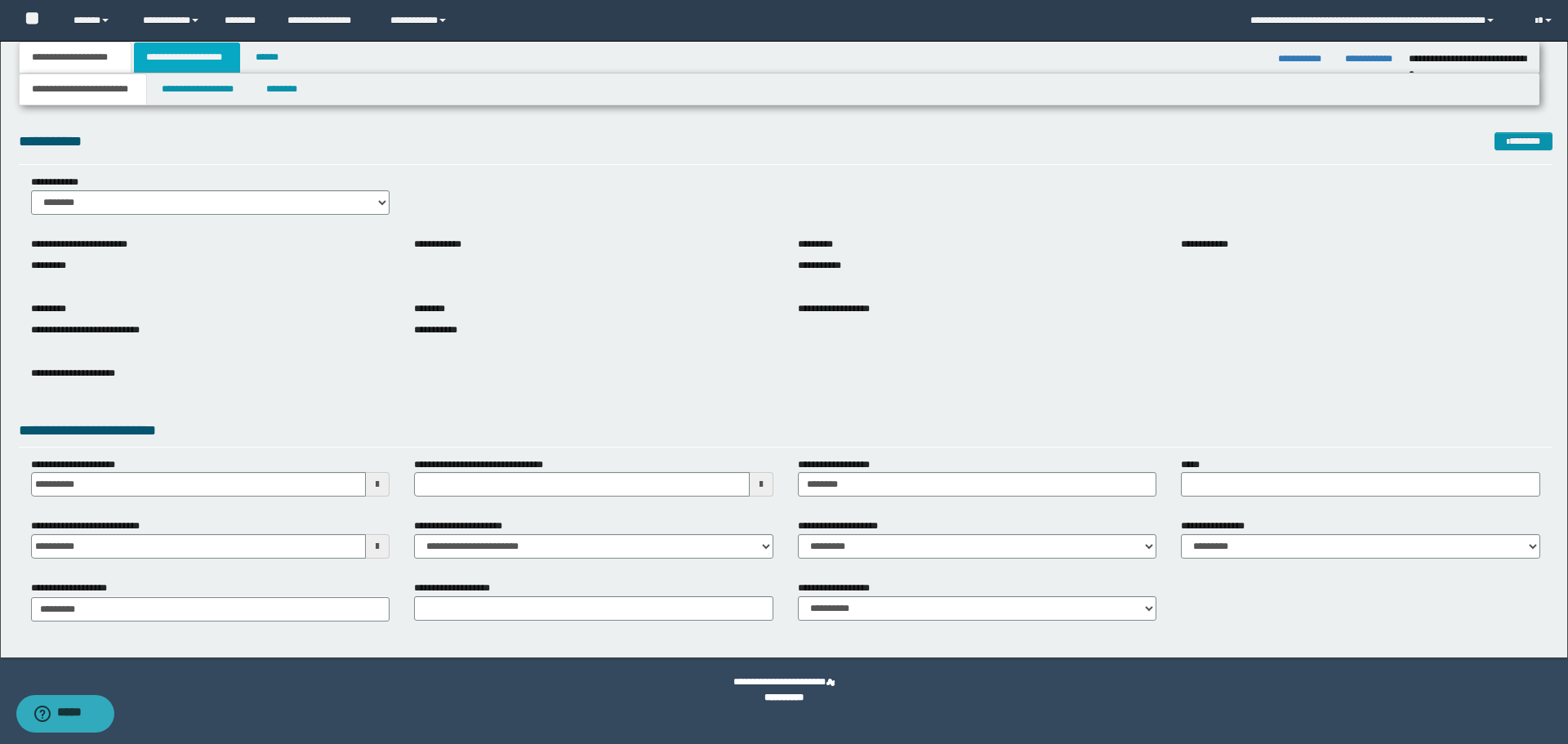 click on "**********" at bounding box center [187, 57] 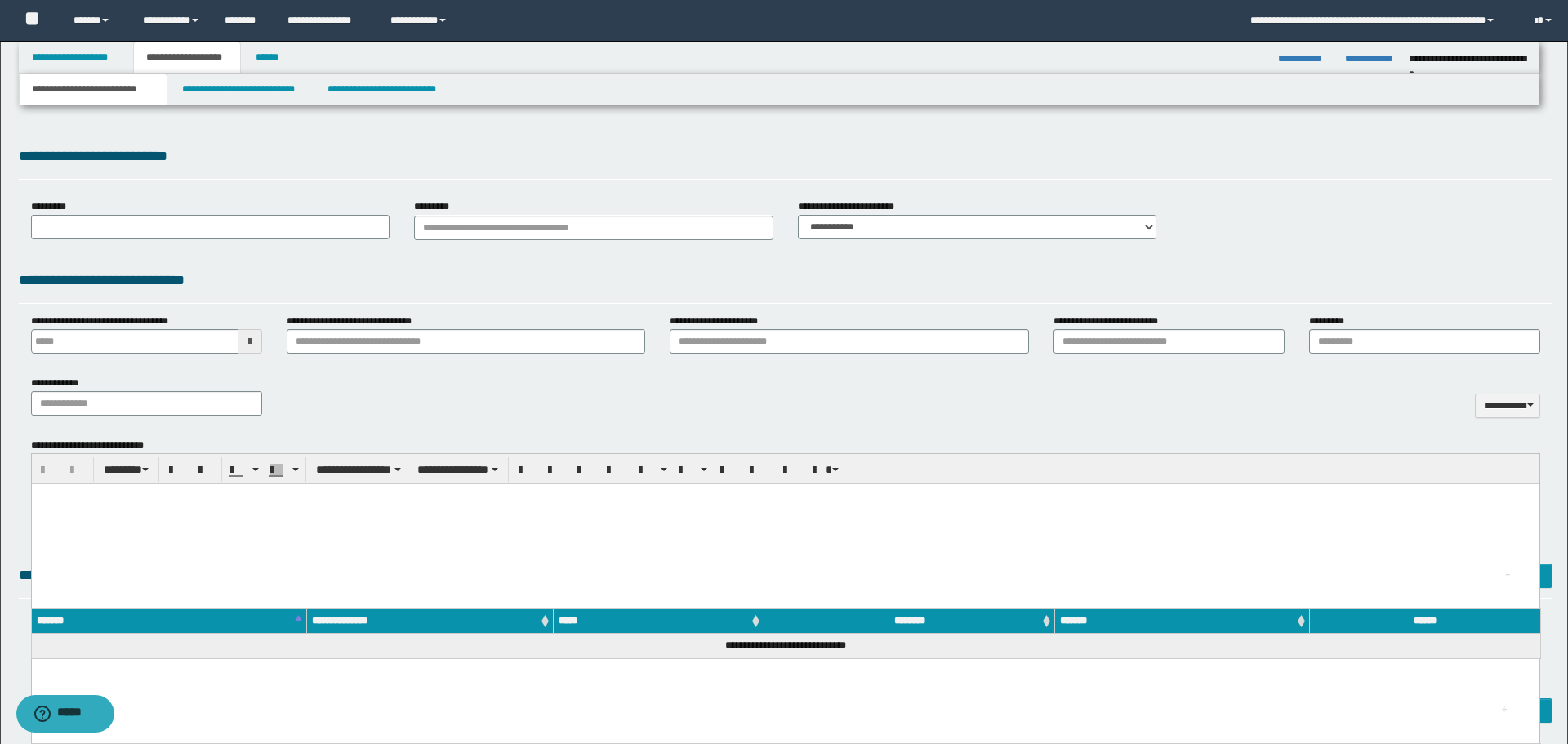 type 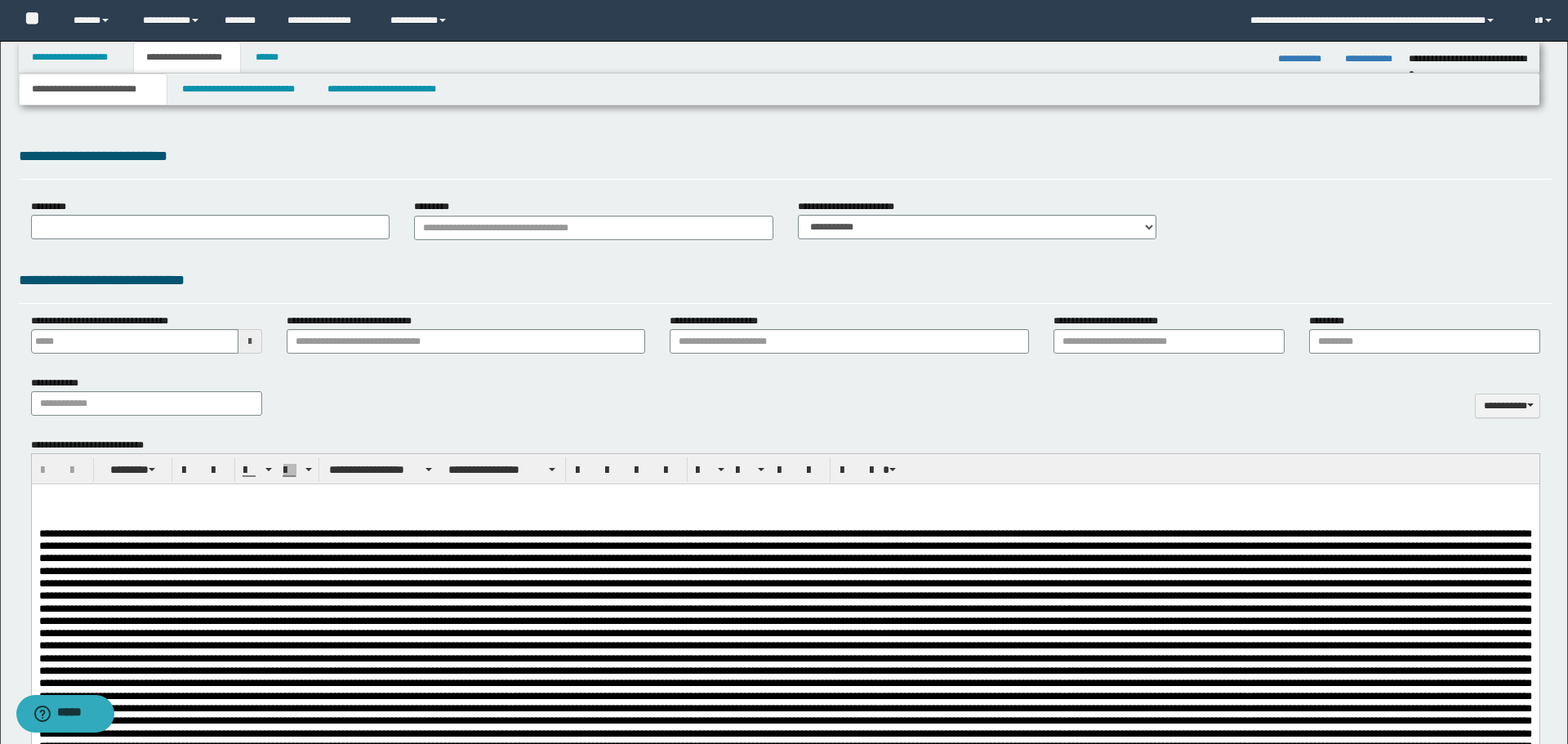scroll, scrollTop: 0, scrollLeft: 0, axis: both 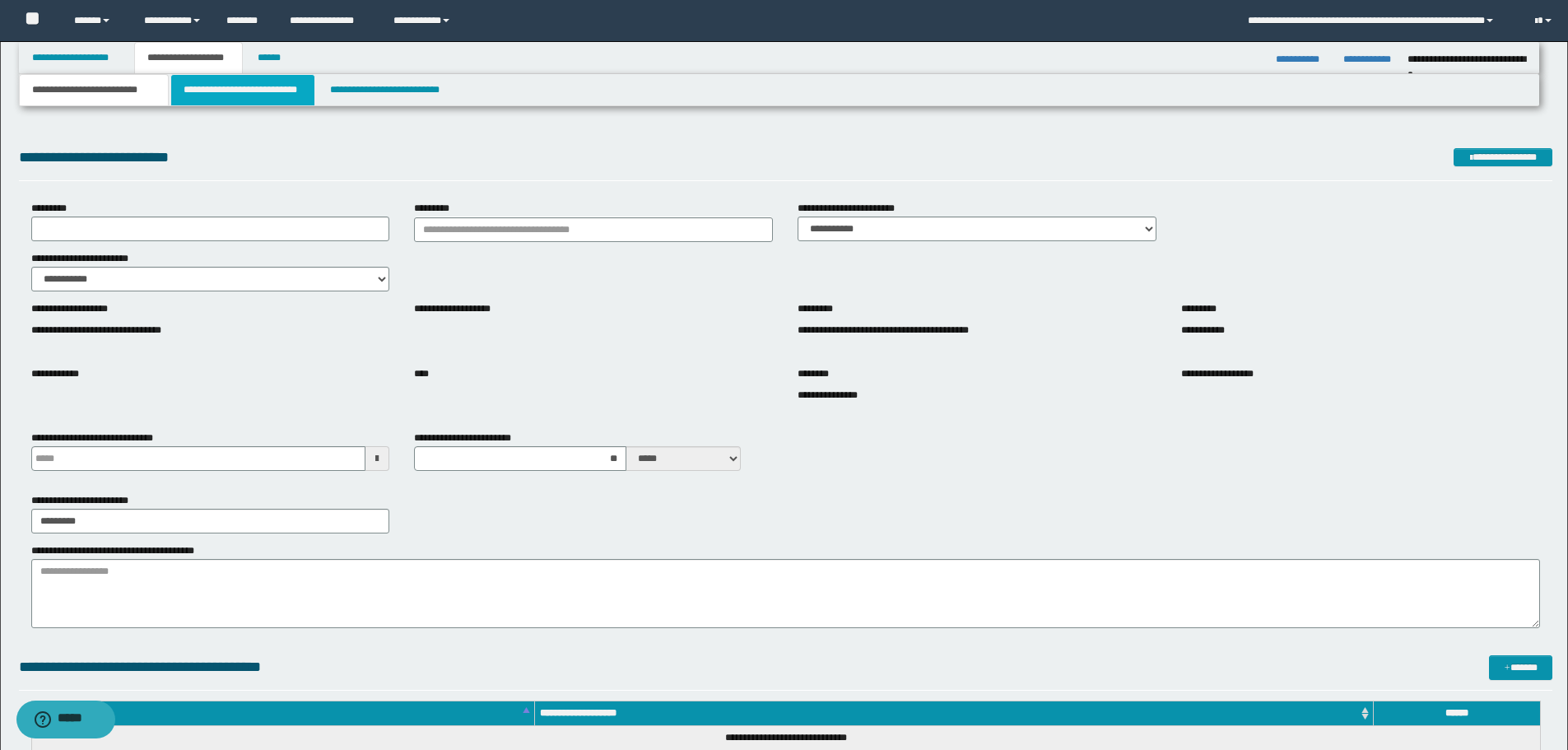 click on "**********" at bounding box center [243, 90] 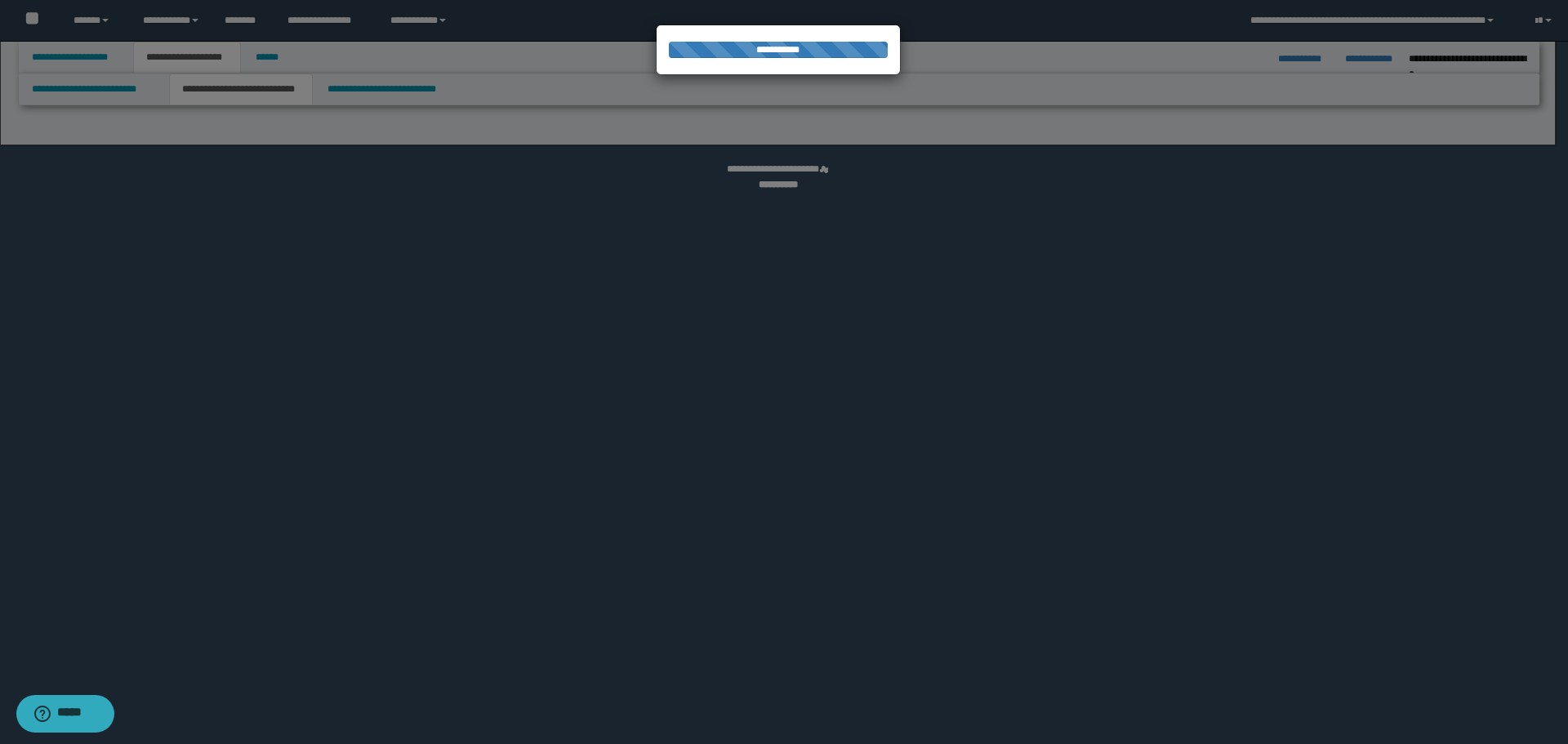 select on "*" 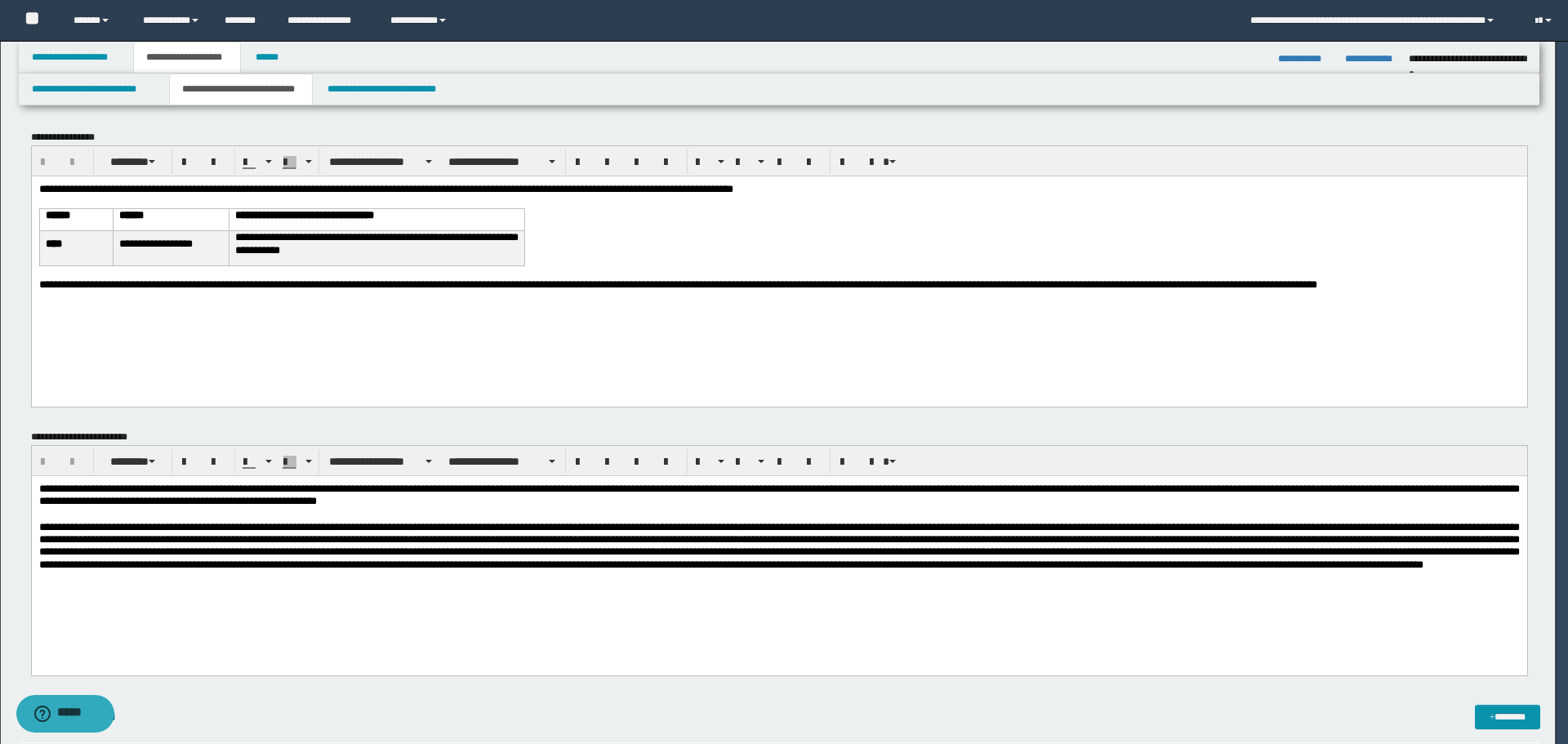 scroll, scrollTop: 0, scrollLeft: 0, axis: both 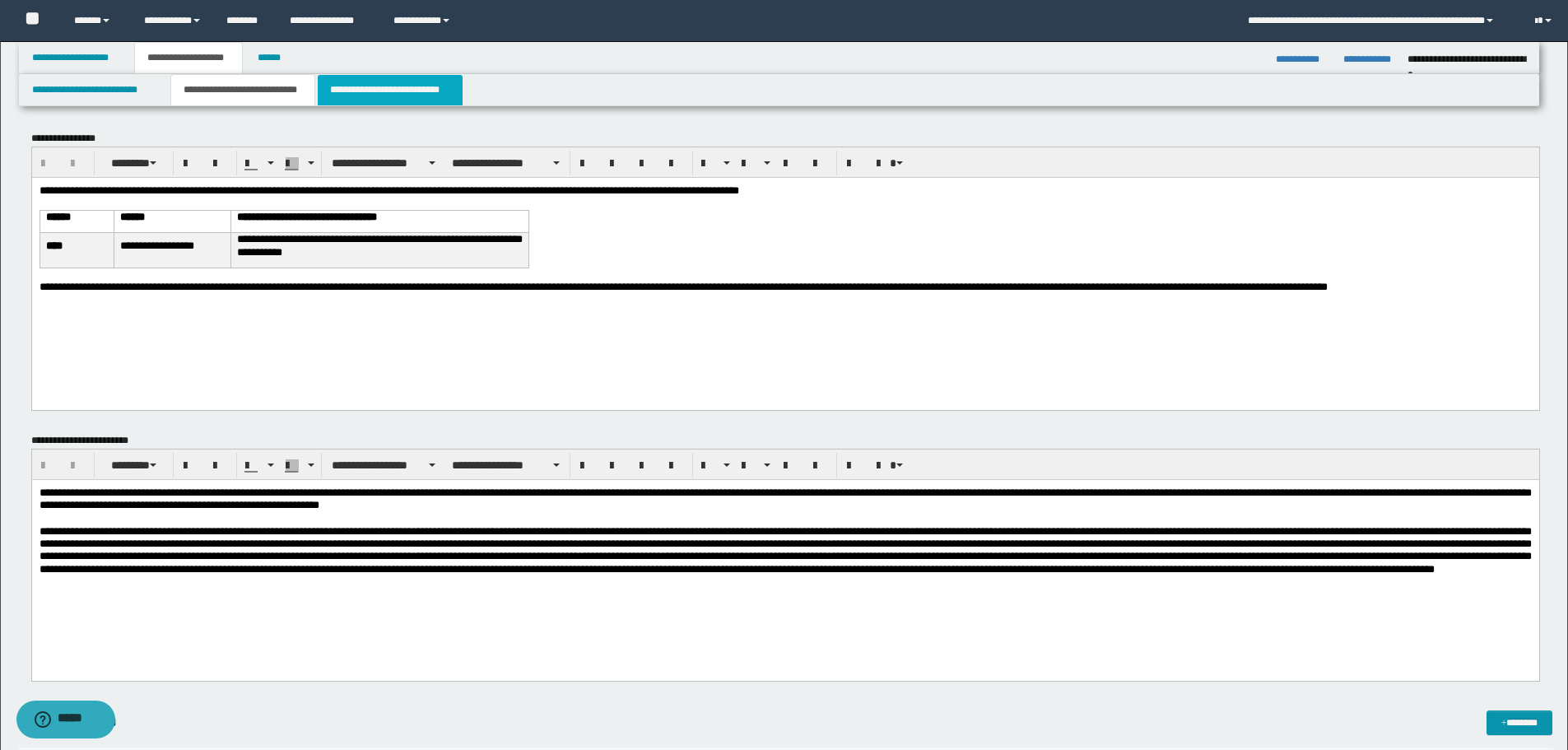 click on "**********" at bounding box center [390, 90] 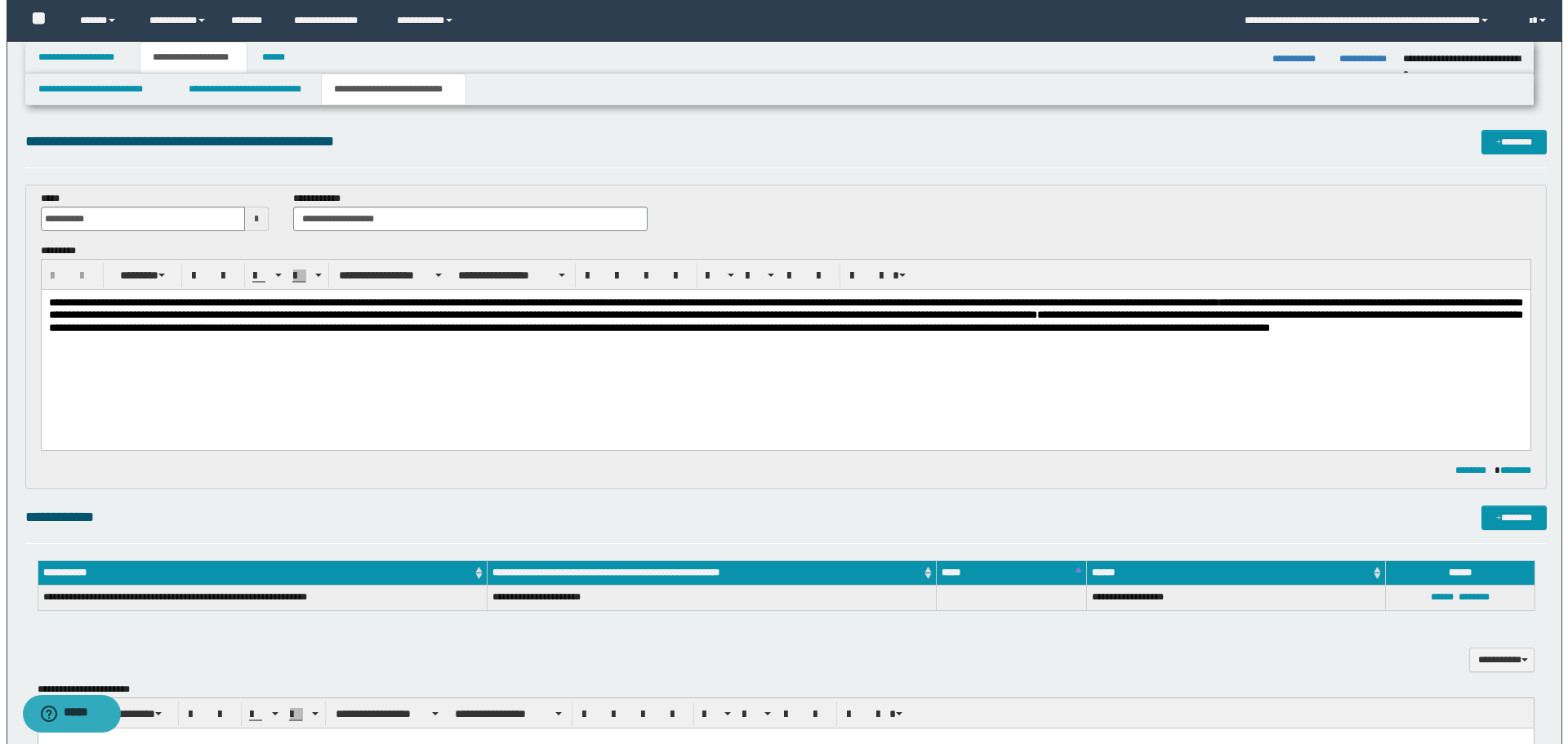 scroll, scrollTop: 0, scrollLeft: 0, axis: both 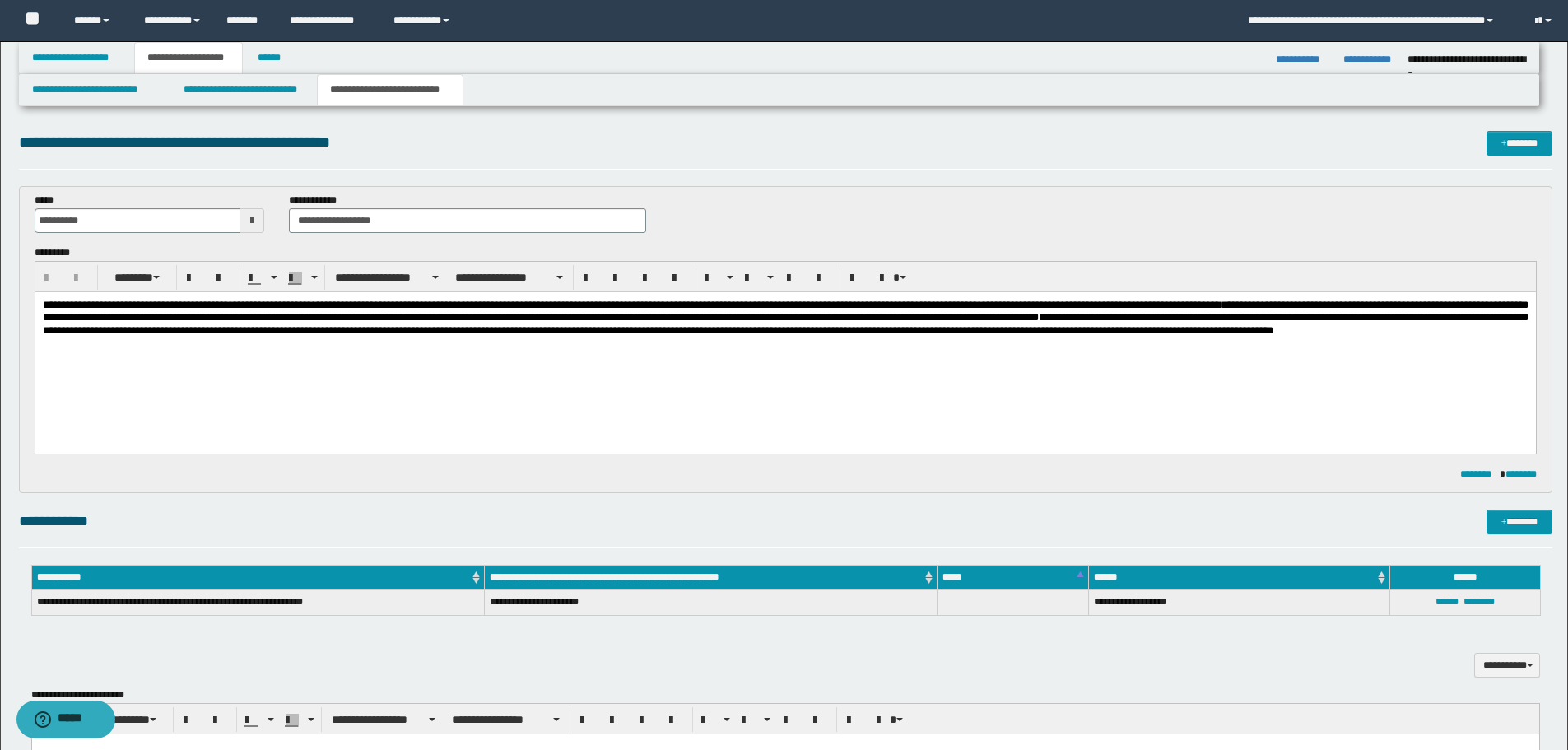 click on "**********" at bounding box center [784, 318] 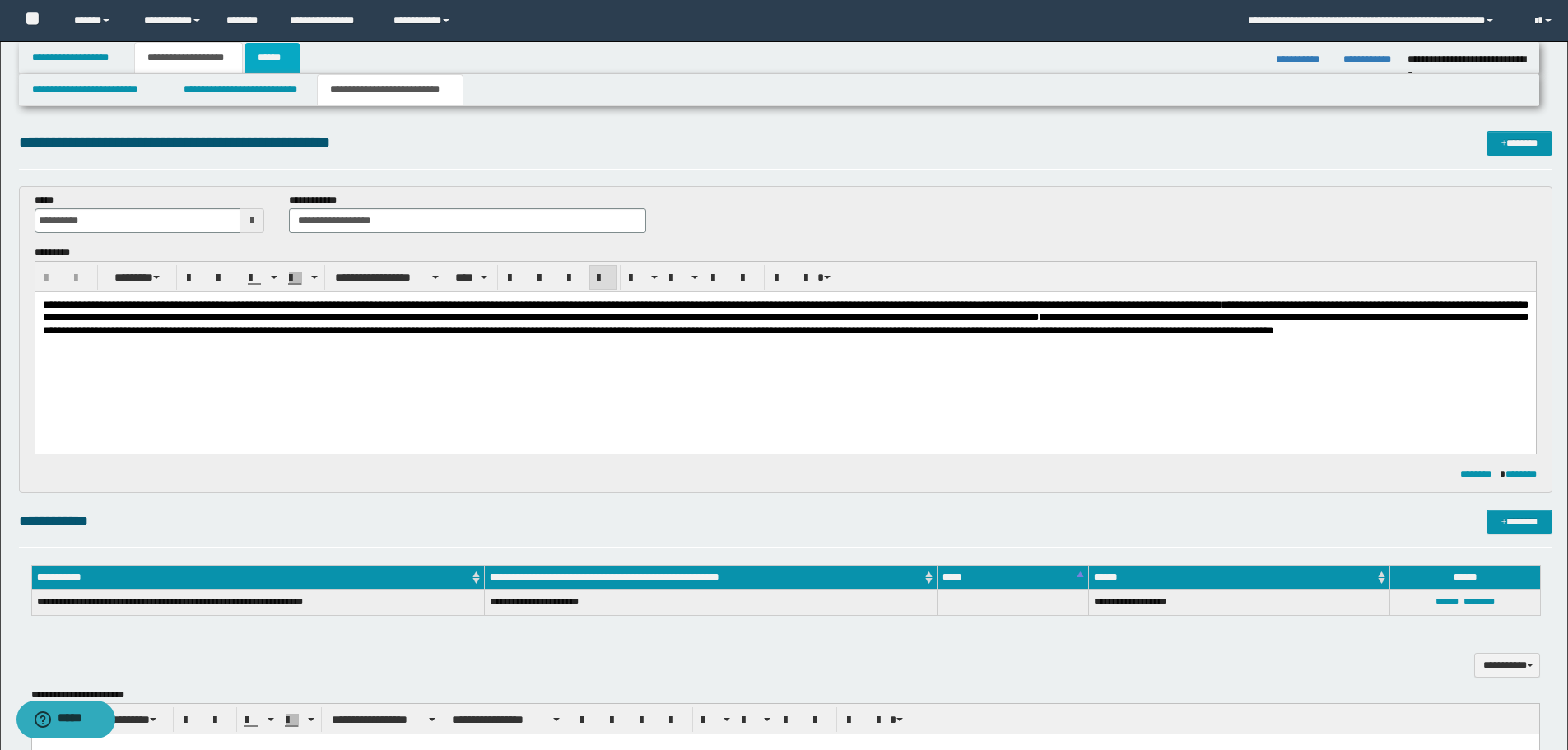 click on "******" at bounding box center (272, 58) 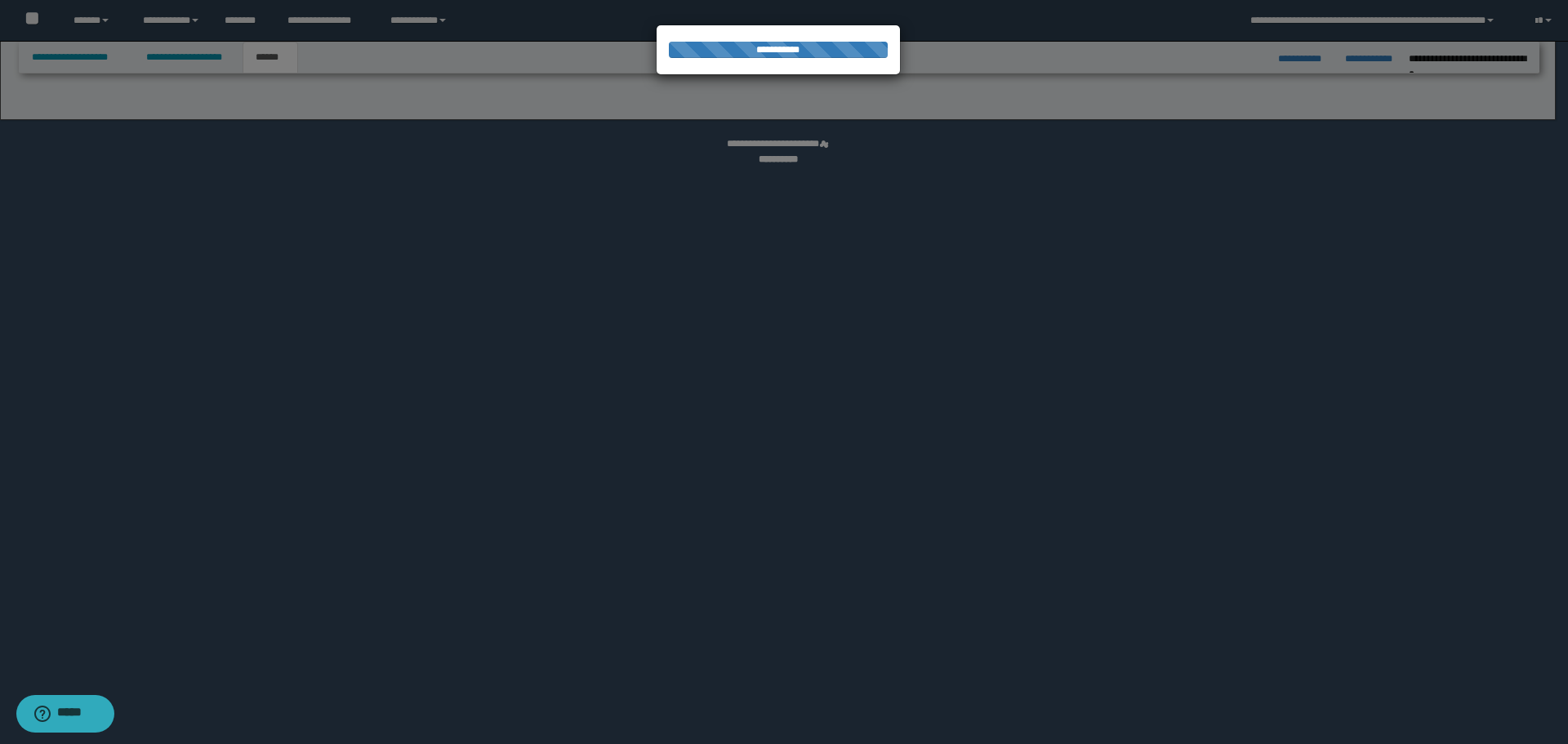 select on "*" 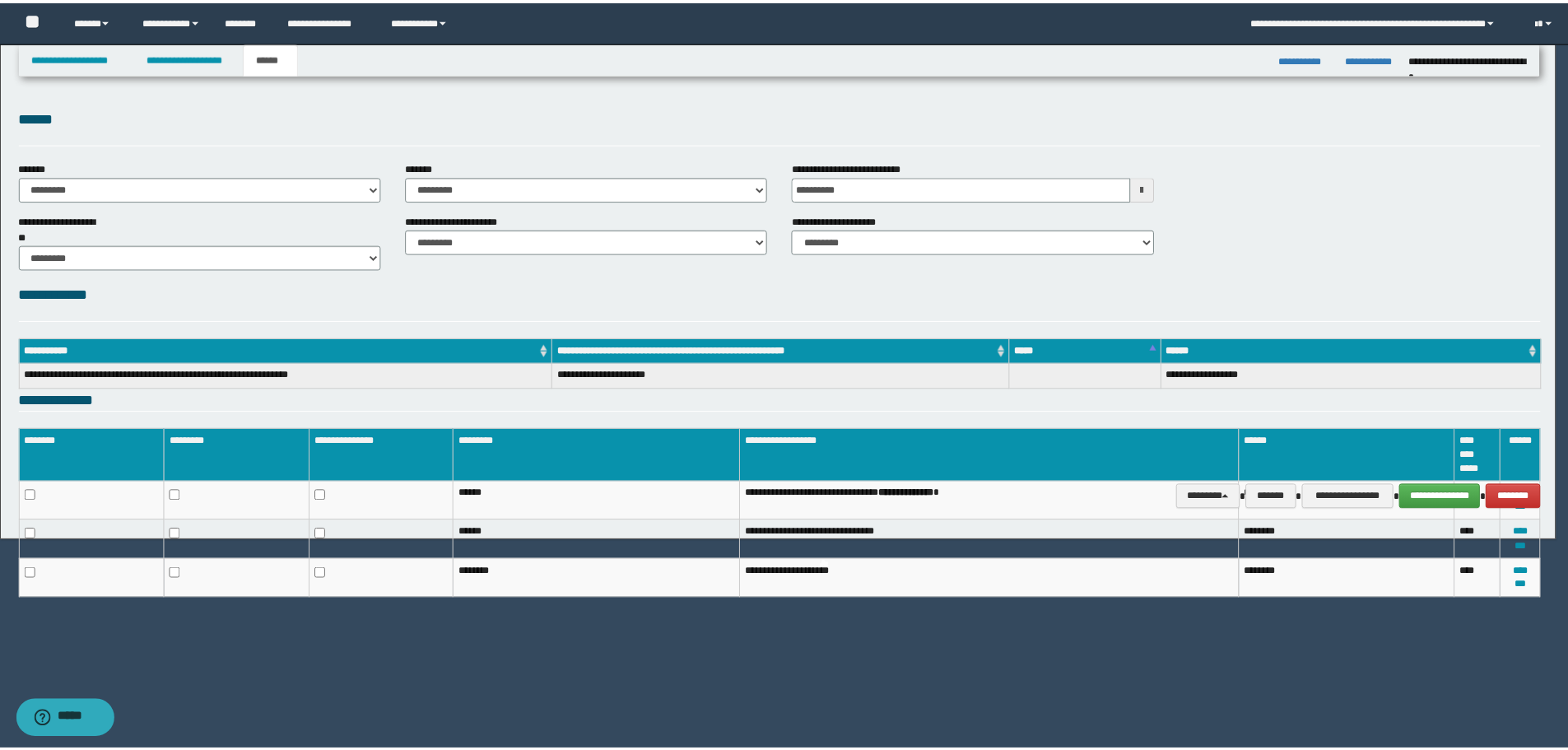 scroll, scrollTop: 0, scrollLeft: 0, axis: both 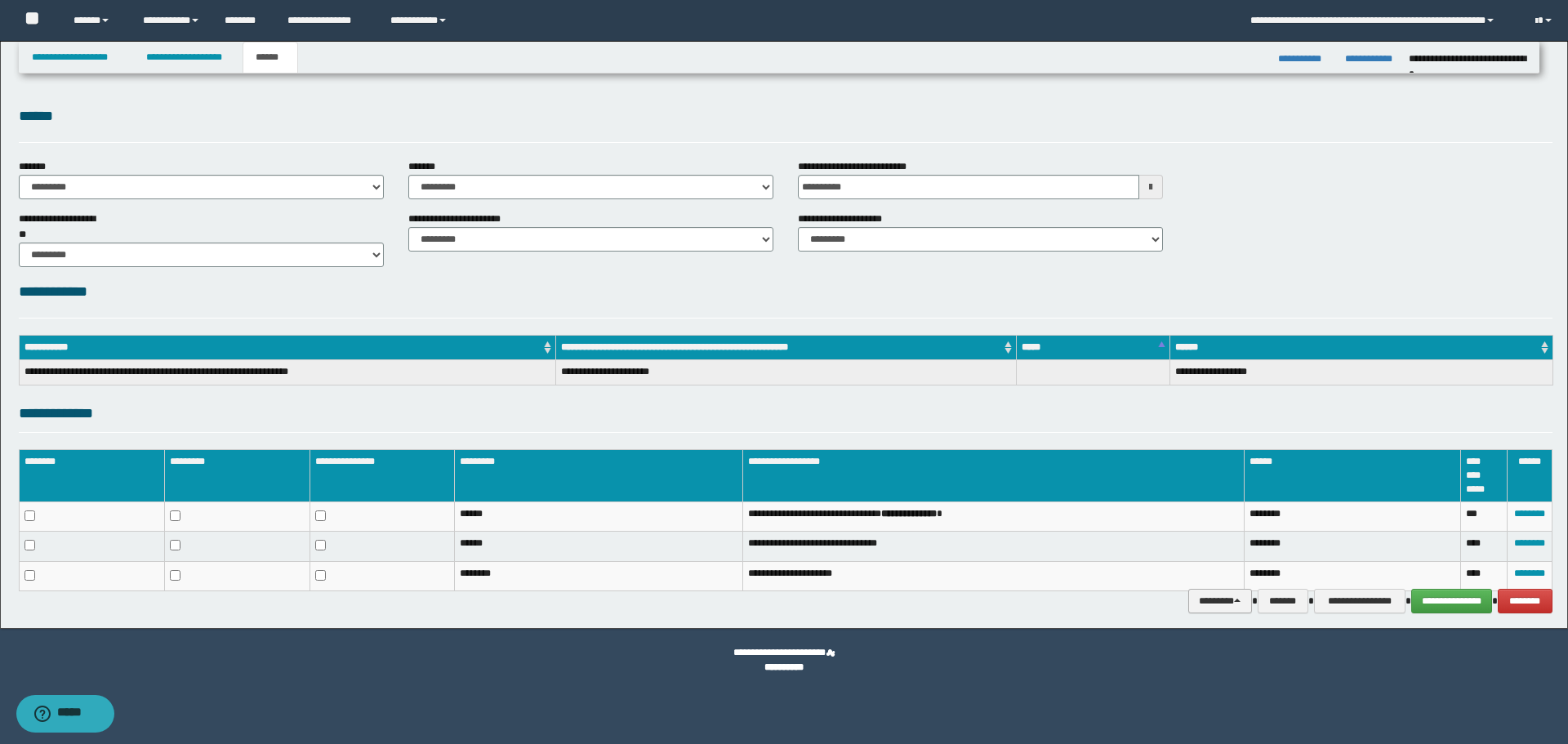click on "********" at bounding box center [1220, 601] 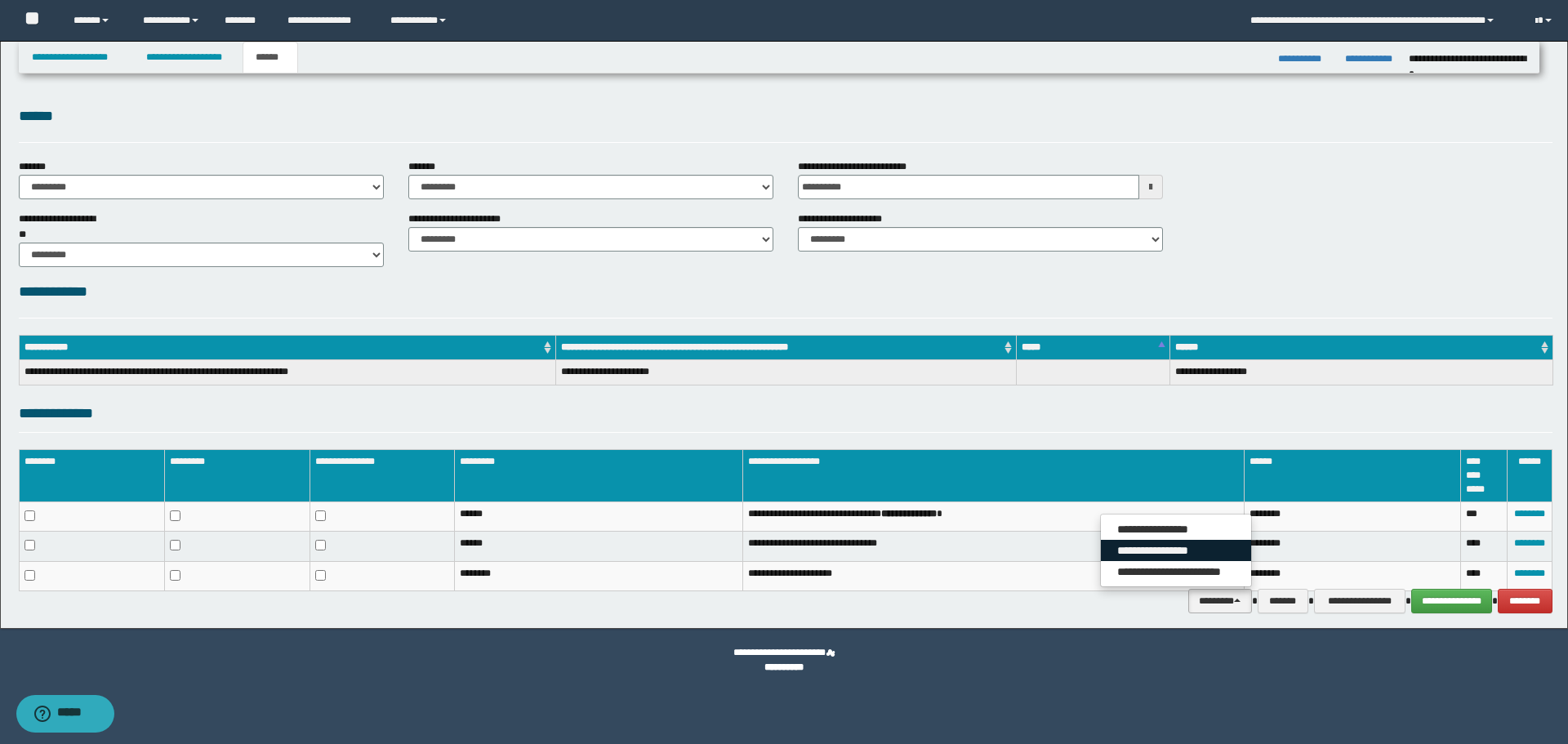 click on "**********" at bounding box center (1176, 550) 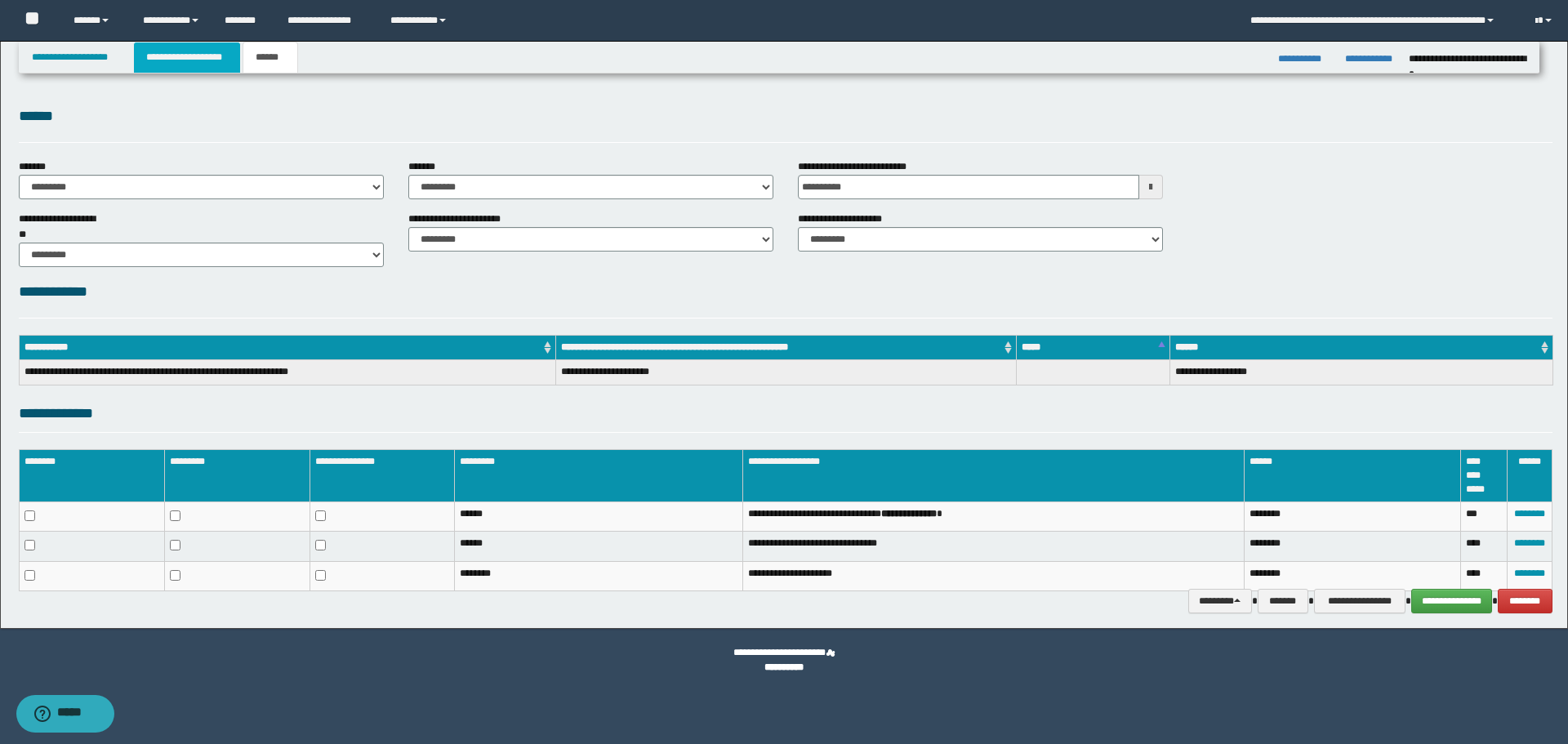 click on "**********" at bounding box center (187, 57) 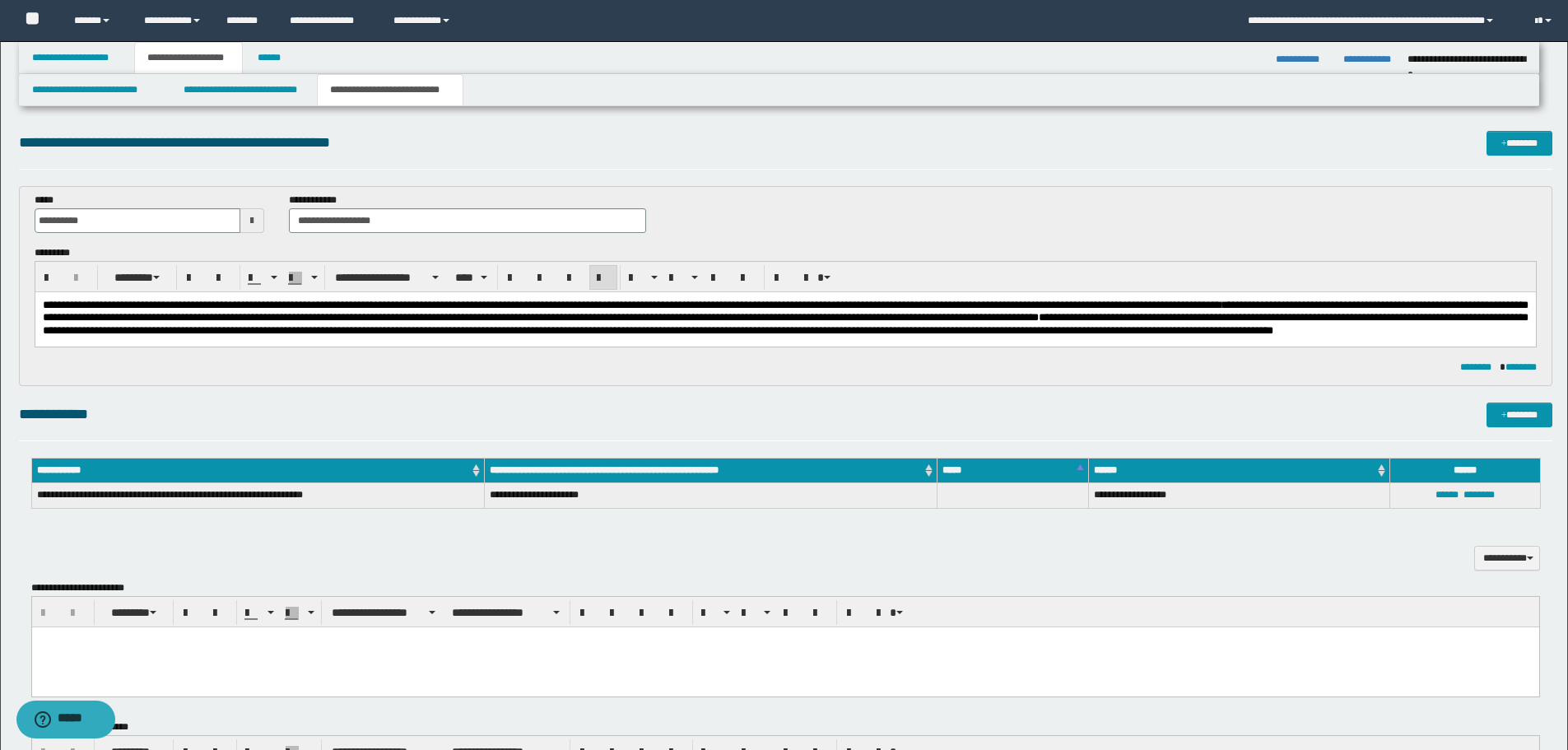 click on "**********" at bounding box center [784, 527] 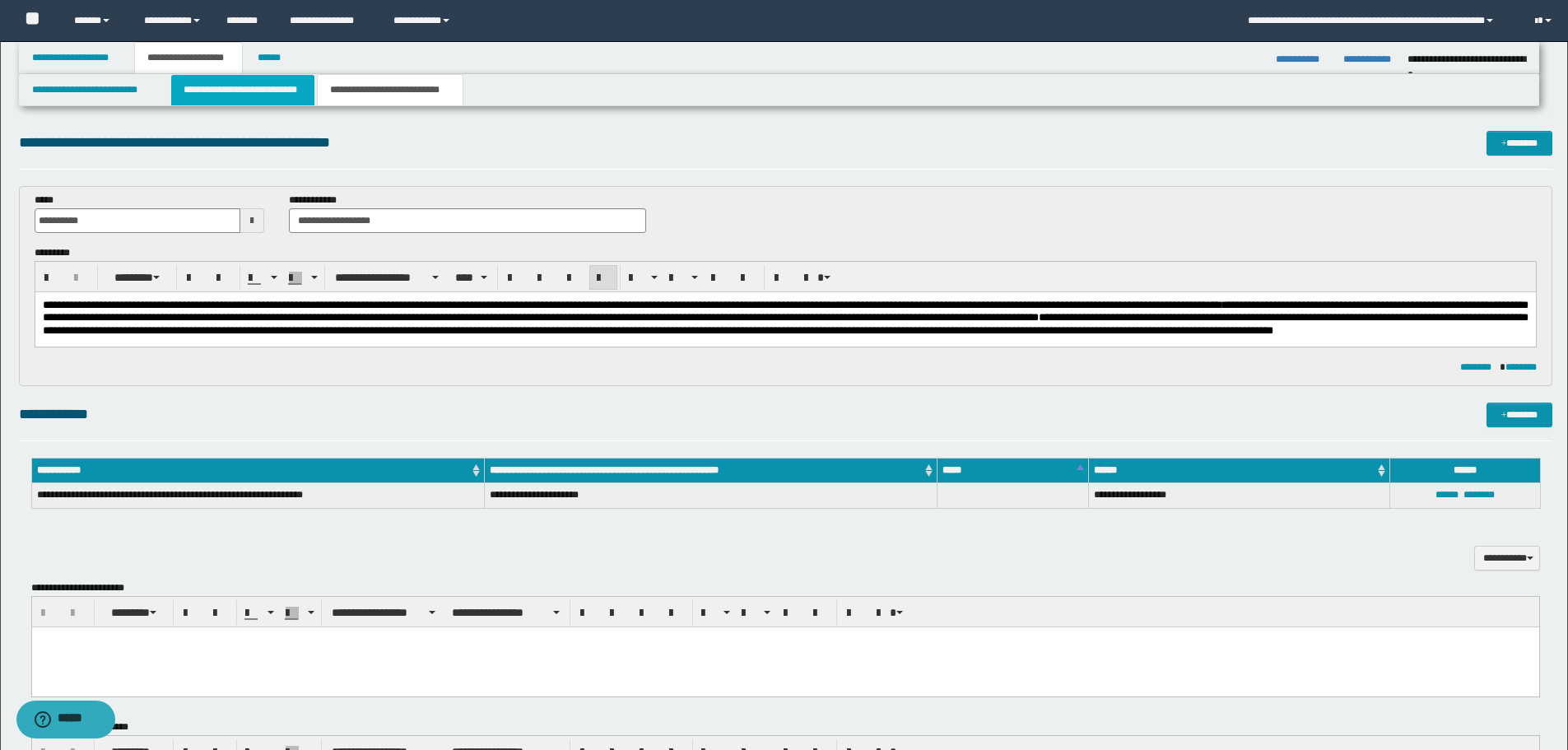 click on "**********" at bounding box center (243, 90) 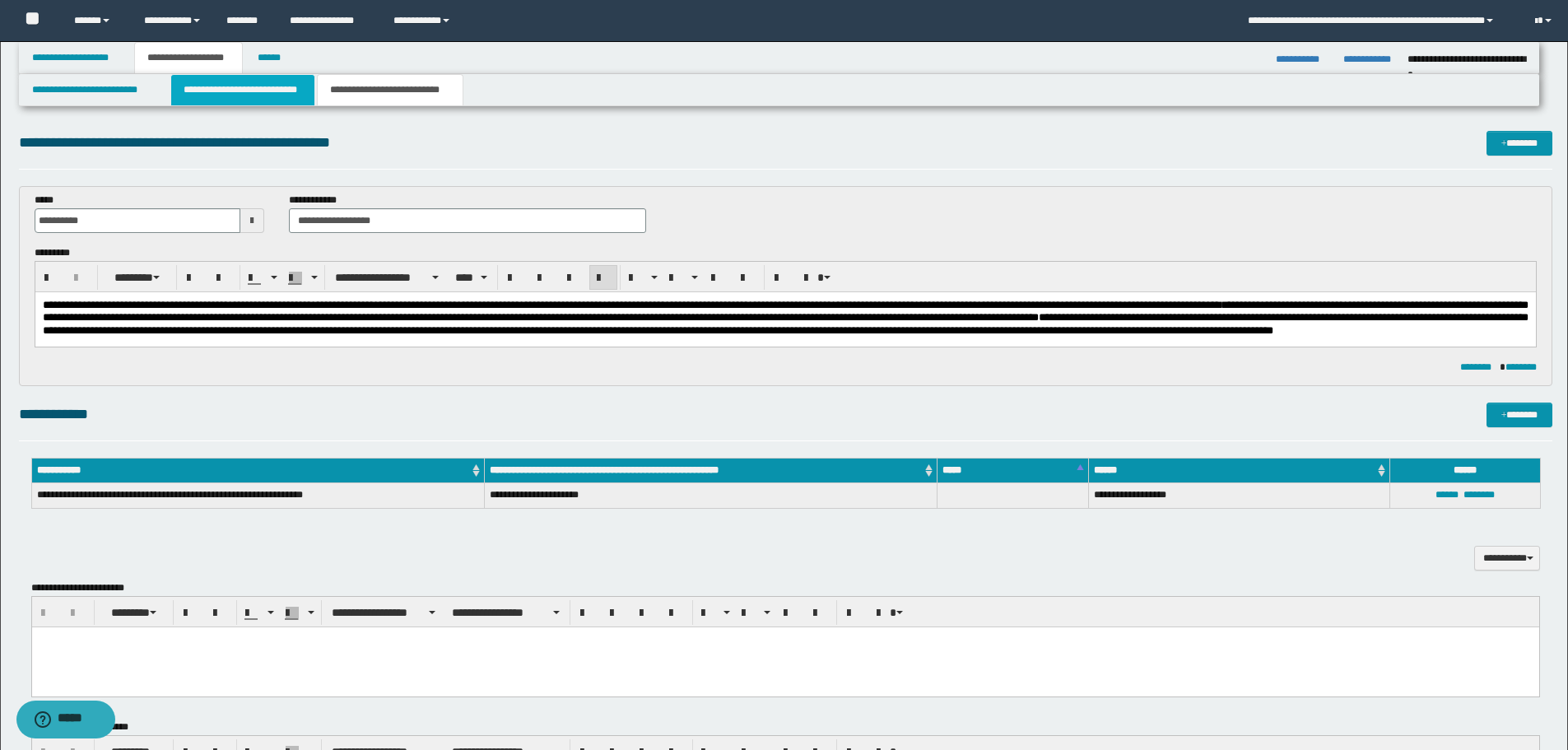 type 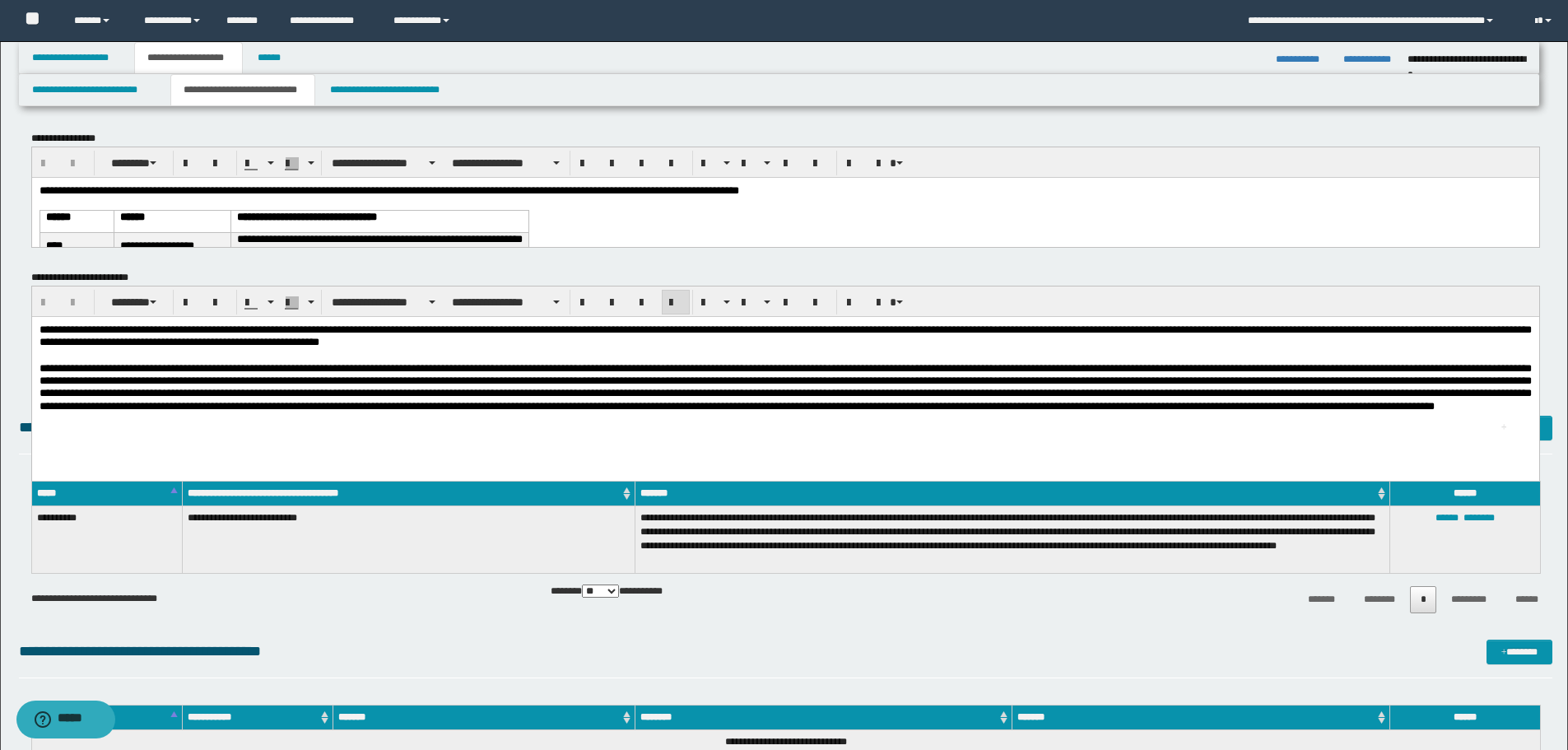 click at bounding box center (784, 355) 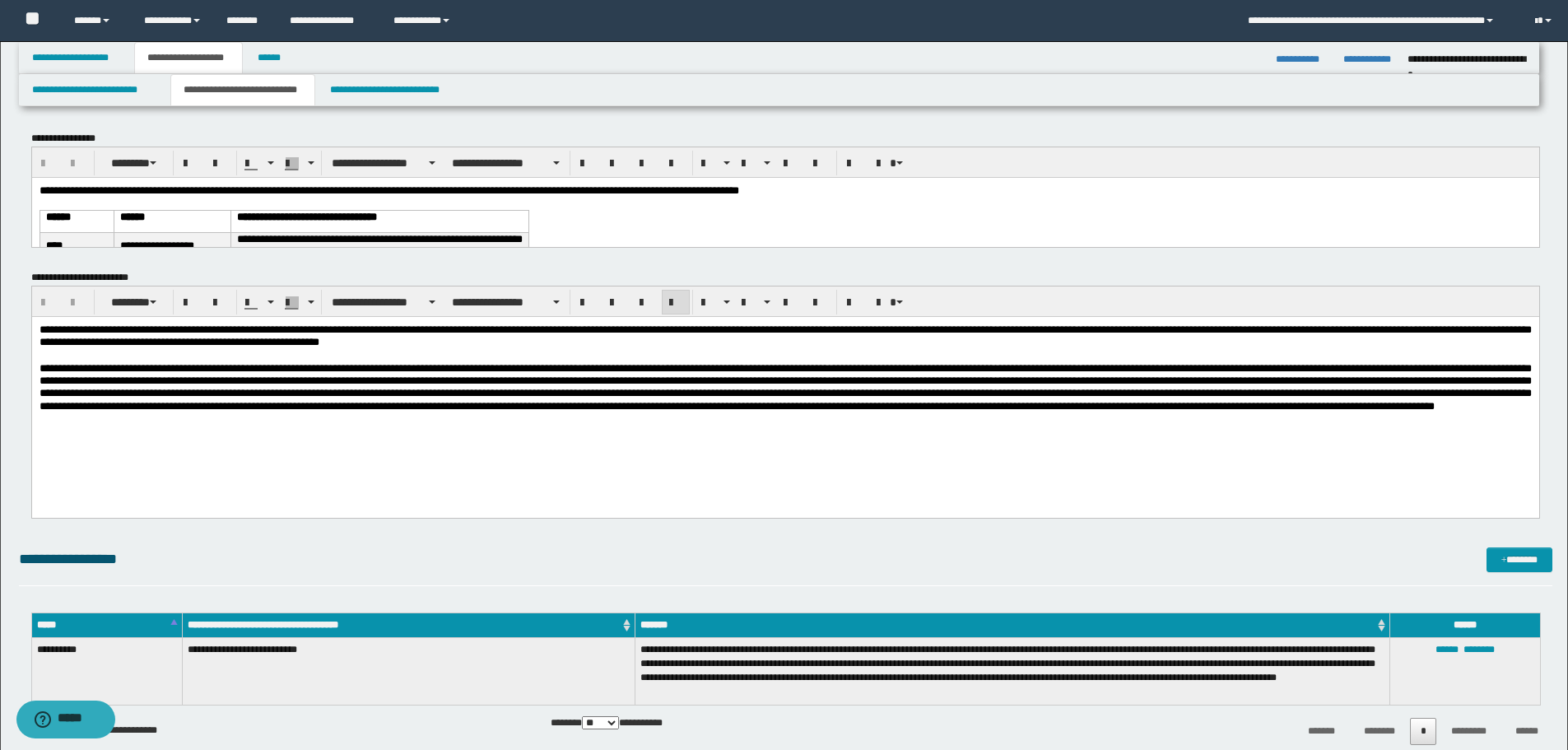 drag, startPoint x: 476, startPoint y: 375, endPoint x: 442, endPoint y: 332, distance: 54.81788 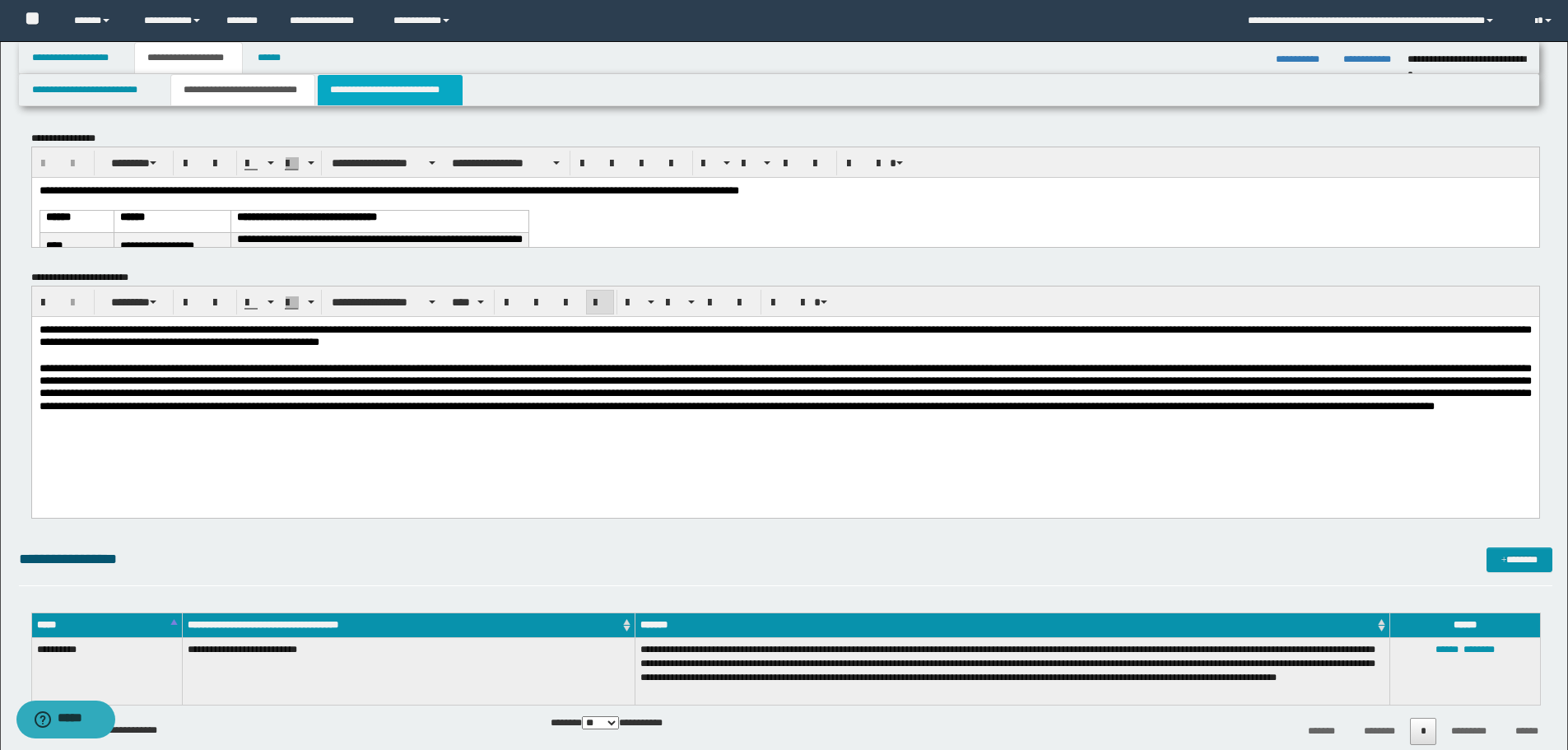 click on "**********" at bounding box center (390, 90) 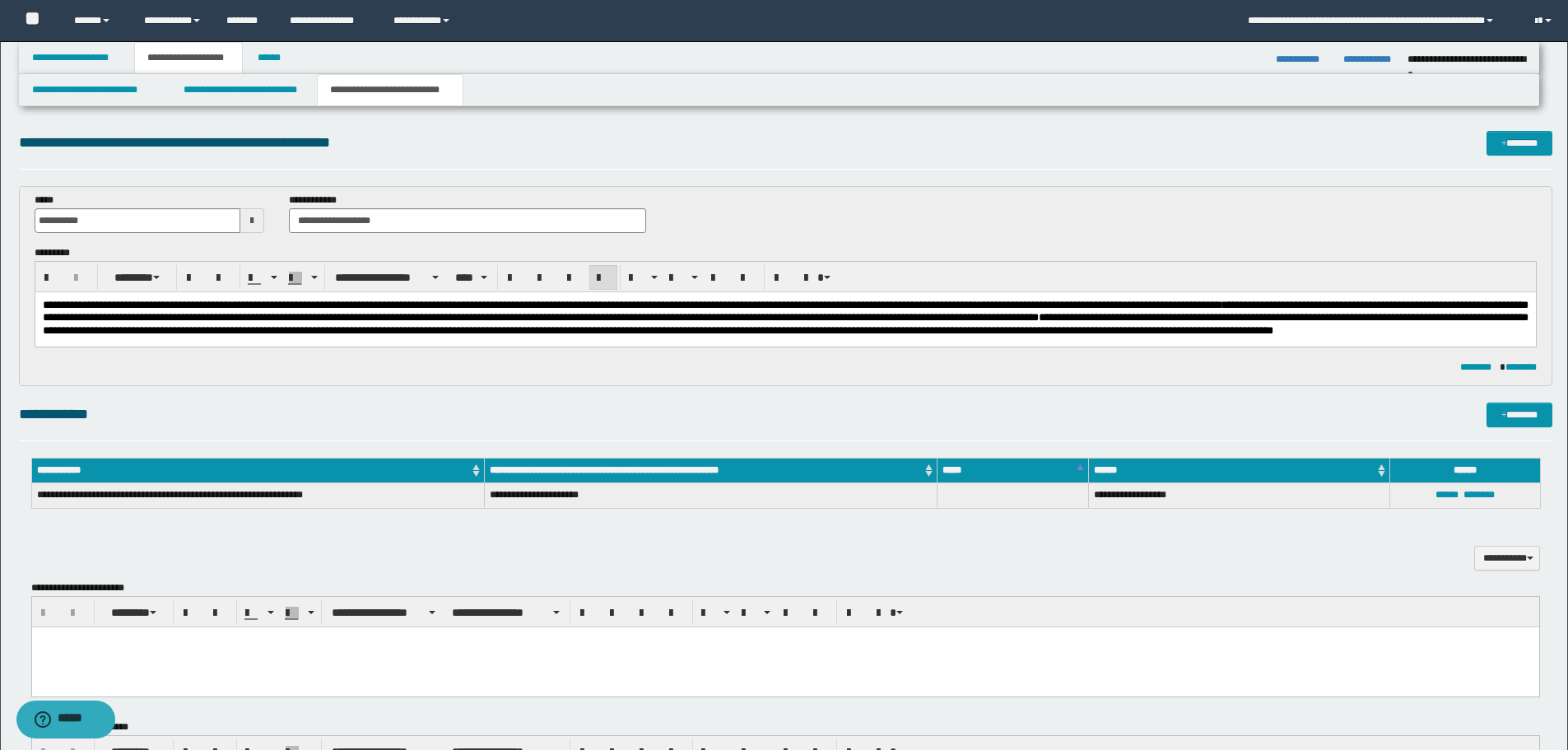 click on "**********" at bounding box center [784, 311] 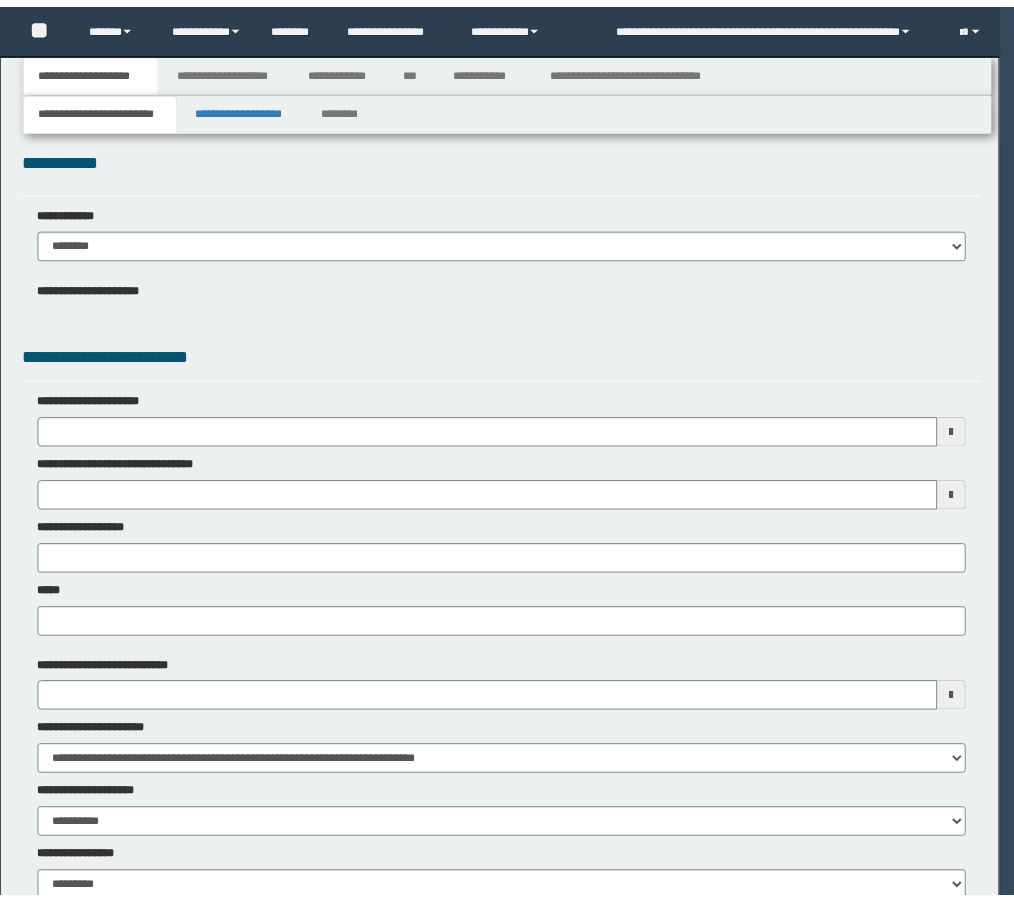 scroll, scrollTop: 0, scrollLeft: 0, axis: both 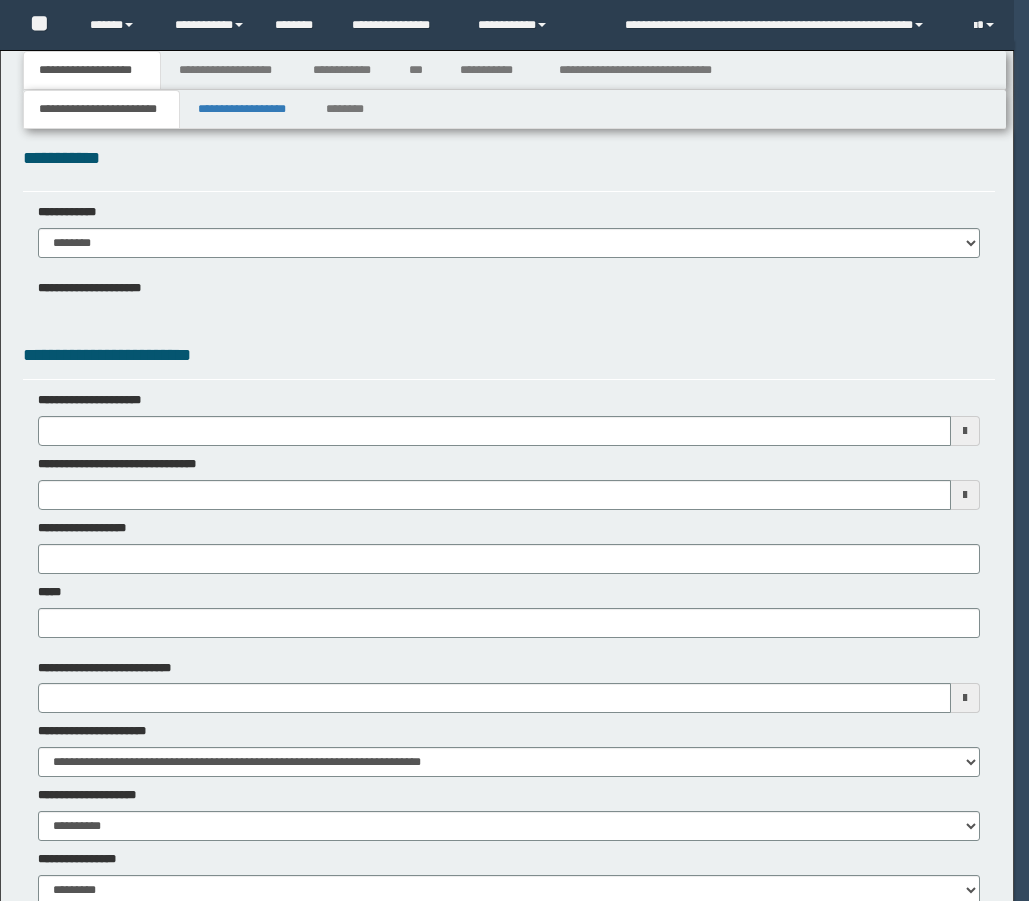 type 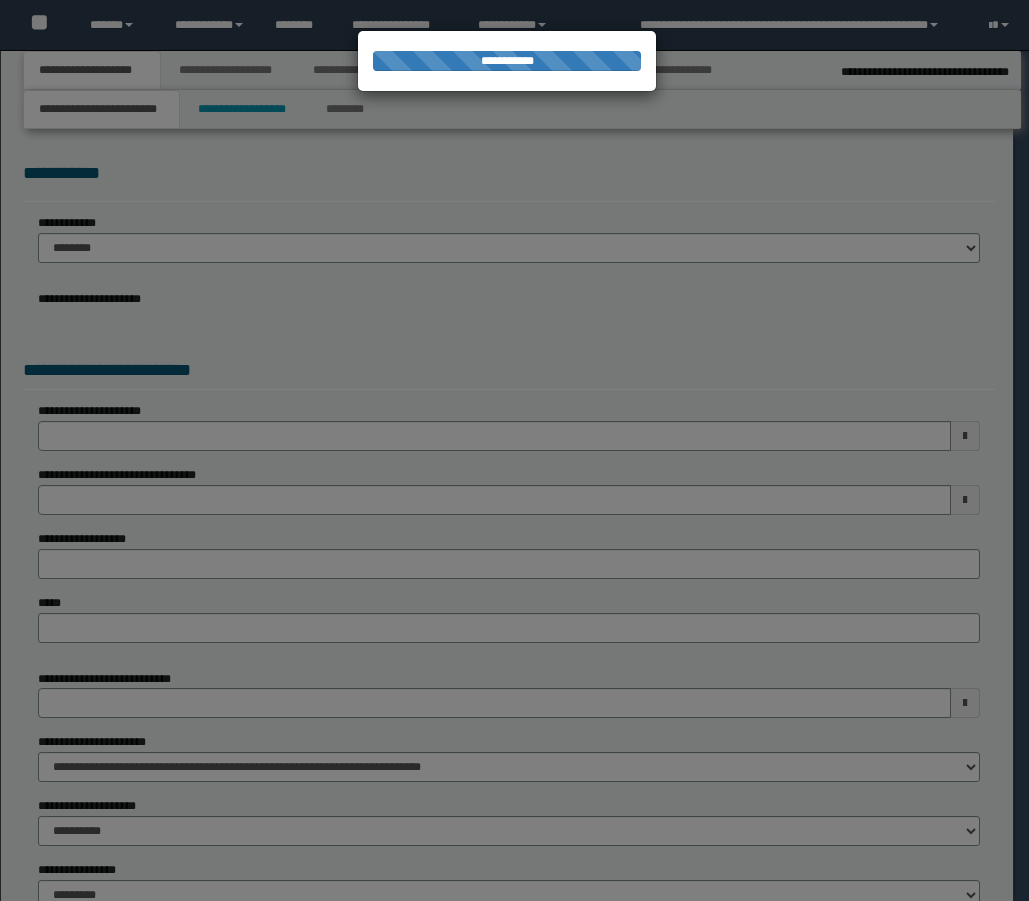 type on "**********" 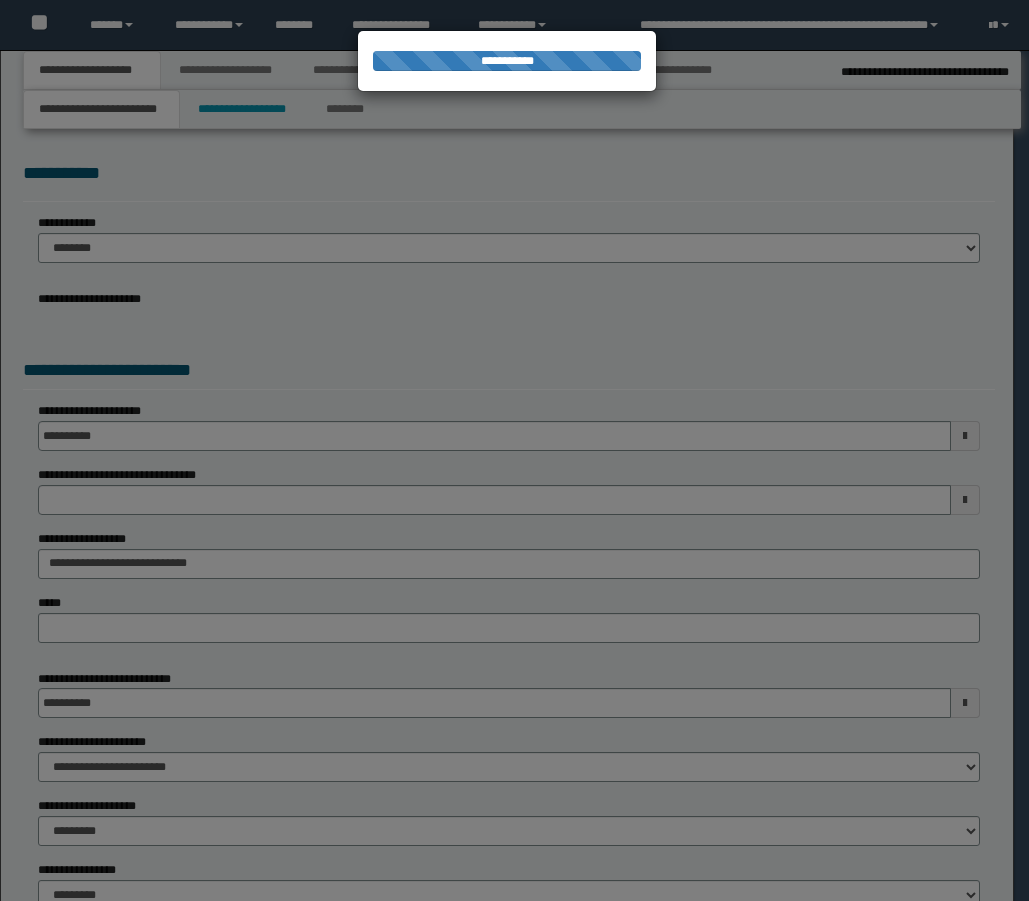 select on "*" 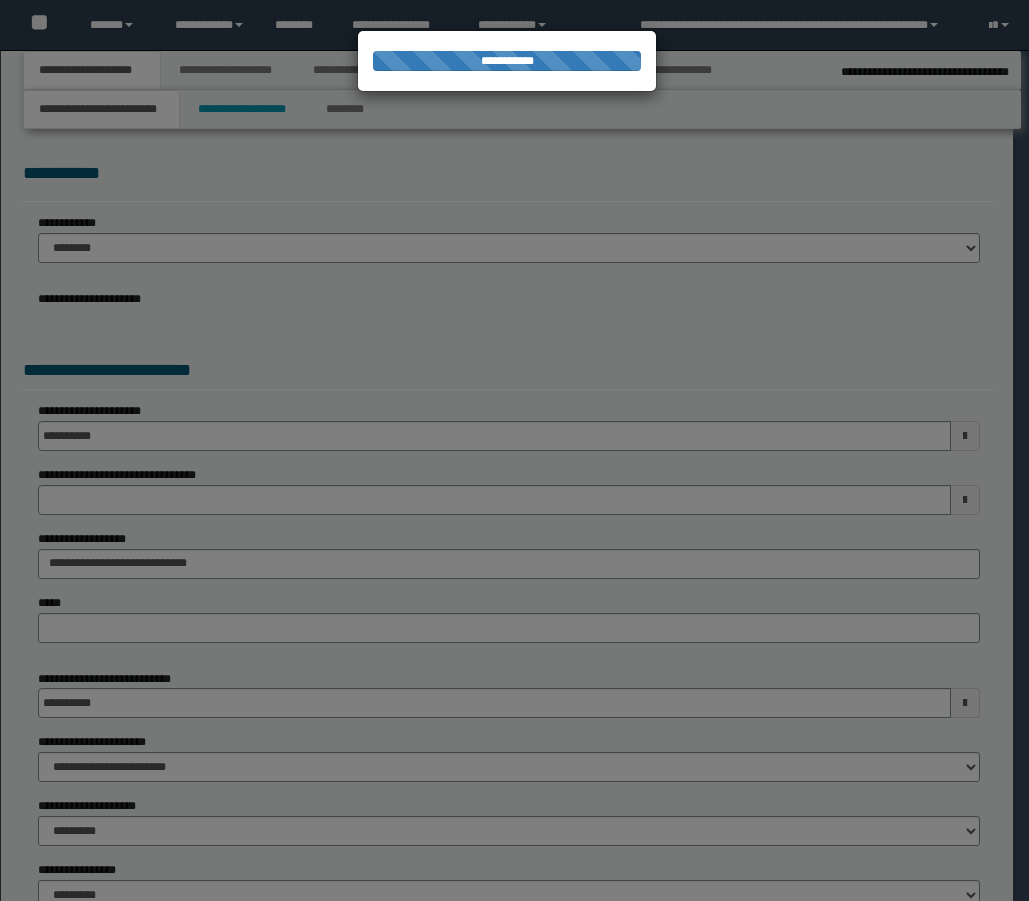 type on "**********" 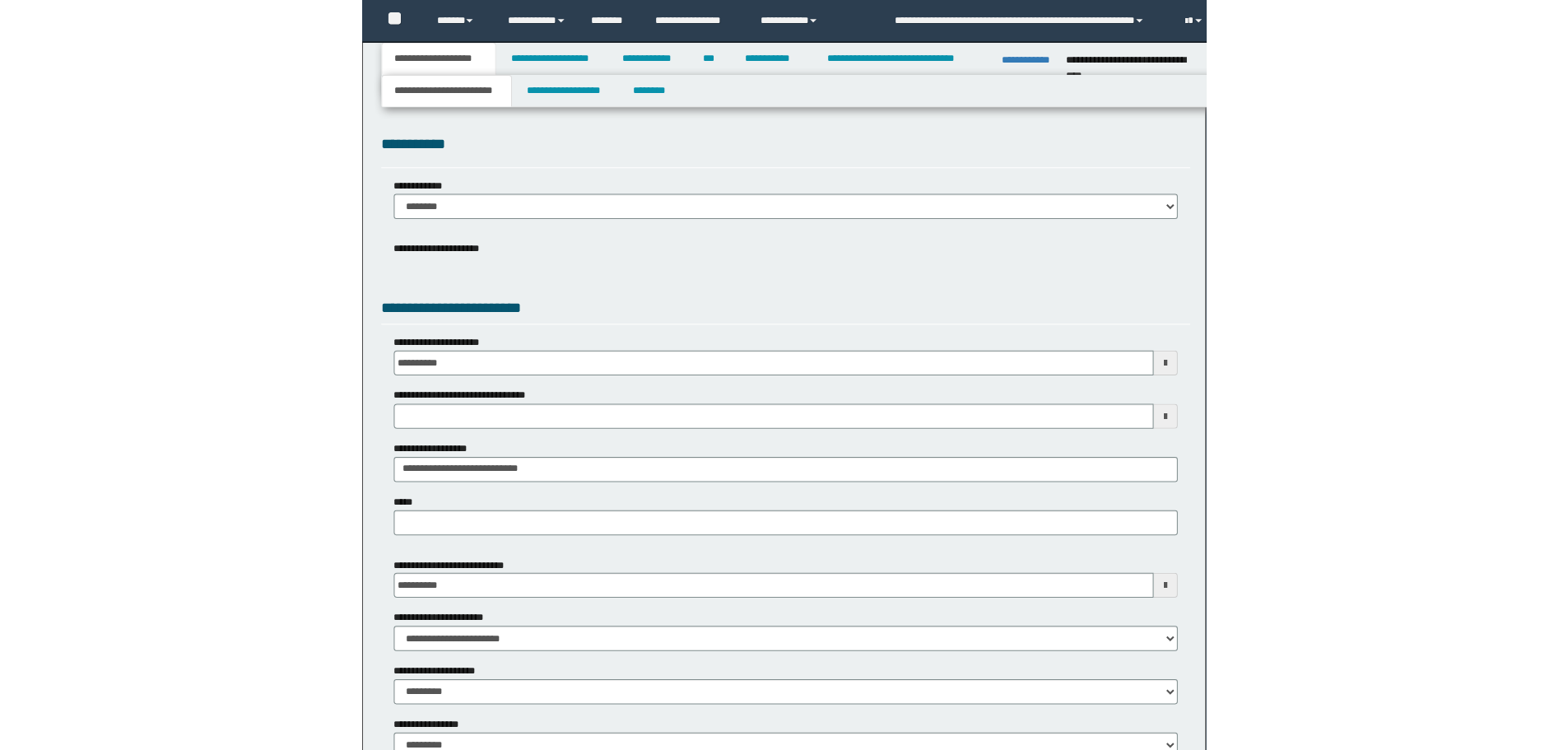 scroll, scrollTop: 0, scrollLeft: 0, axis: both 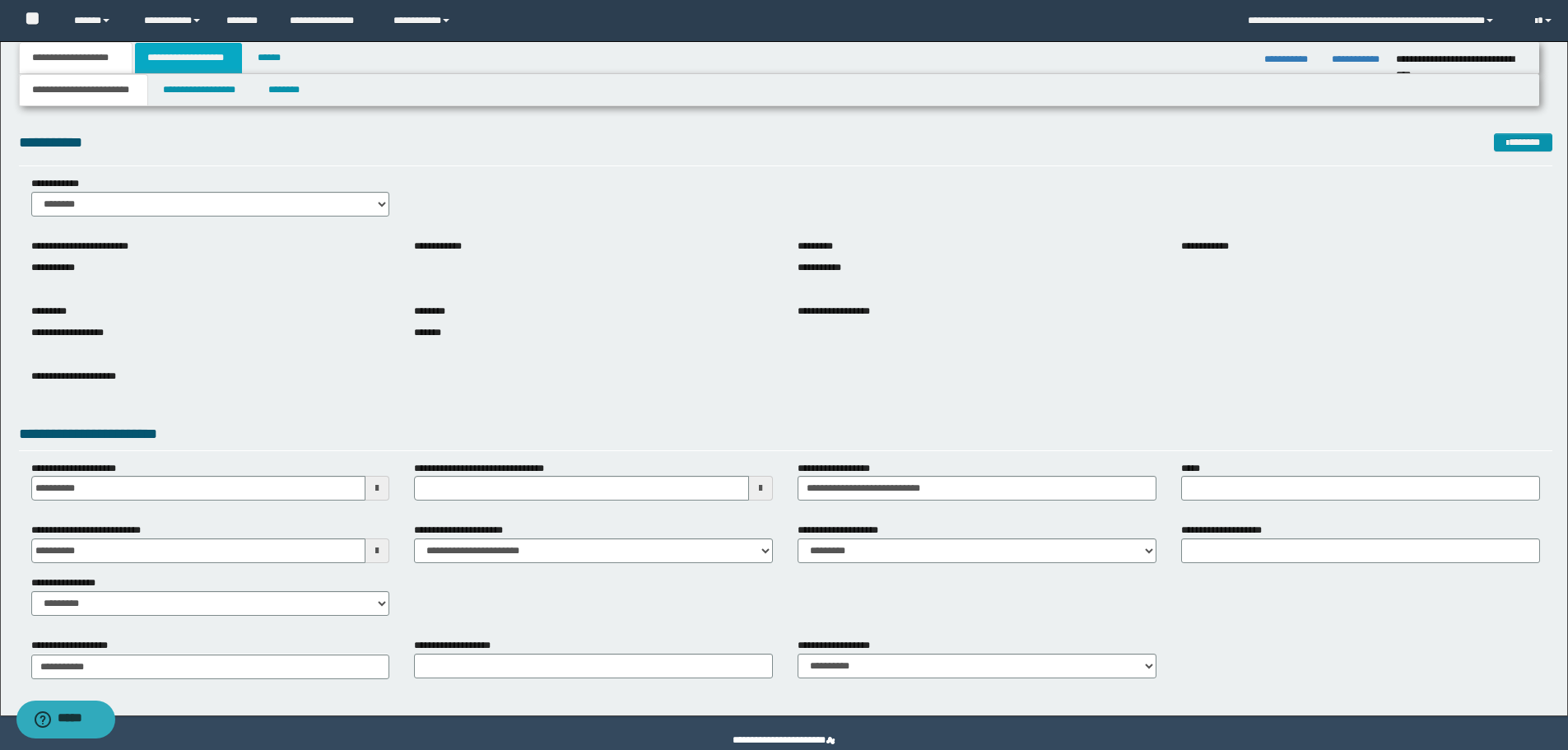 click on "**********" at bounding box center [188, 58] 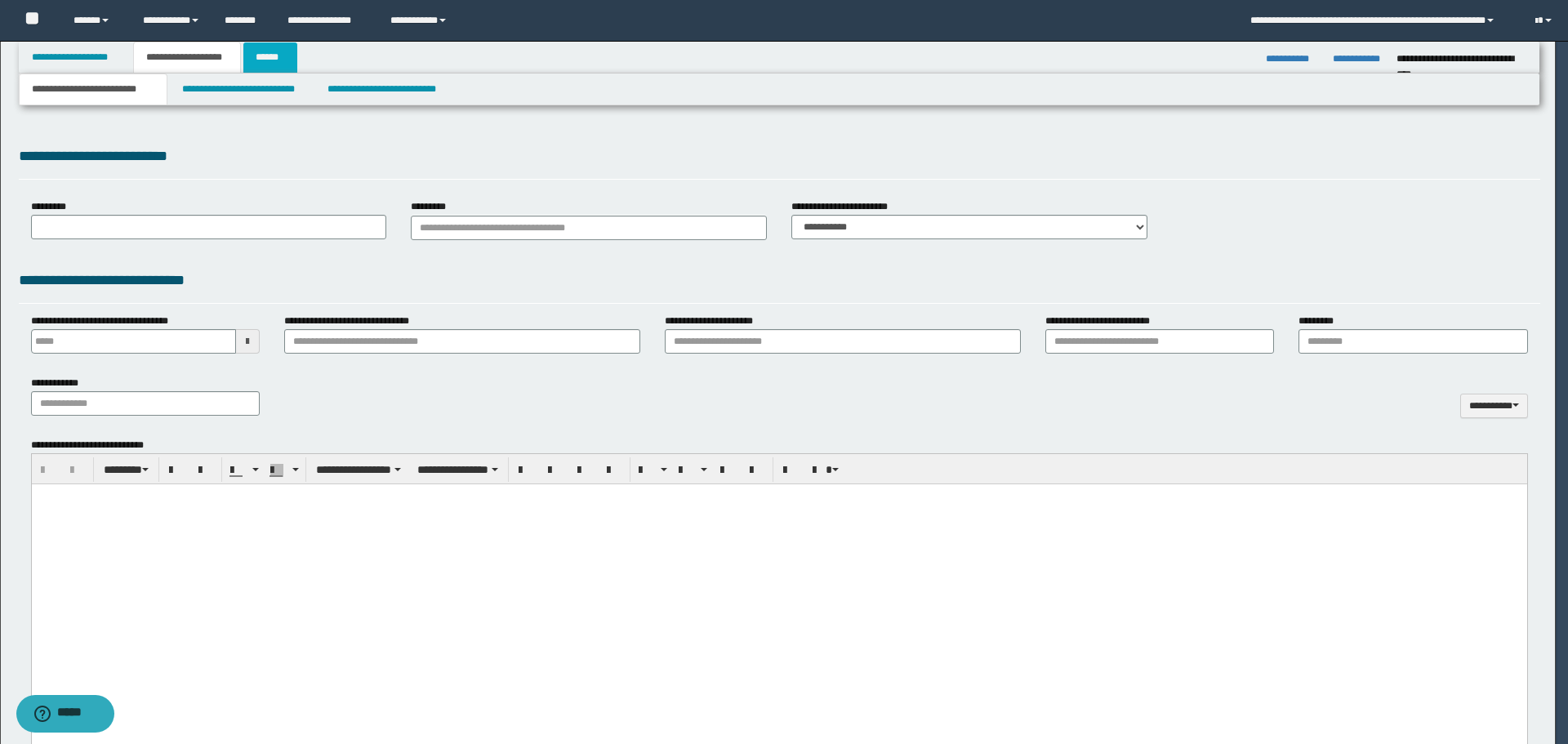 type 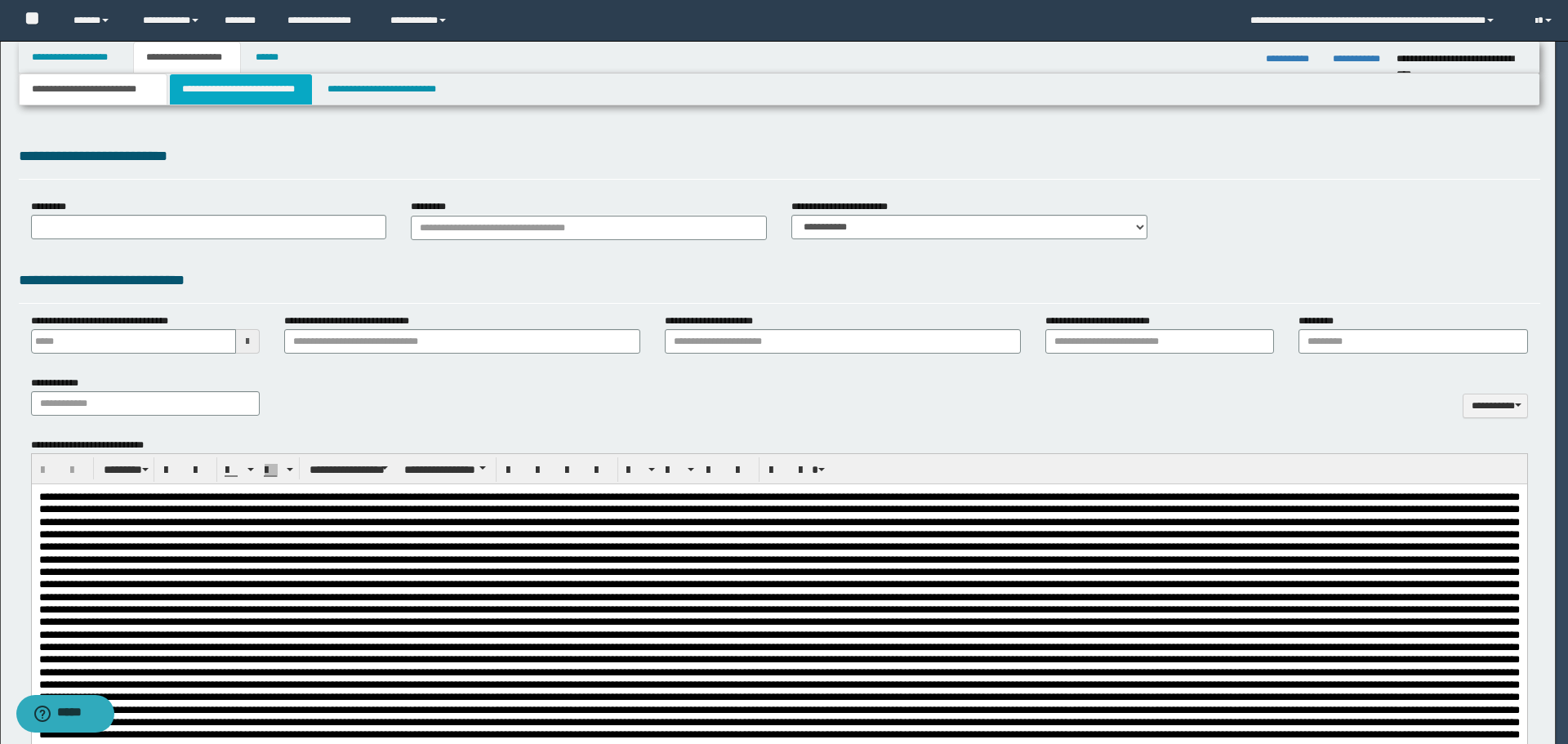 scroll, scrollTop: 0, scrollLeft: 0, axis: both 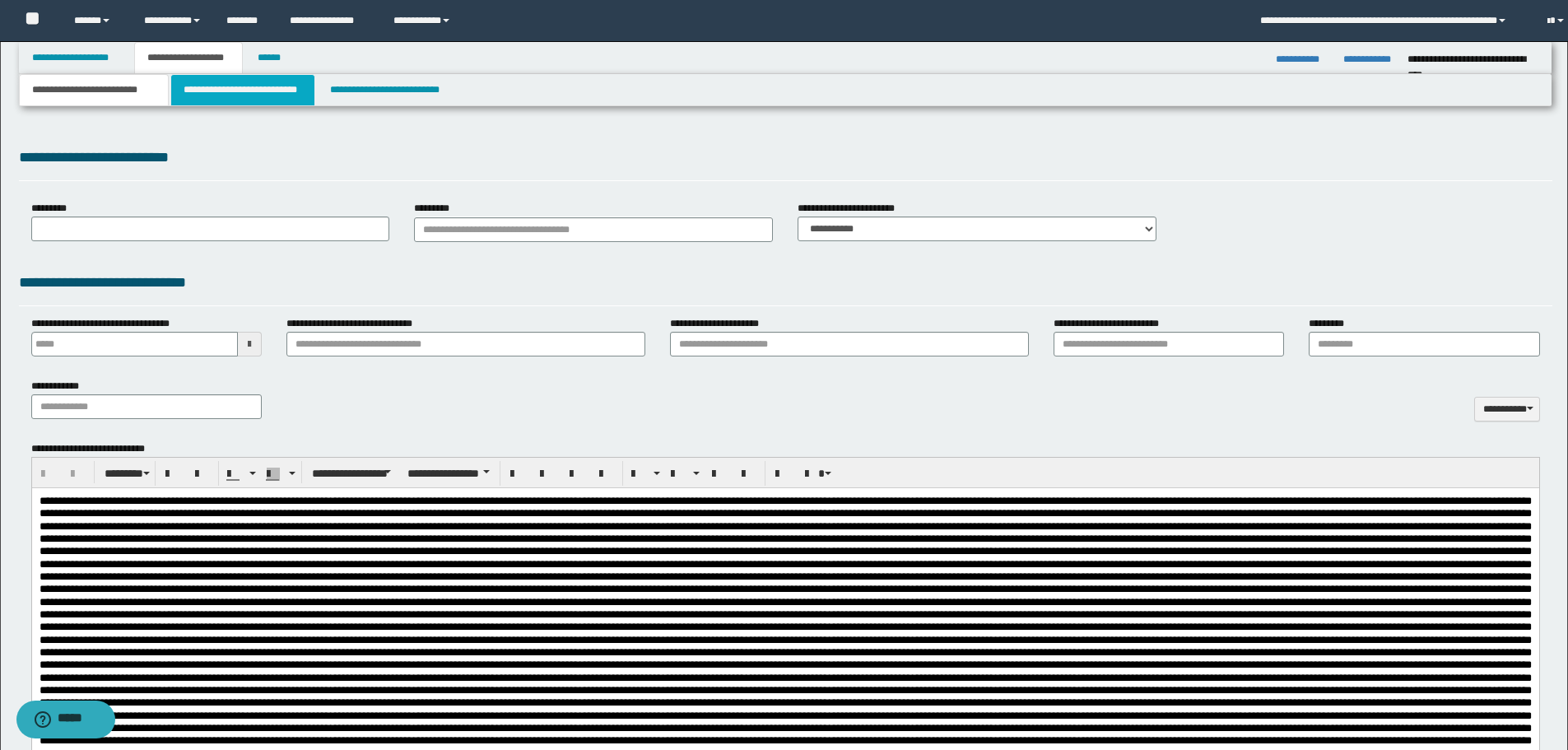 select on "*" 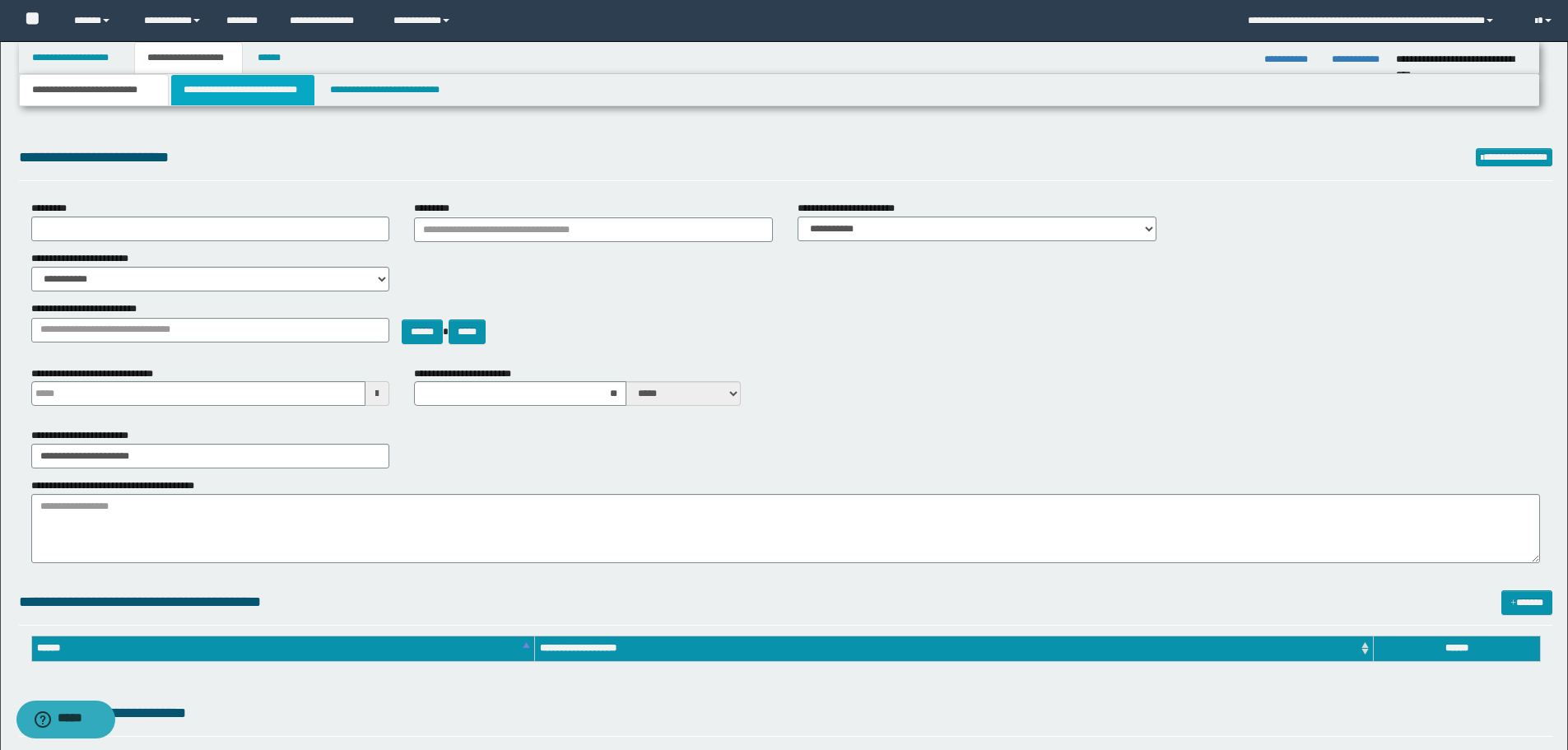 click on "**********" at bounding box center (243, 90) 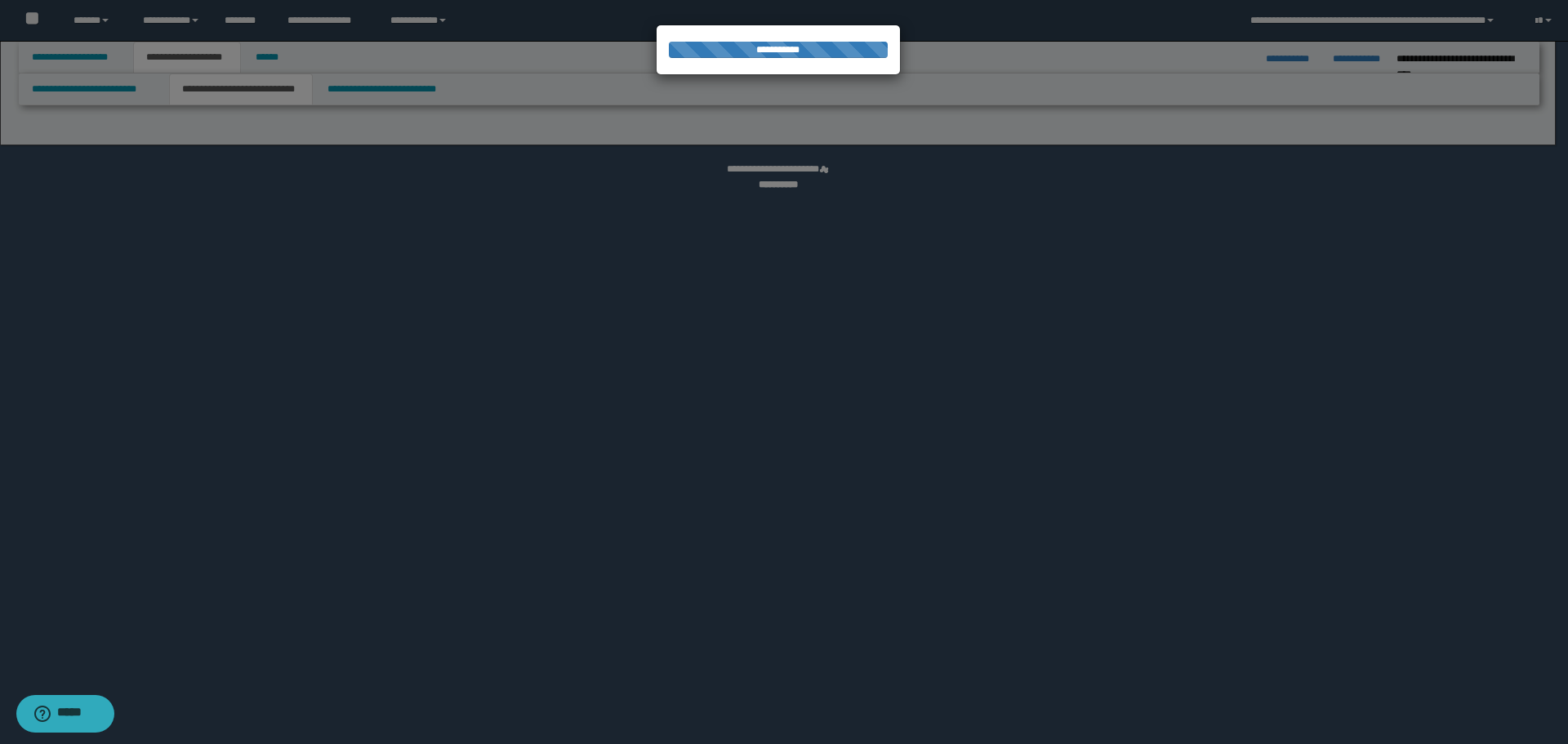 select on "*" 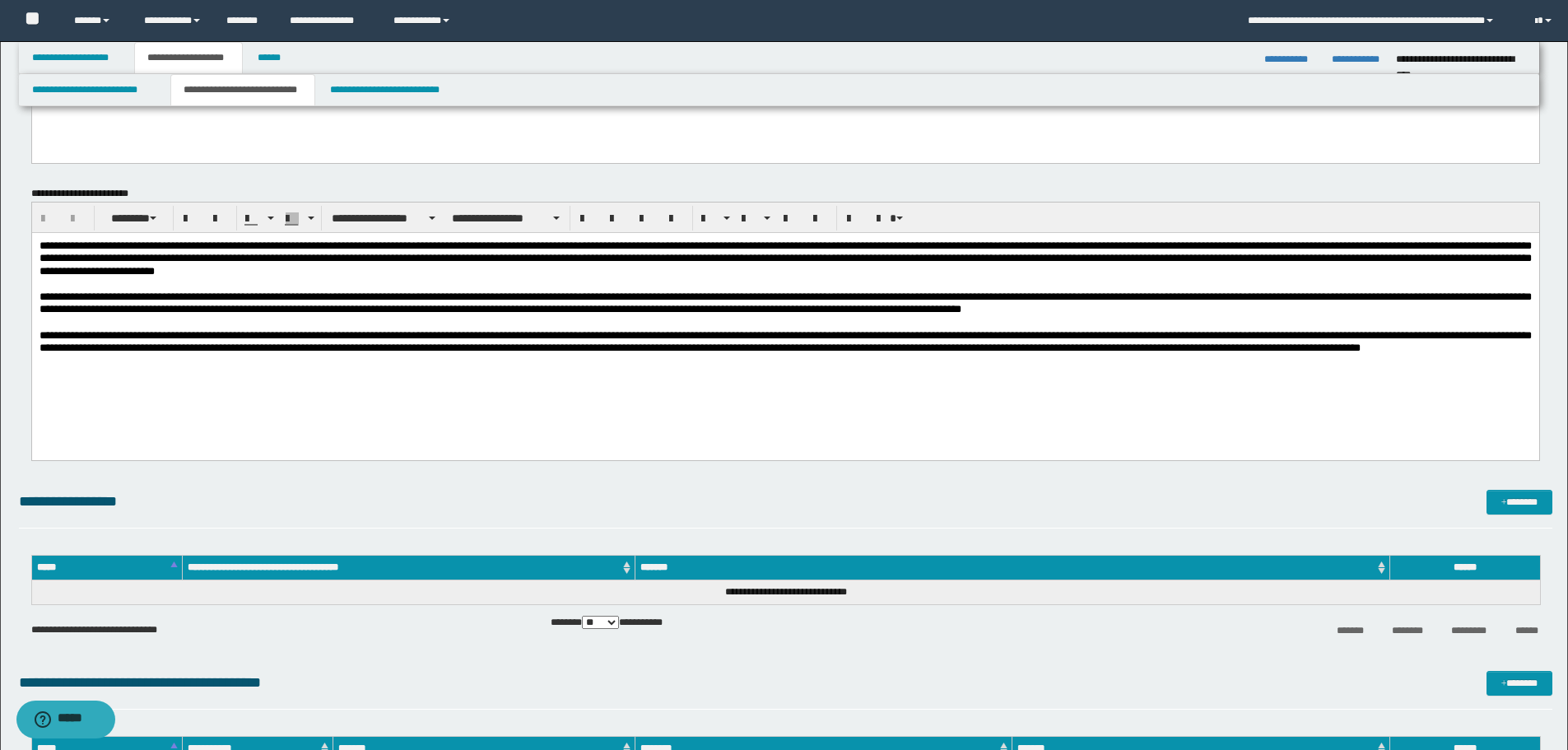 scroll, scrollTop: 329, scrollLeft: 0, axis: vertical 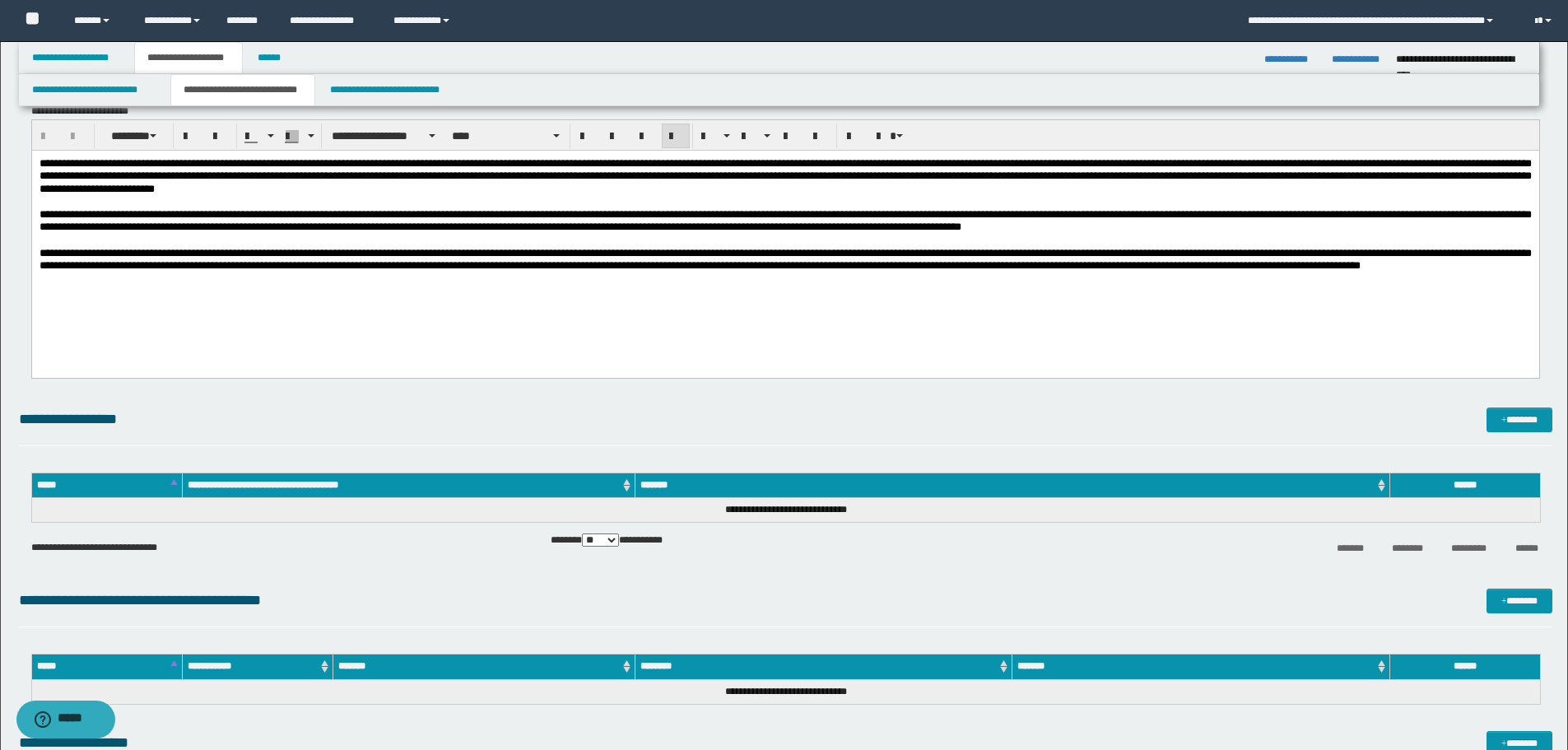 click on "**********" at bounding box center [784, 234] 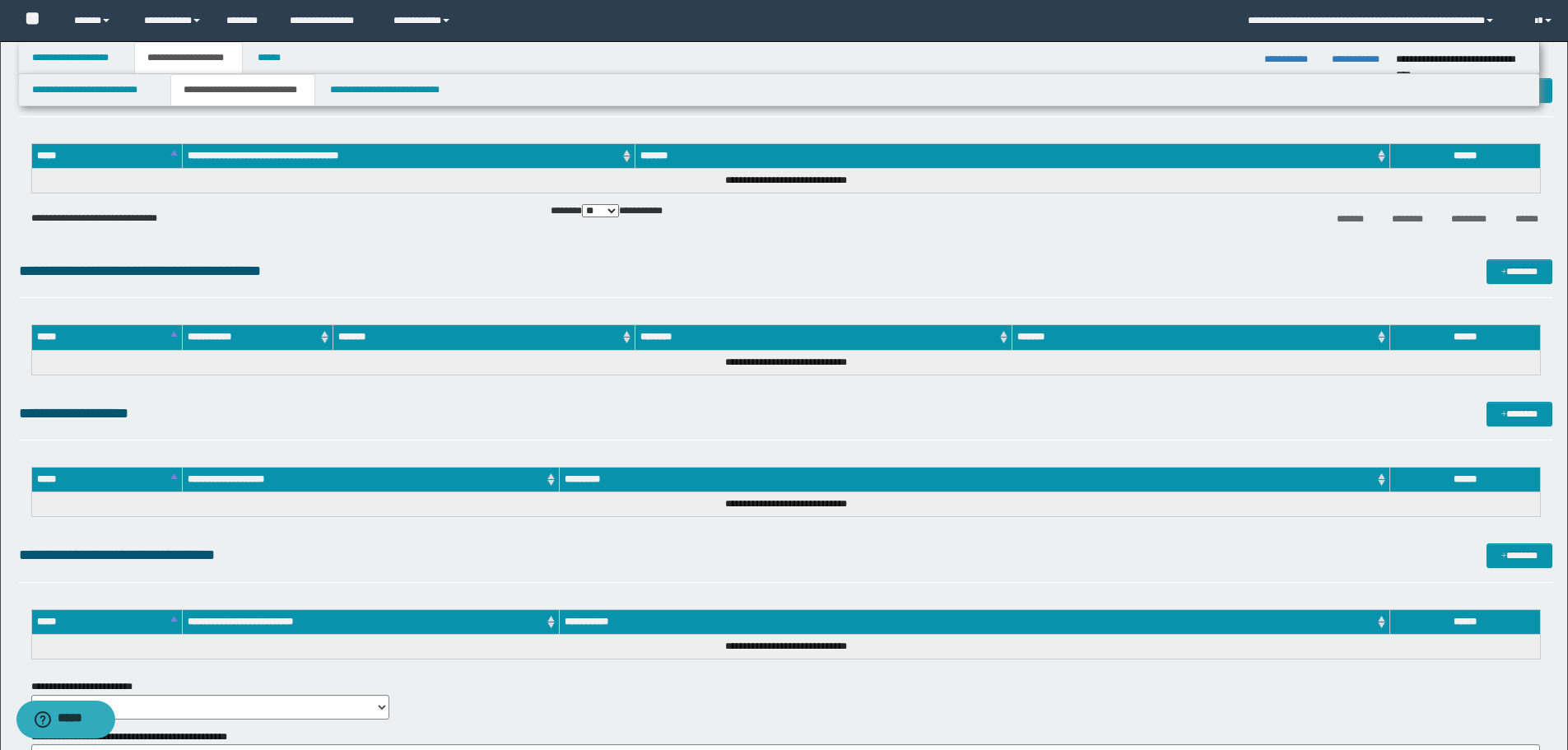 scroll, scrollTop: 874, scrollLeft: 0, axis: vertical 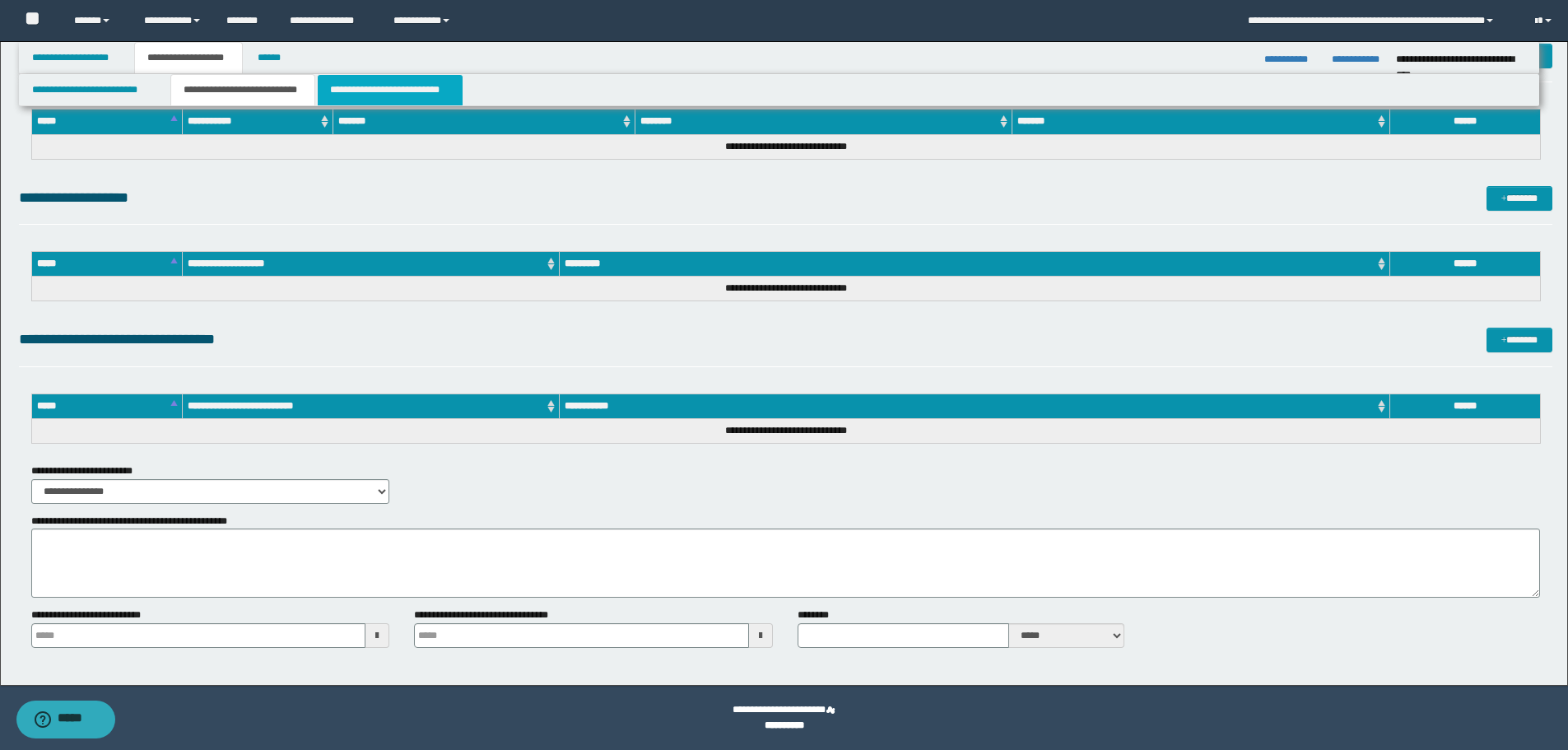 click on "**********" at bounding box center (390, 90) 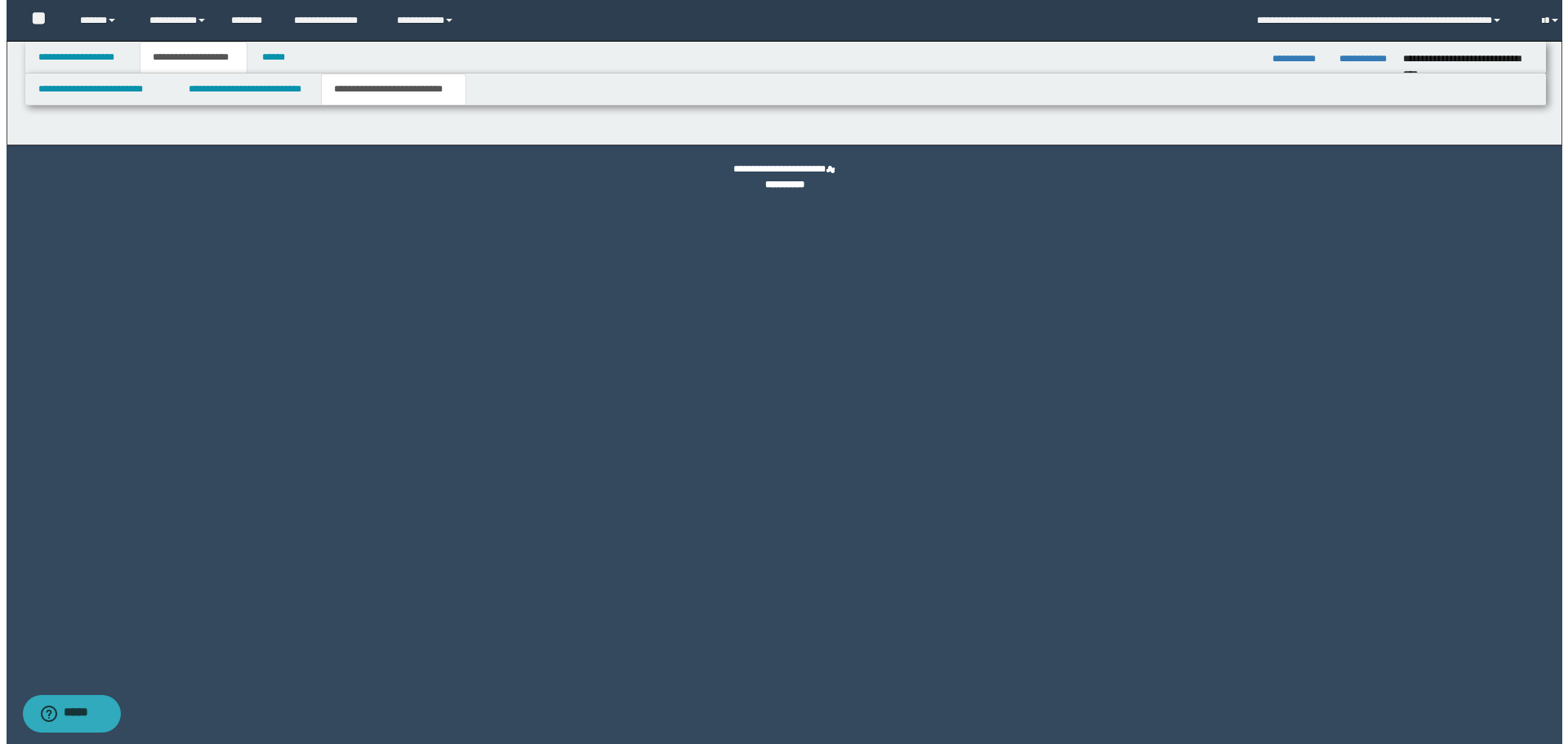 scroll, scrollTop: 0, scrollLeft: 0, axis: both 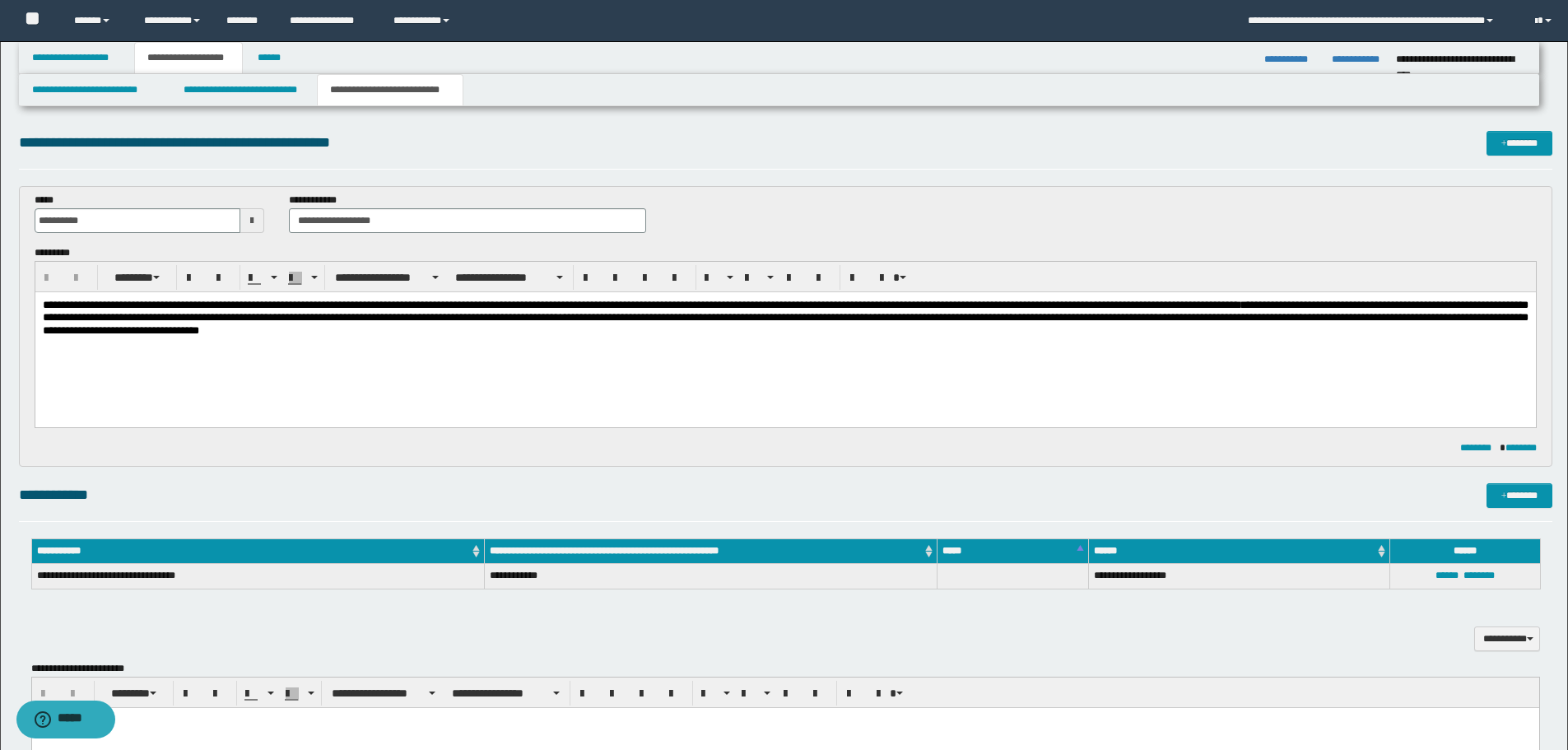 click on "**********" at bounding box center (784, 338) 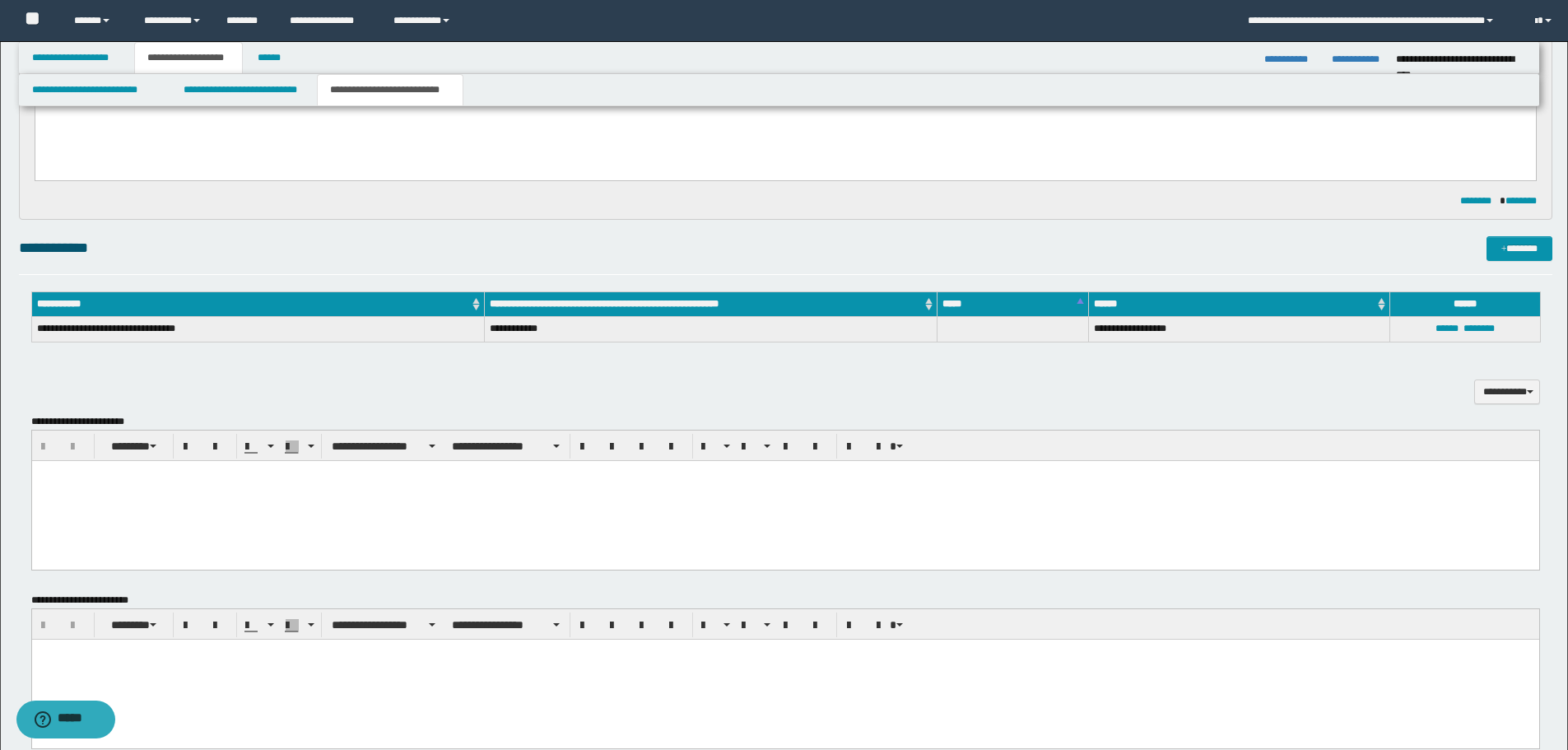 scroll, scrollTop: 329, scrollLeft: 0, axis: vertical 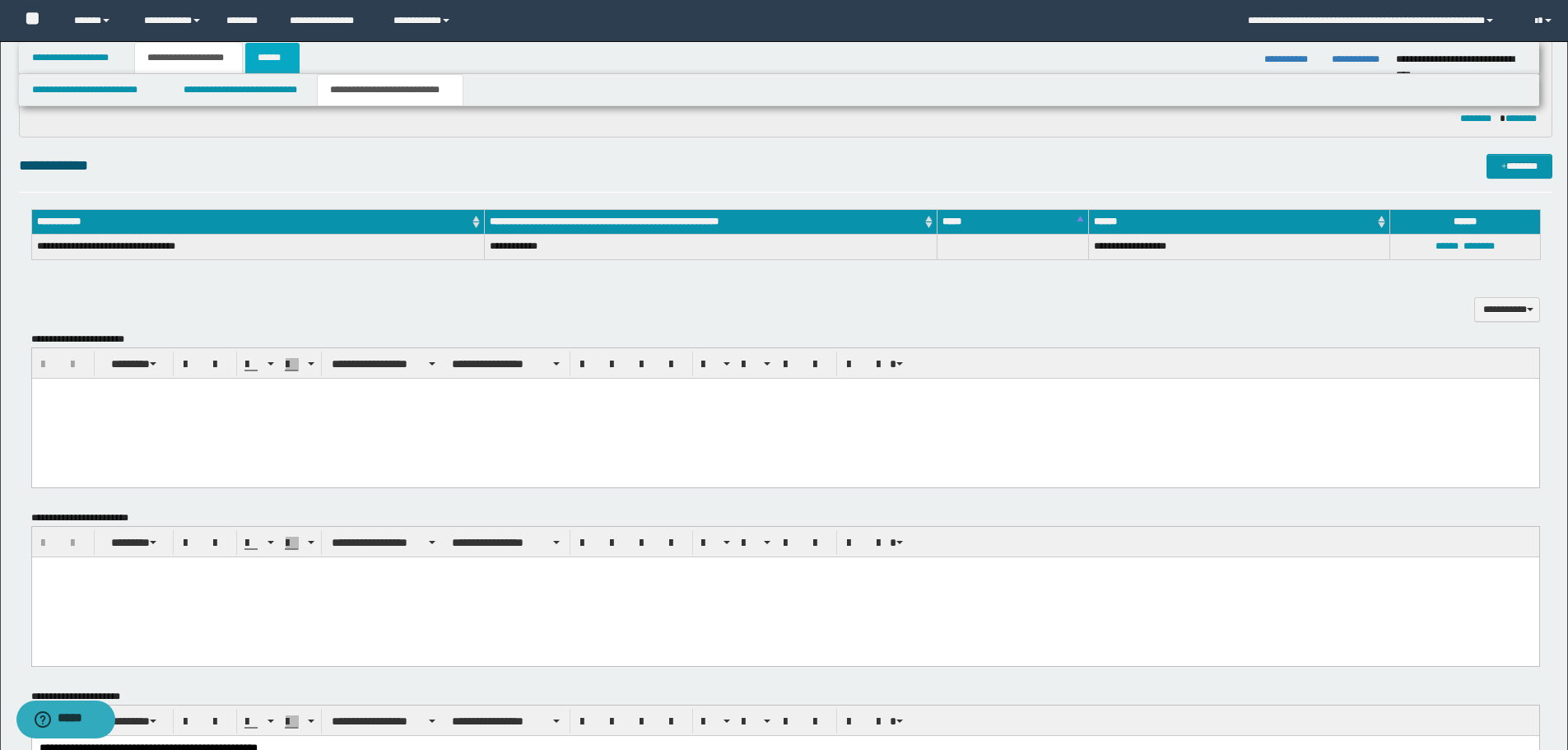 click on "******" at bounding box center (272, 58) 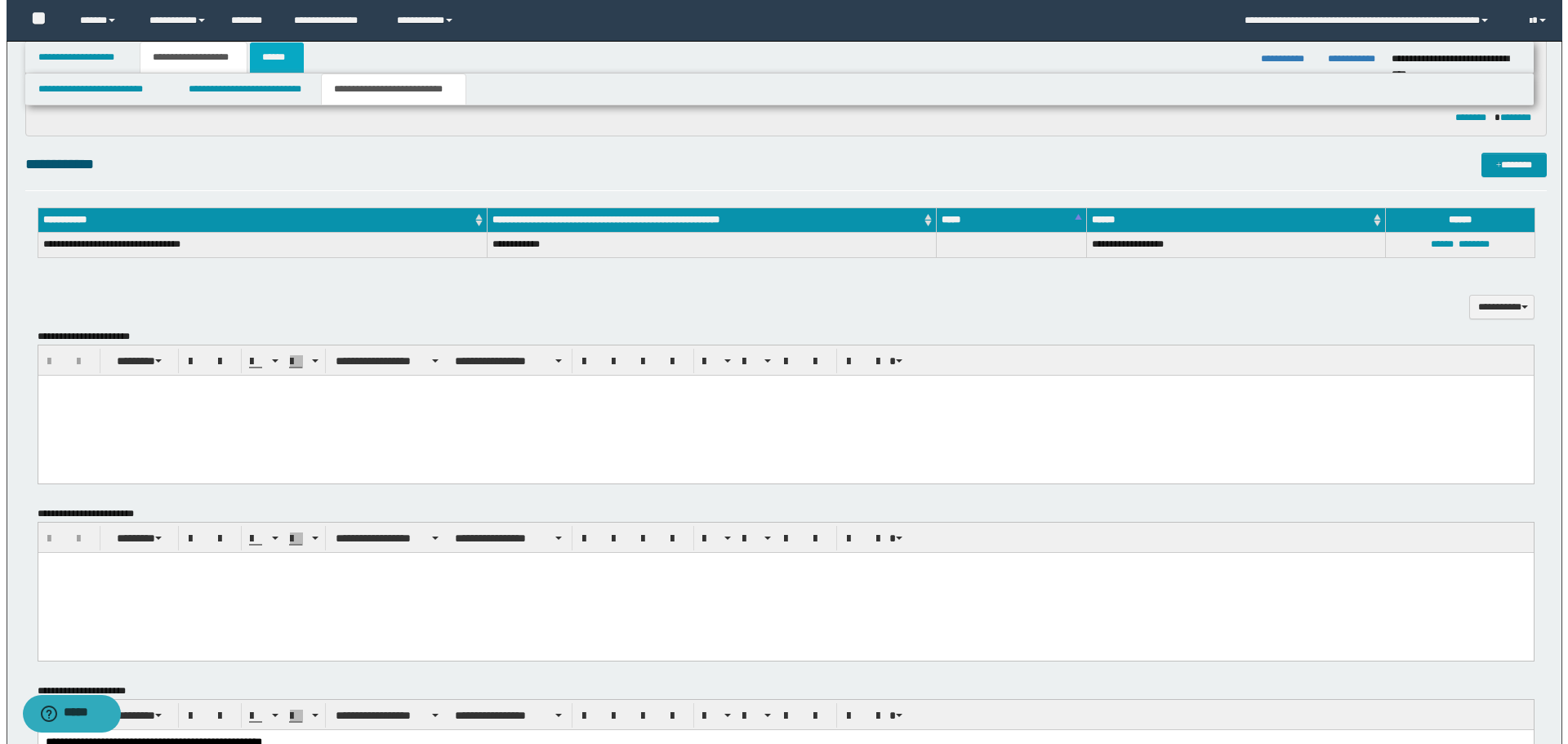 scroll, scrollTop: 0, scrollLeft: 0, axis: both 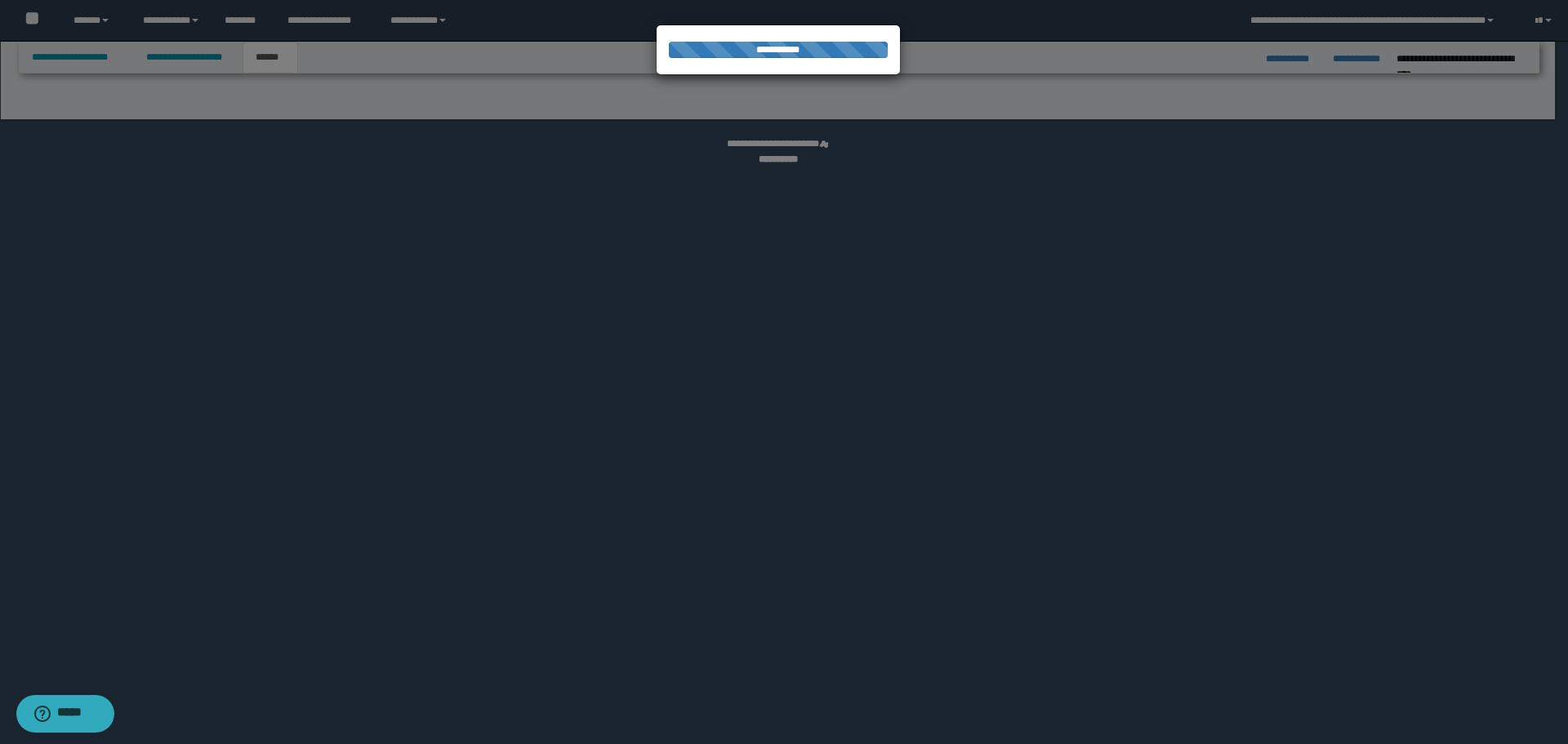 select on "*" 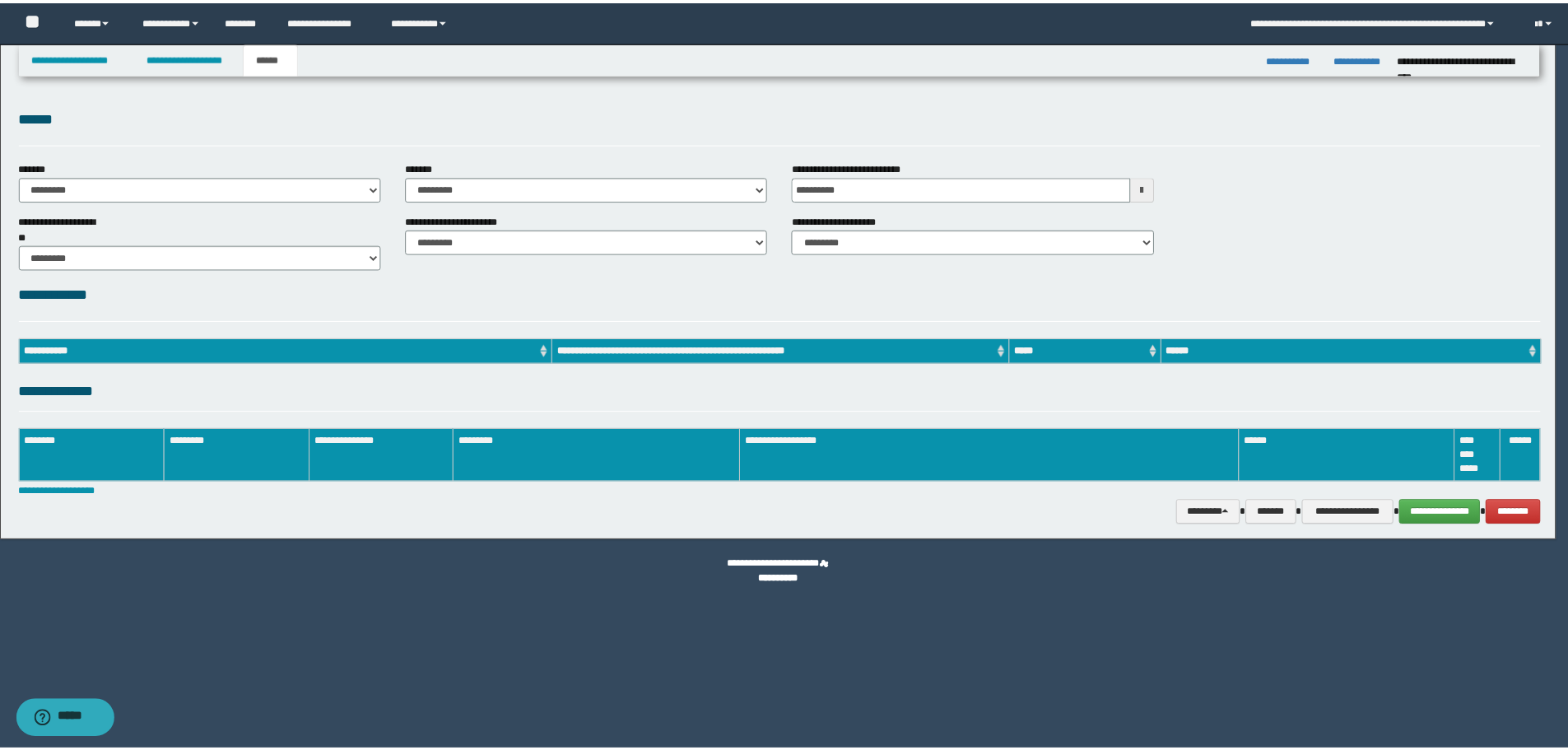 scroll, scrollTop: 0, scrollLeft: 0, axis: both 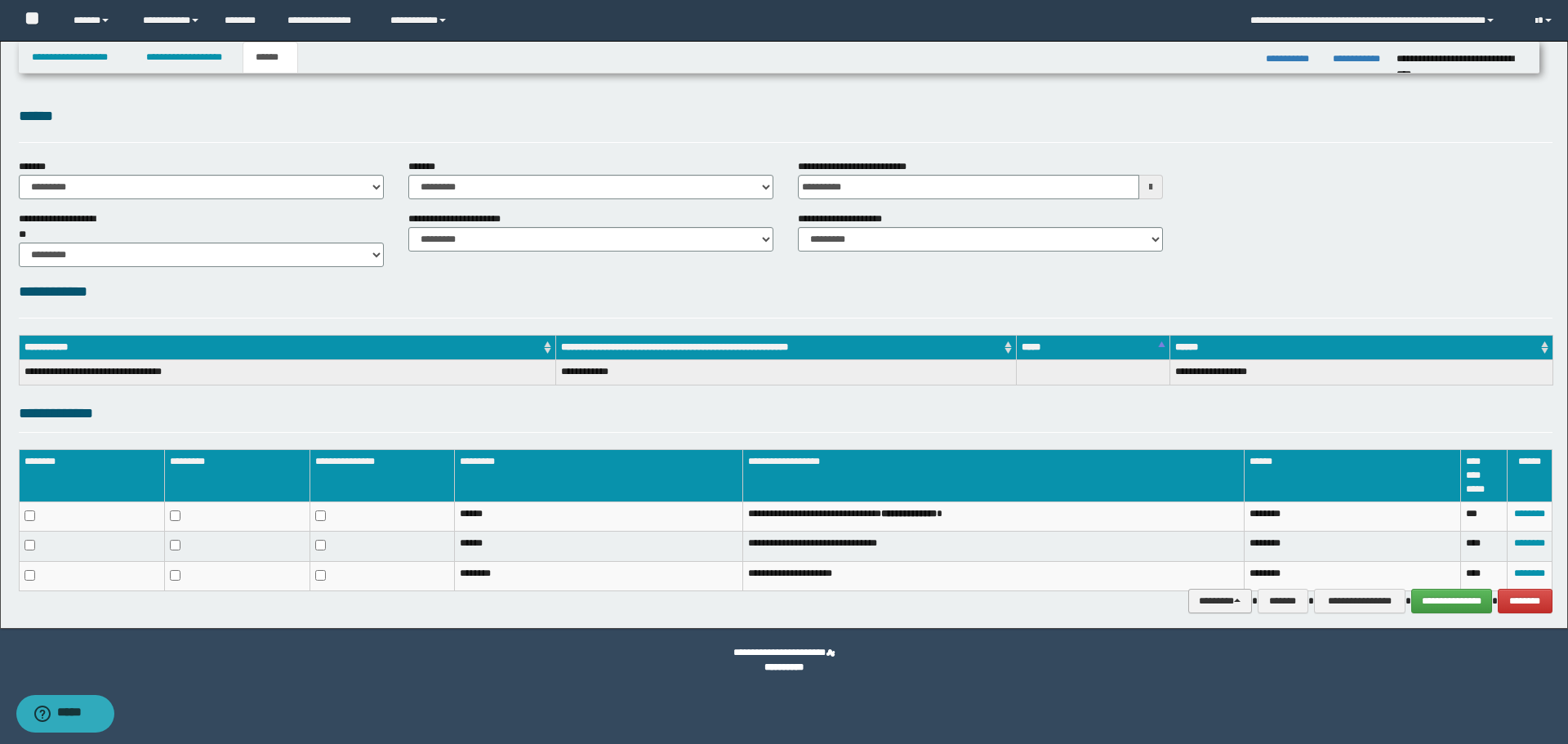 click on "********" at bounding box center (1220, 601) 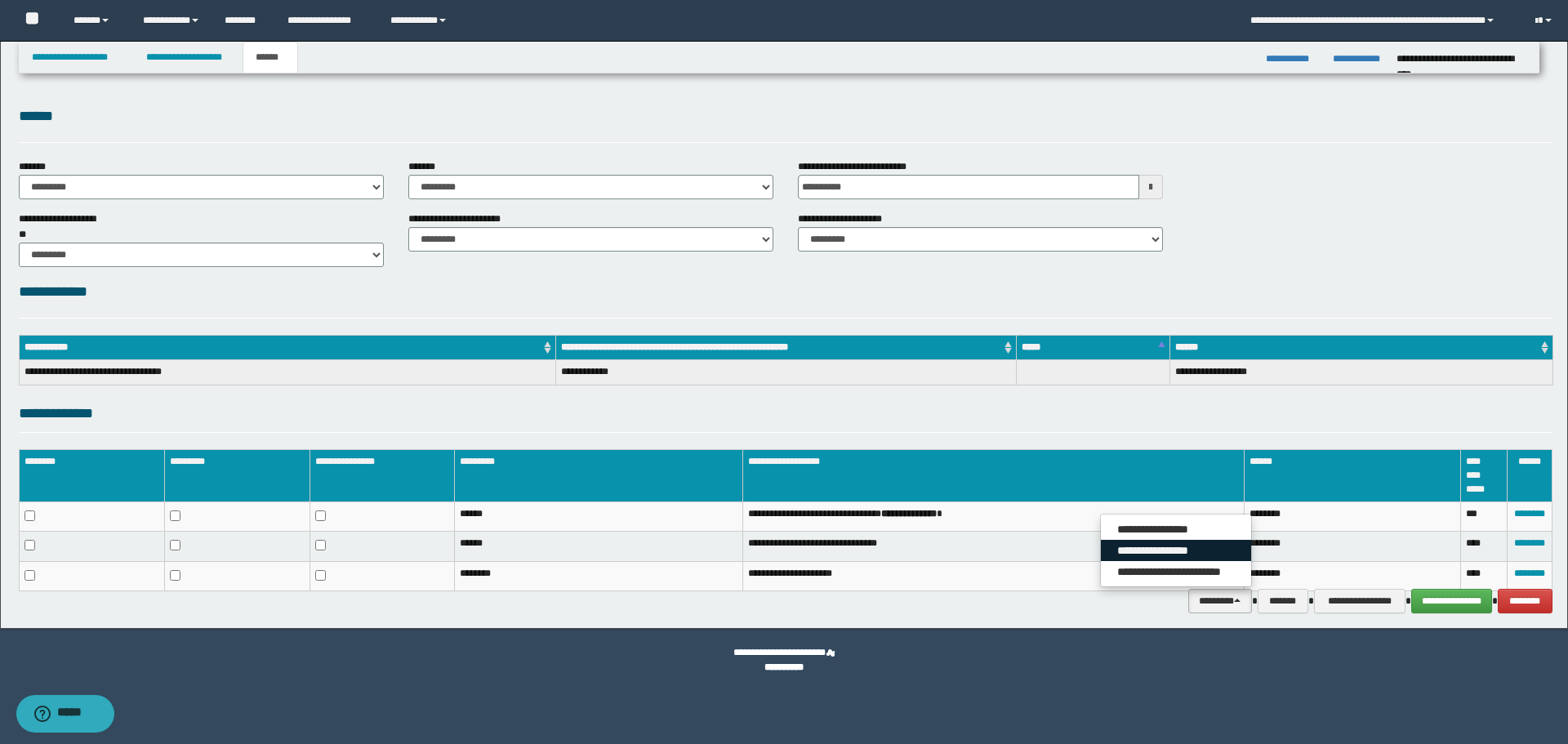 click on "**********" at bounding box center (1176, 550) 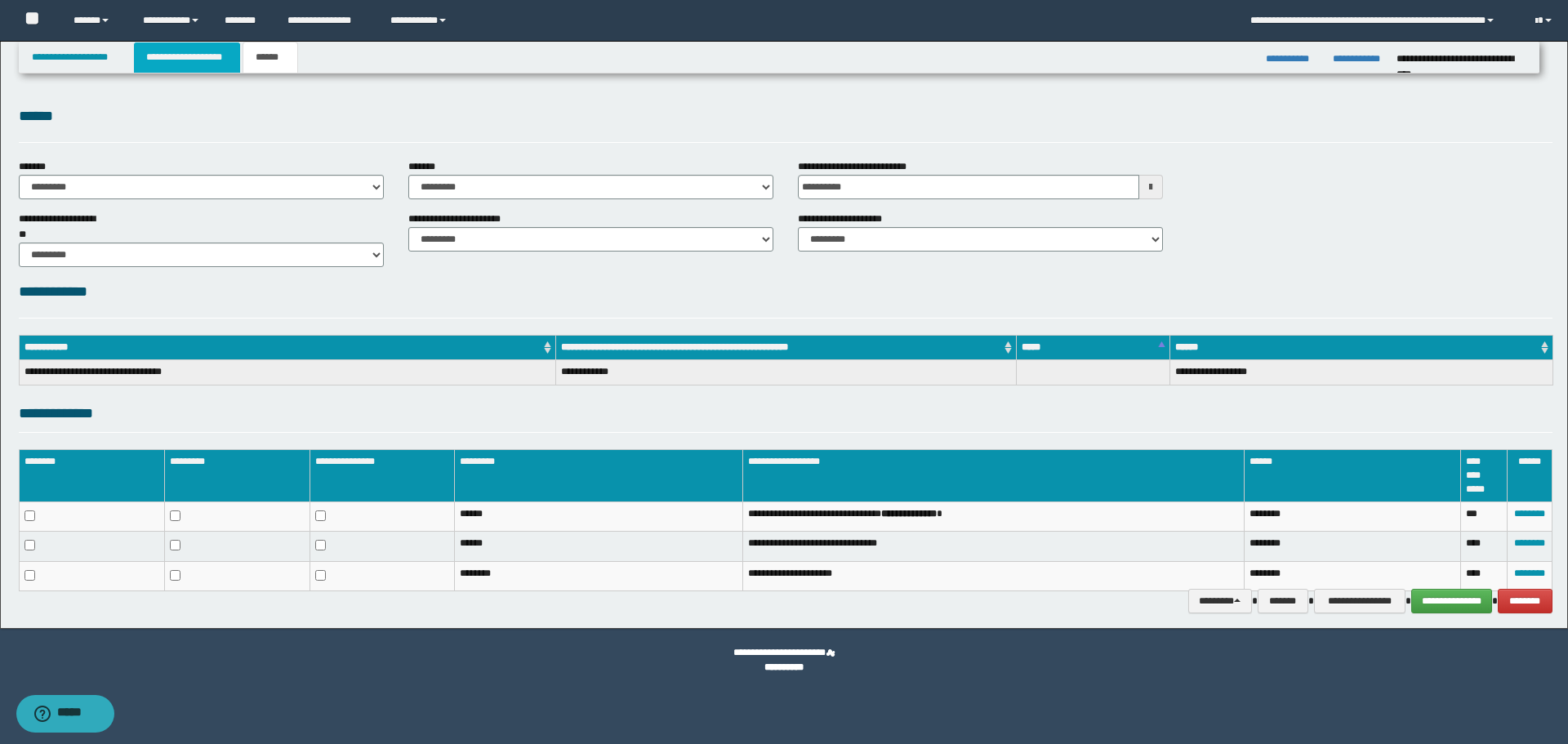 click on "**********" at bounding box center (187, 57) 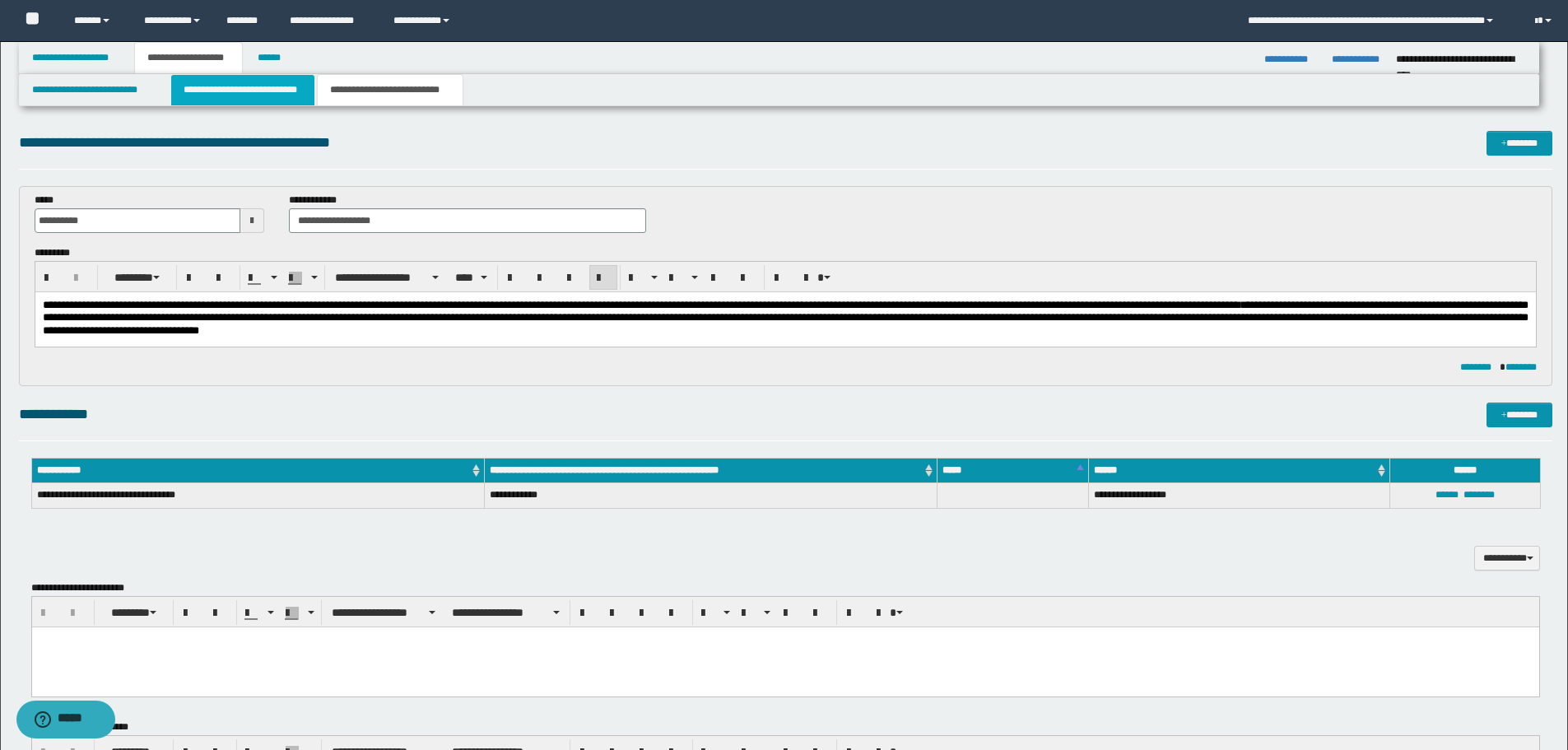 click on "**********" at bounding box center [243, 90] 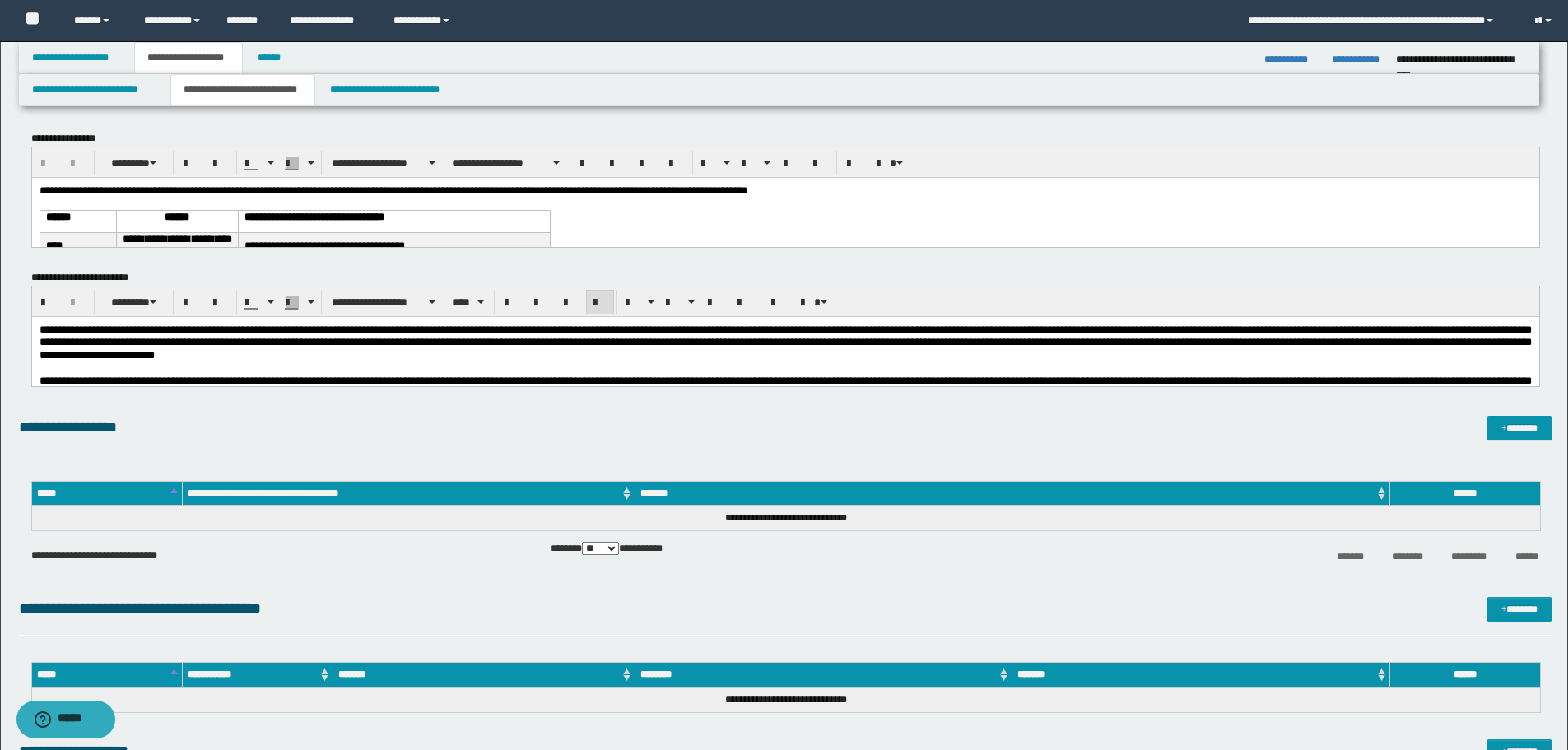 click on "**********" at bounding box center [784, 342] 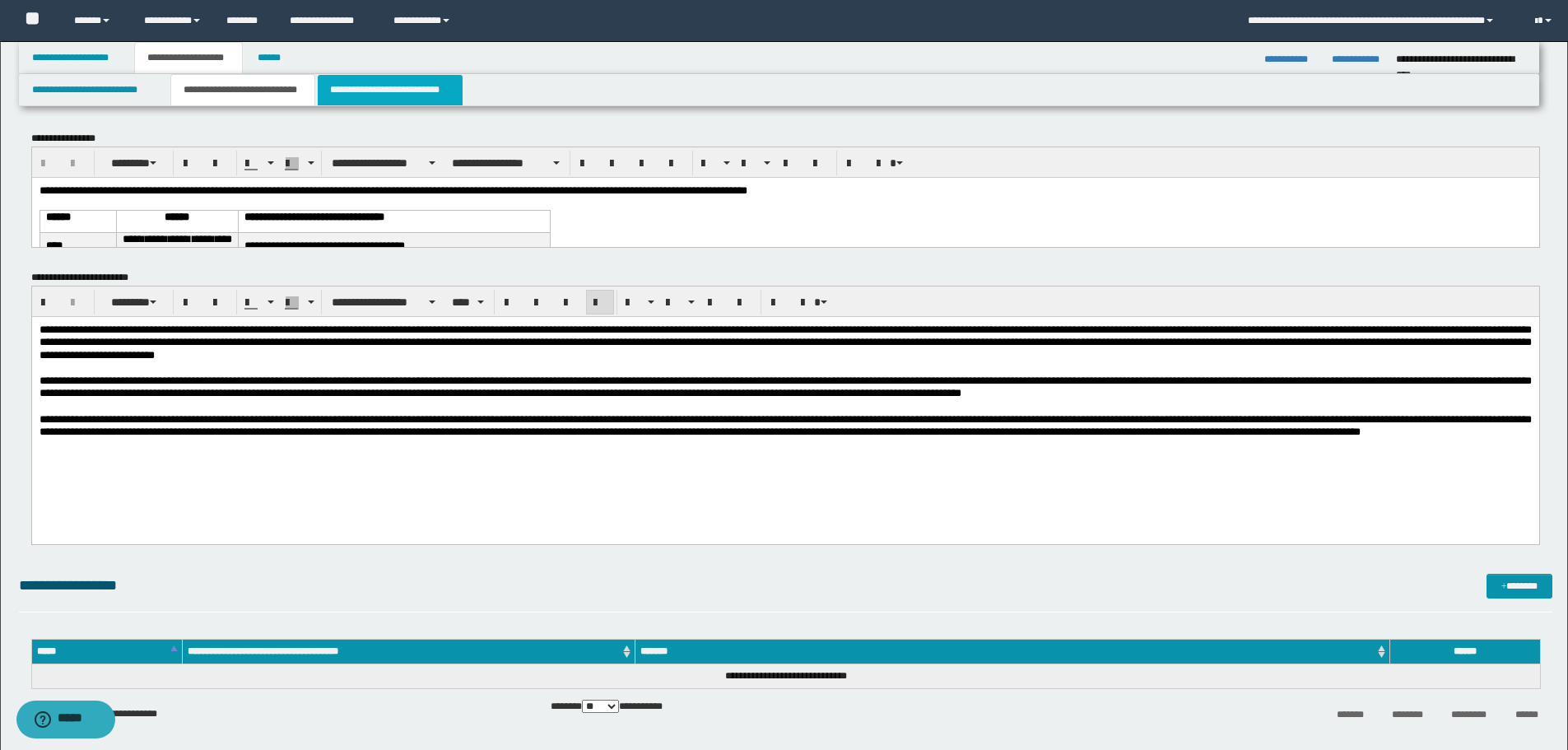 click on "**********" at bounding box center (390, 90) 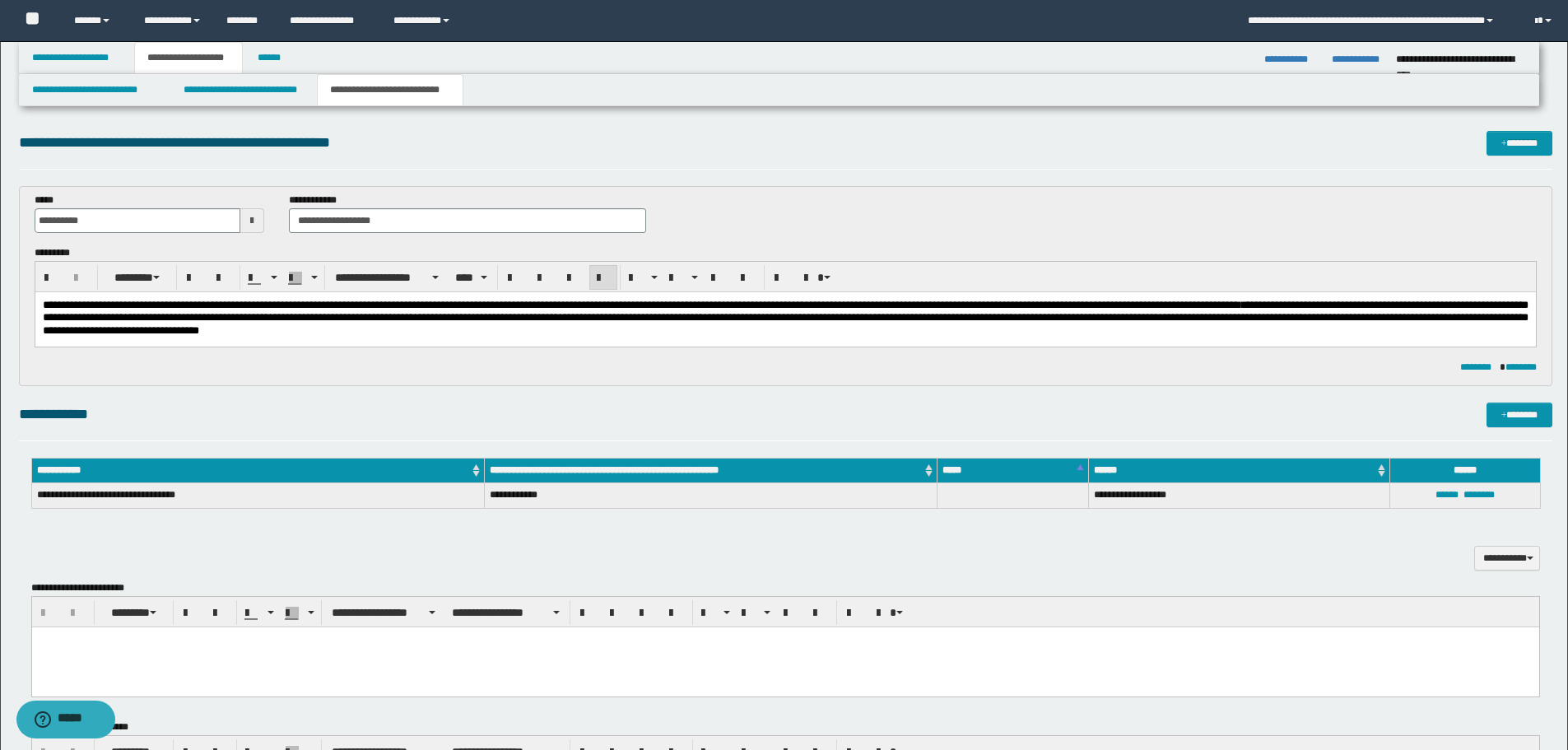 click on "**********" at bounding box center (784, 318) 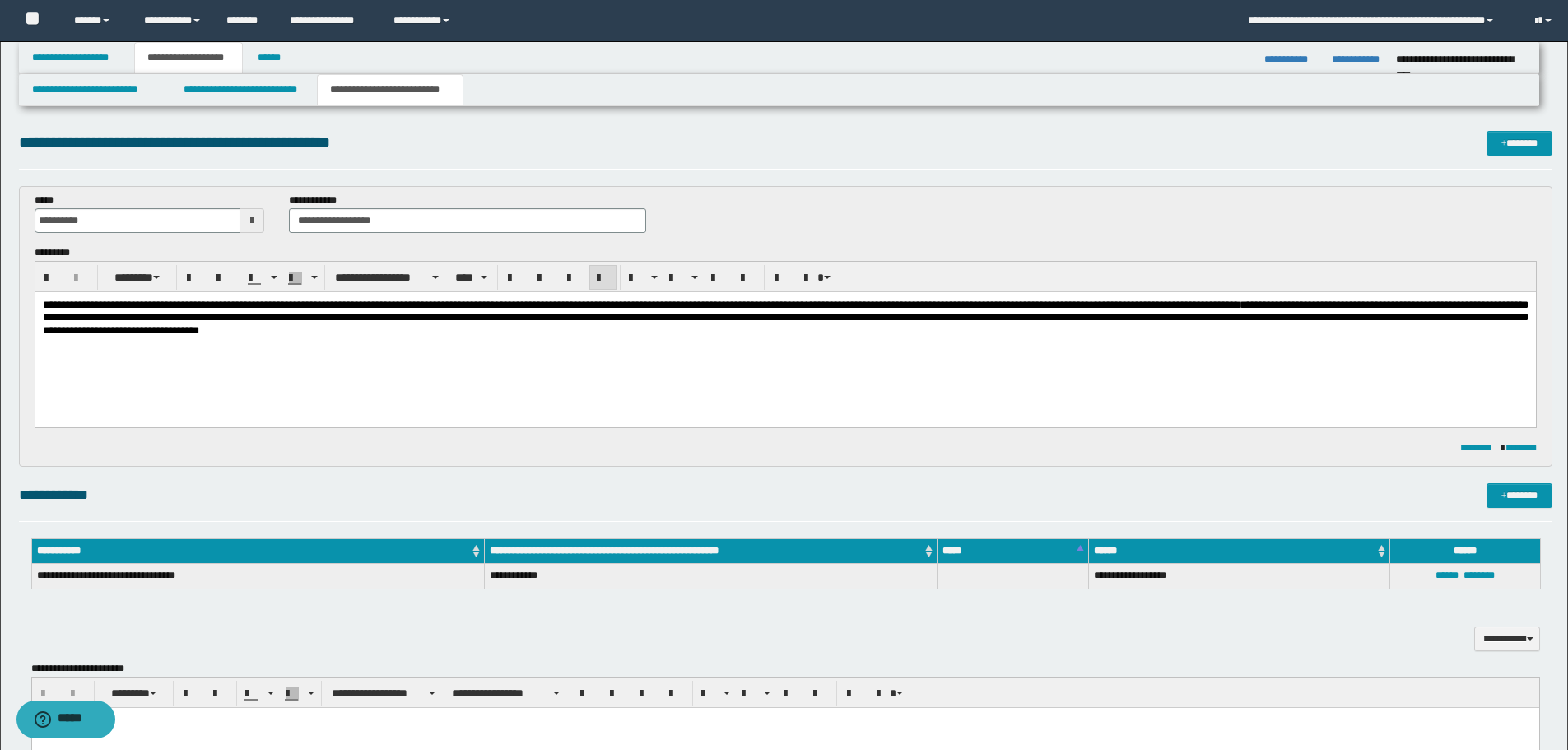 click on "**********" at bounding box center [784, 318] 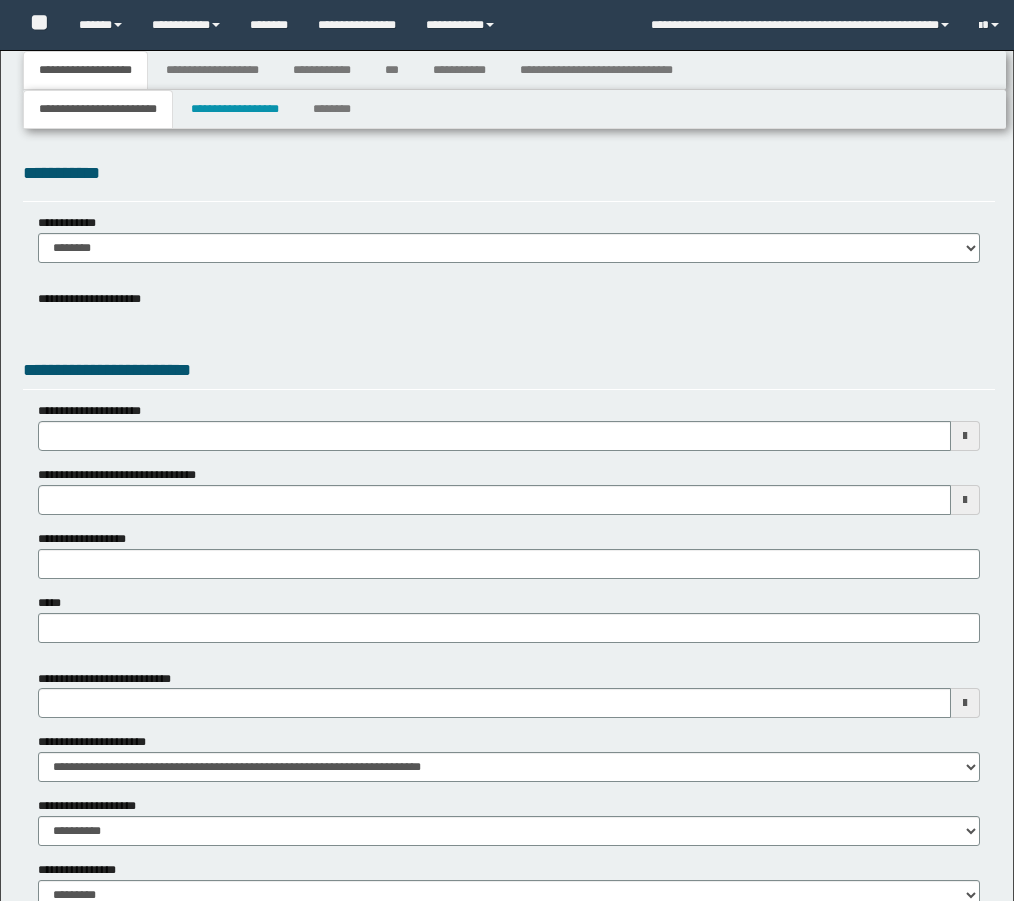 type 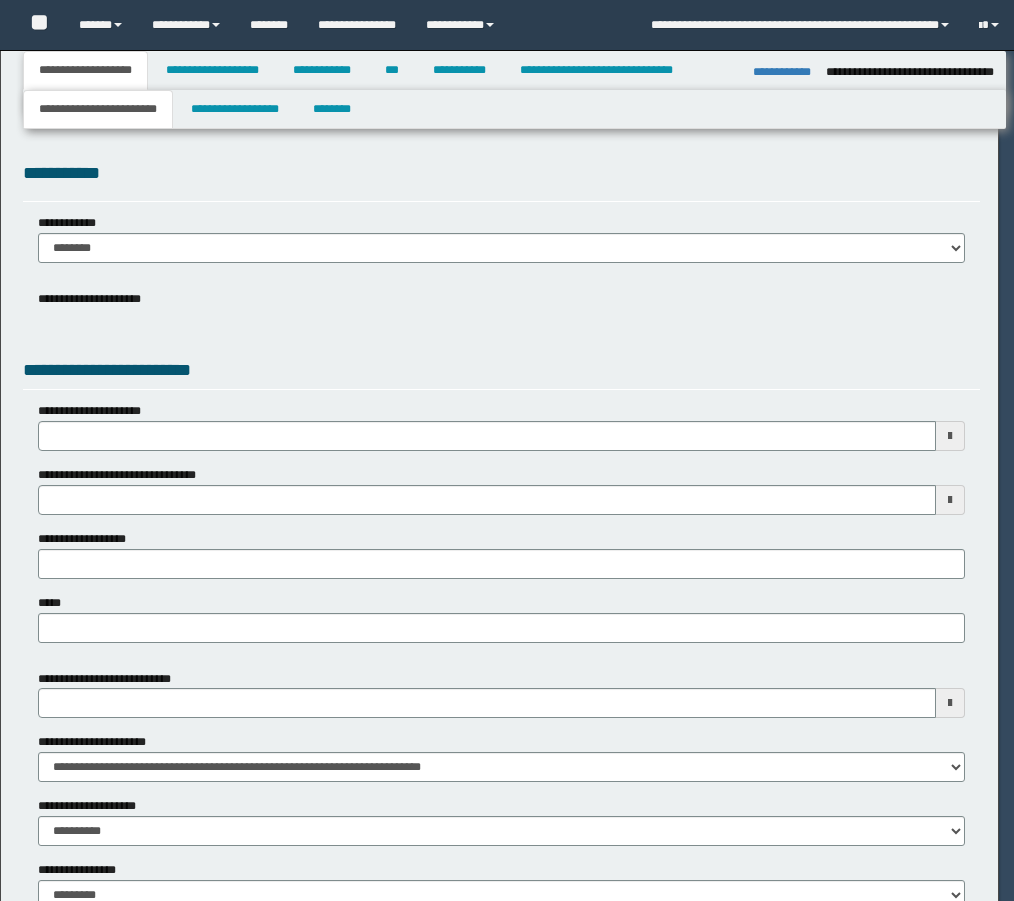 type on "**********" 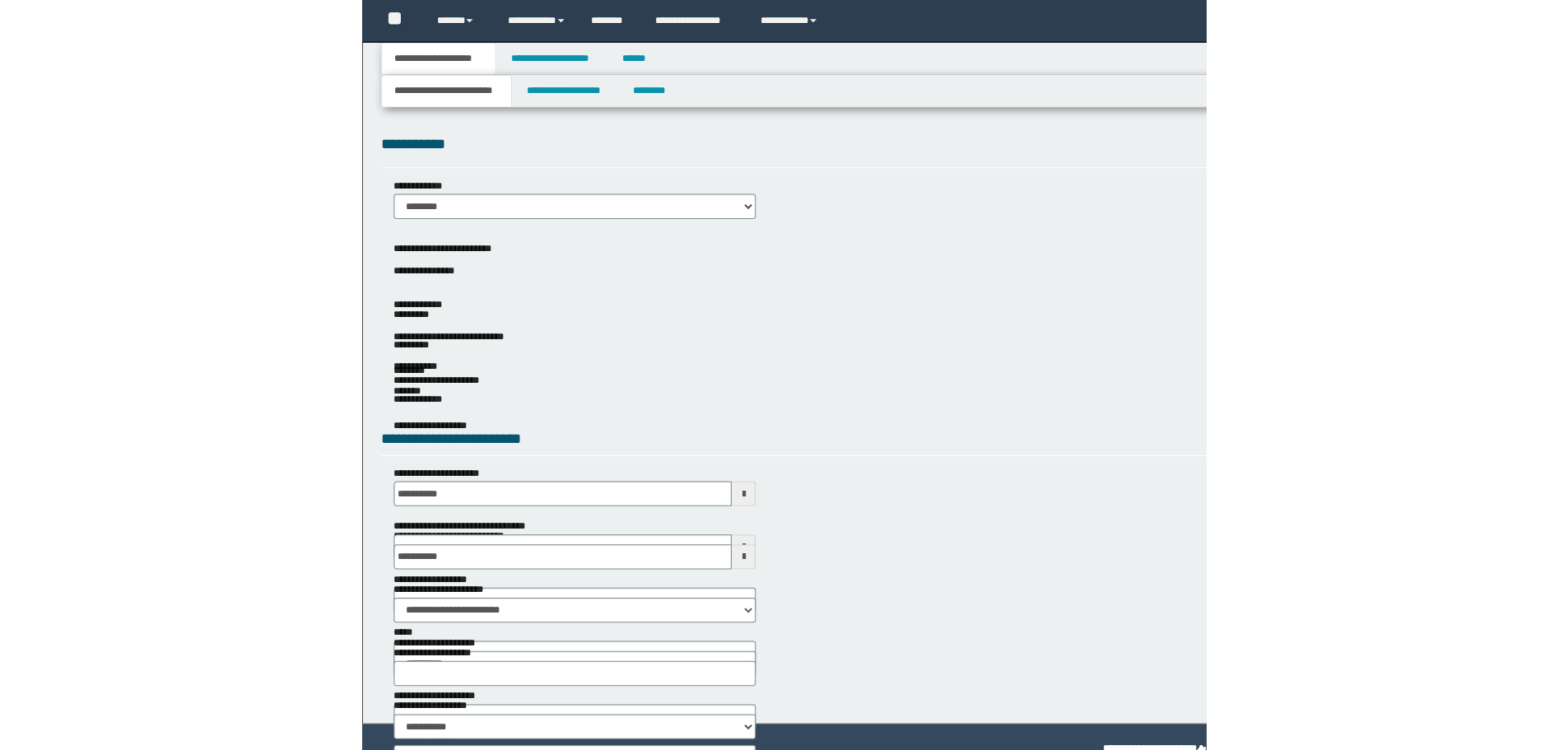 scroll, scrollTop: 0, scrollLeft: 0, axis: both 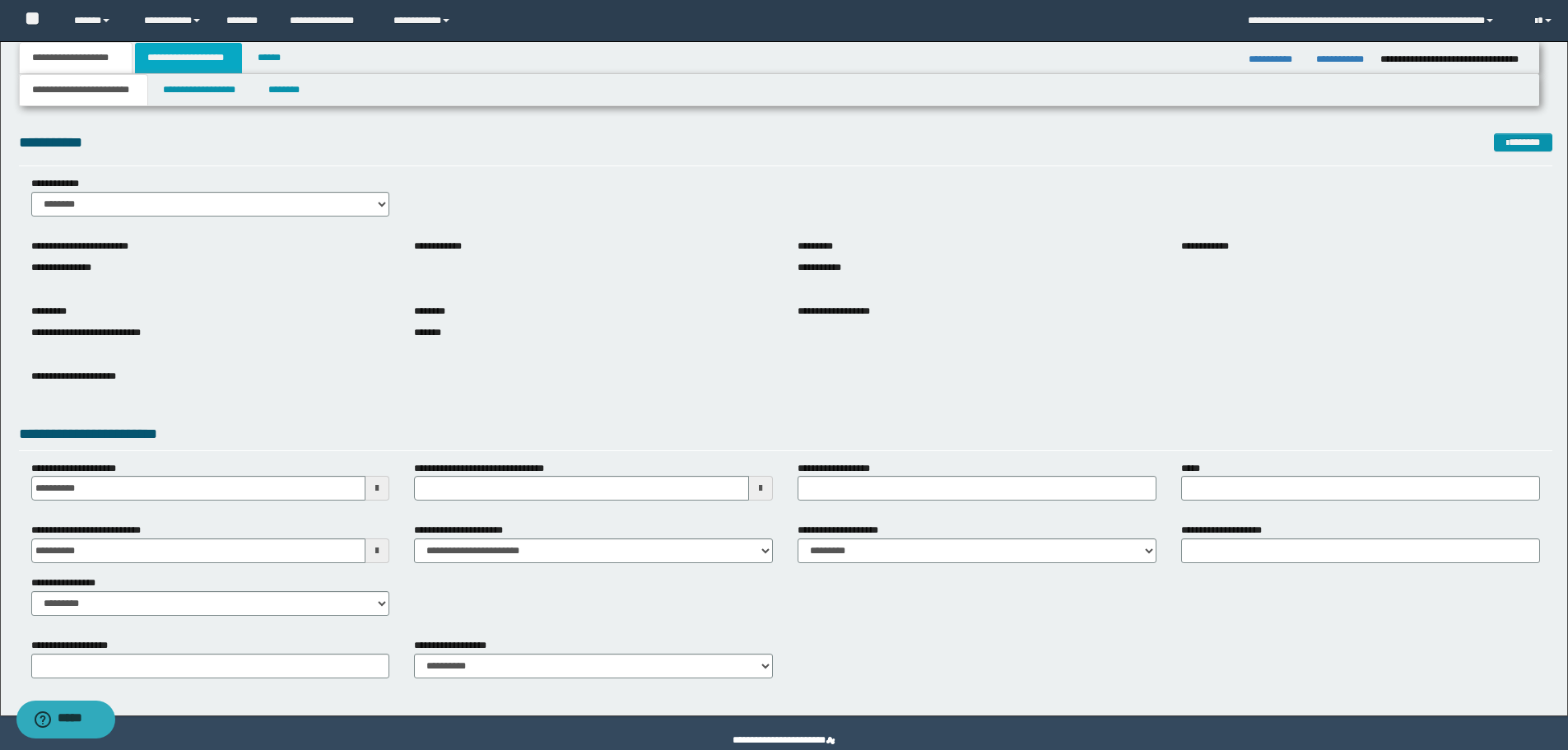 click on "**********" at bounding box center [188, 58] 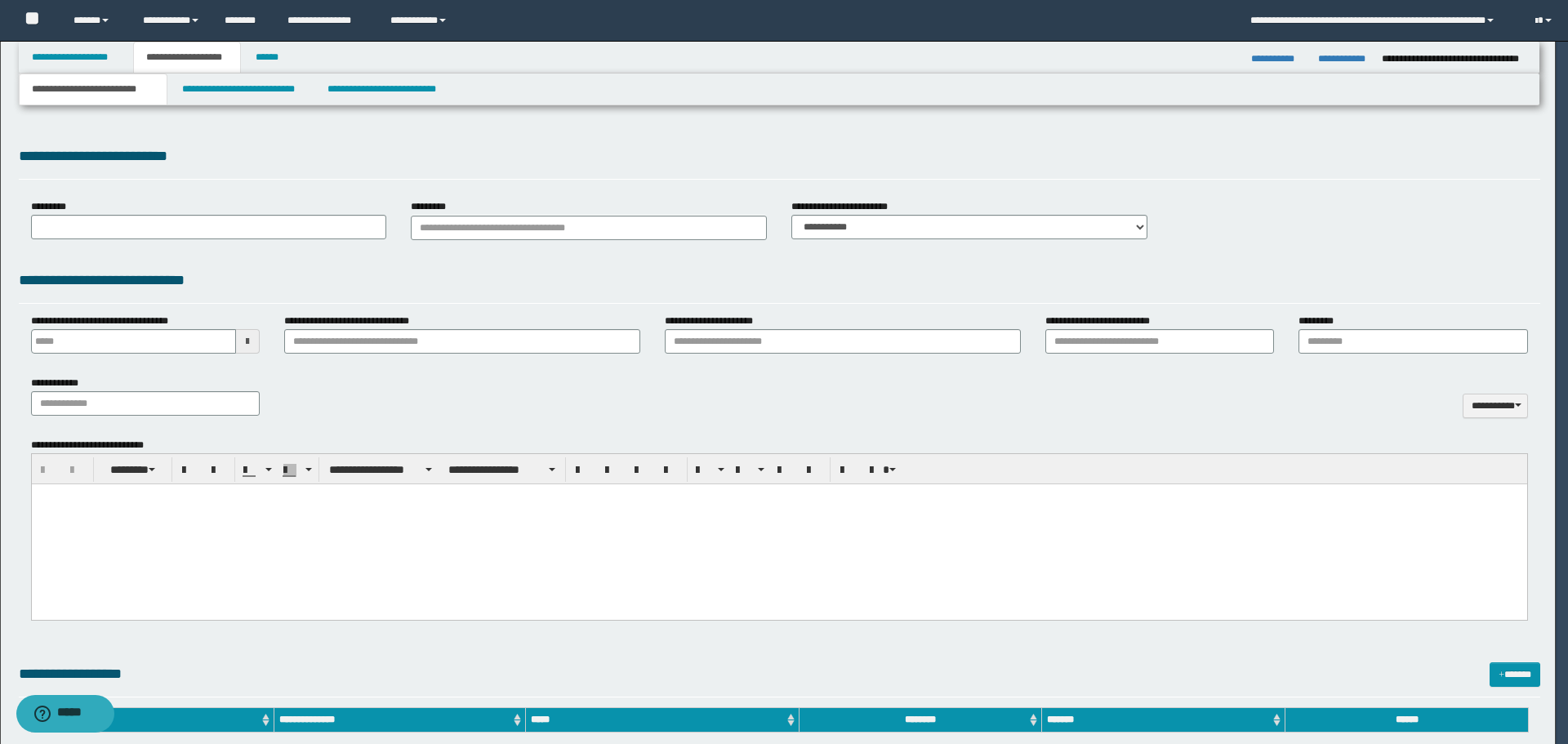 type 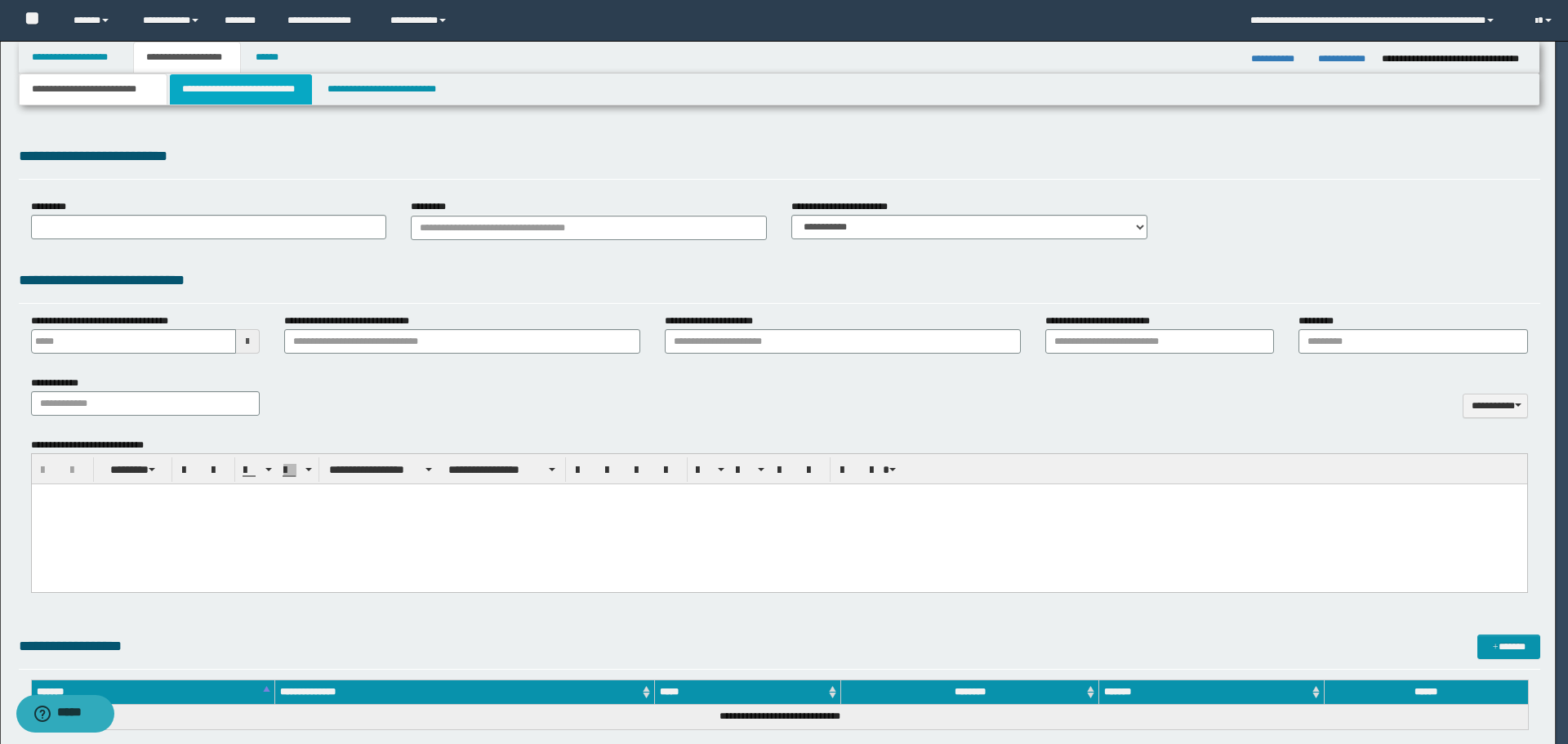 scroll, scrollTop: 0, scrollLeft: 0, axis: both 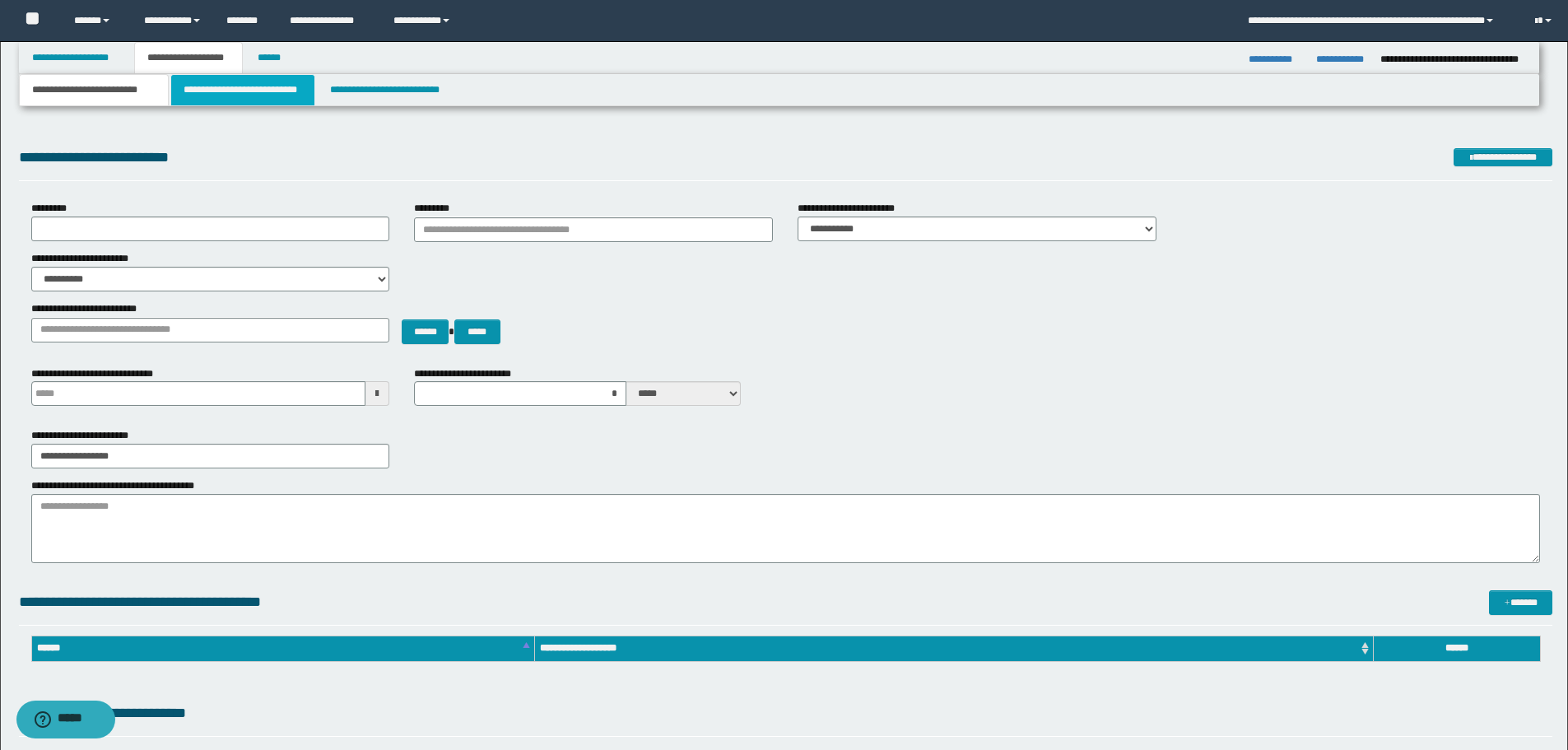 click on "**********" at bounding box center [243, 90] 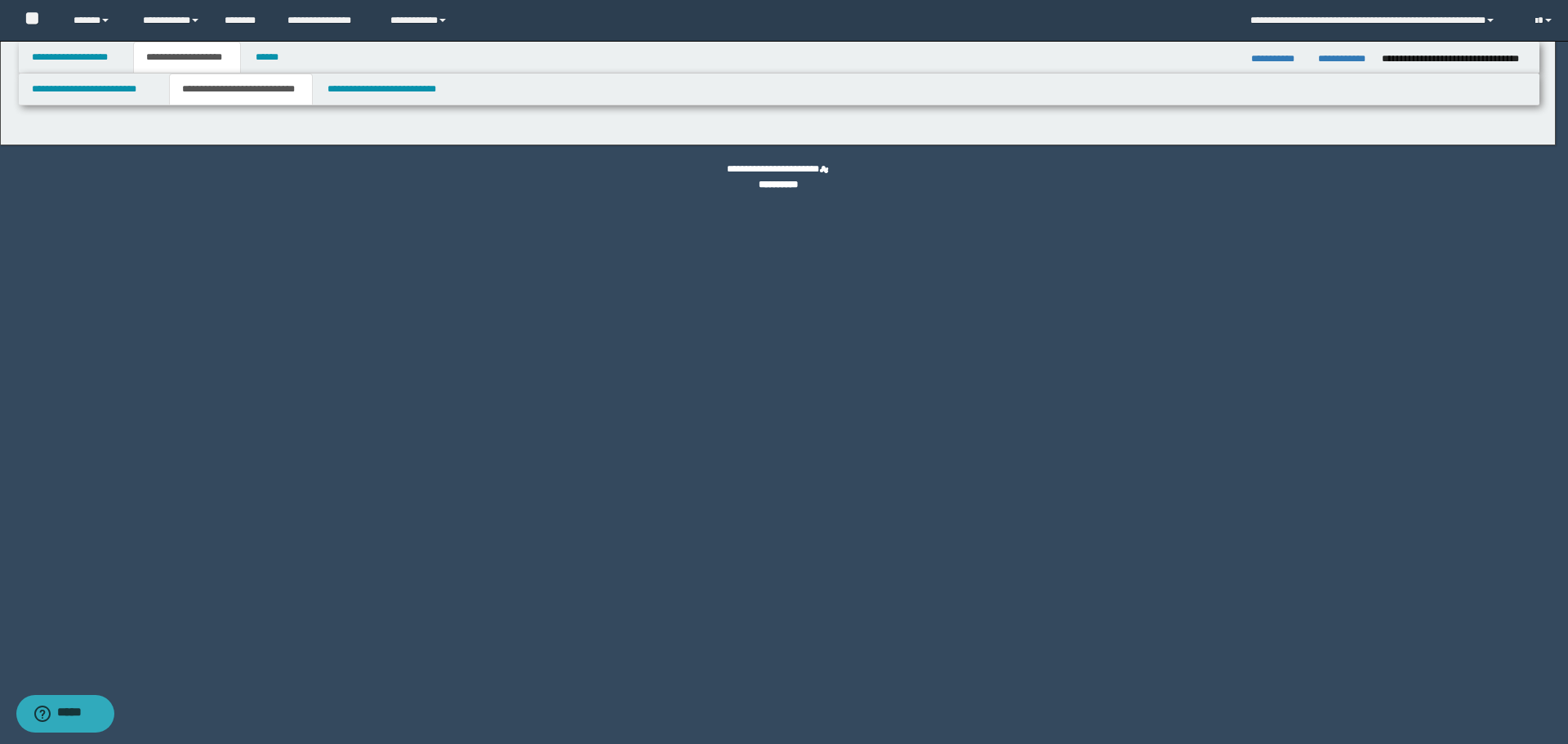 select on "*" 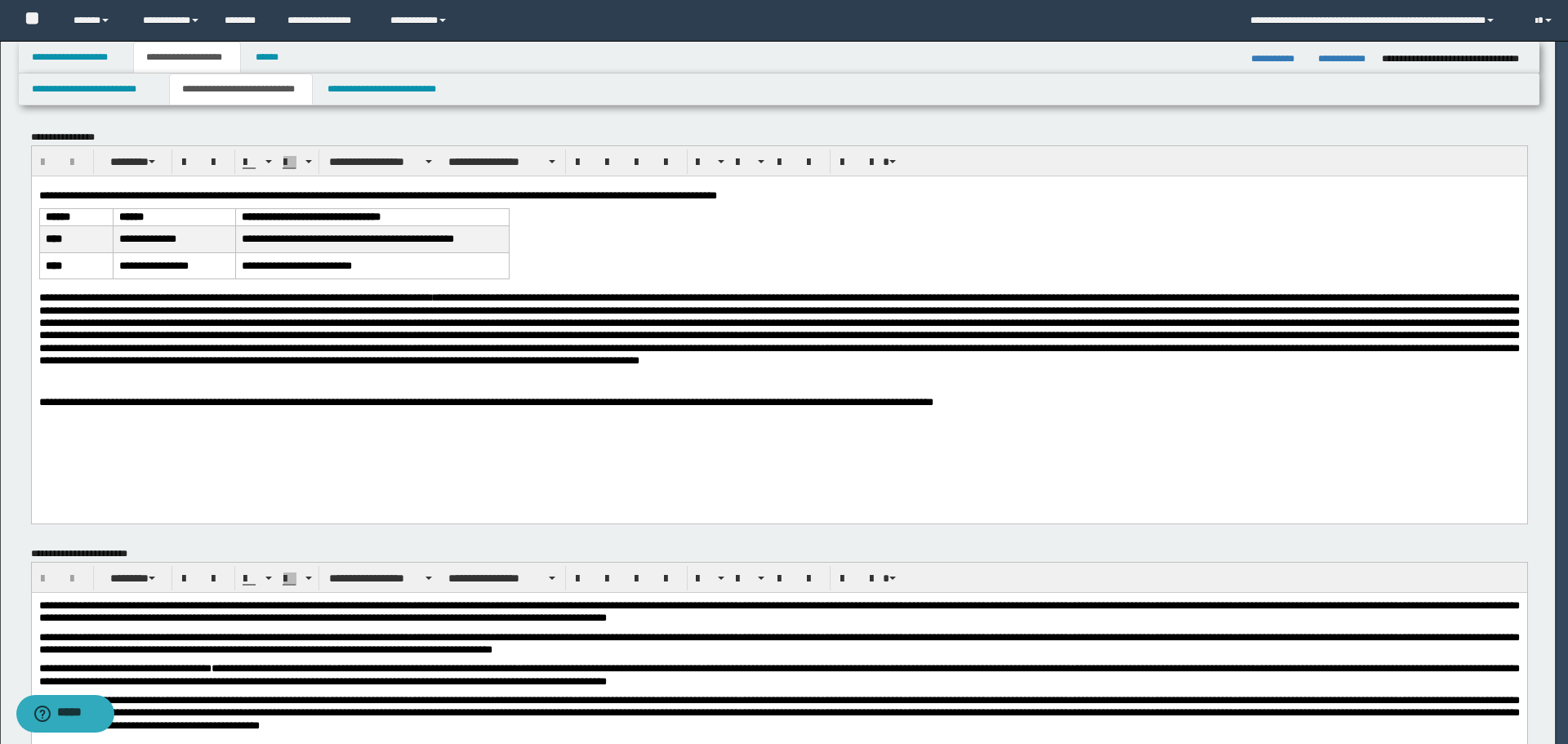 scroll, scrollTop: 0, scrollLeft: 0, axis: both 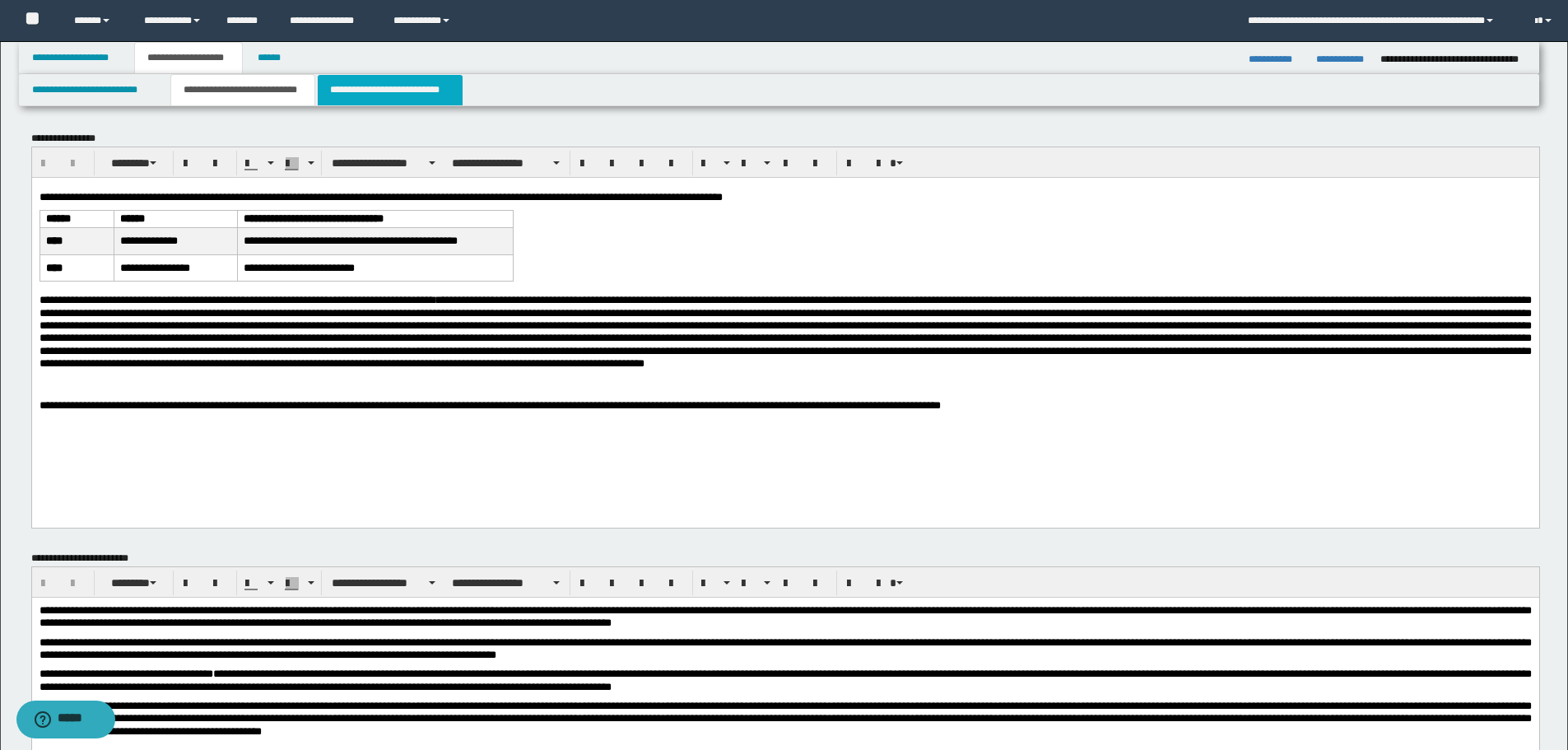 click on "**********" at bounding box center (390, 90) 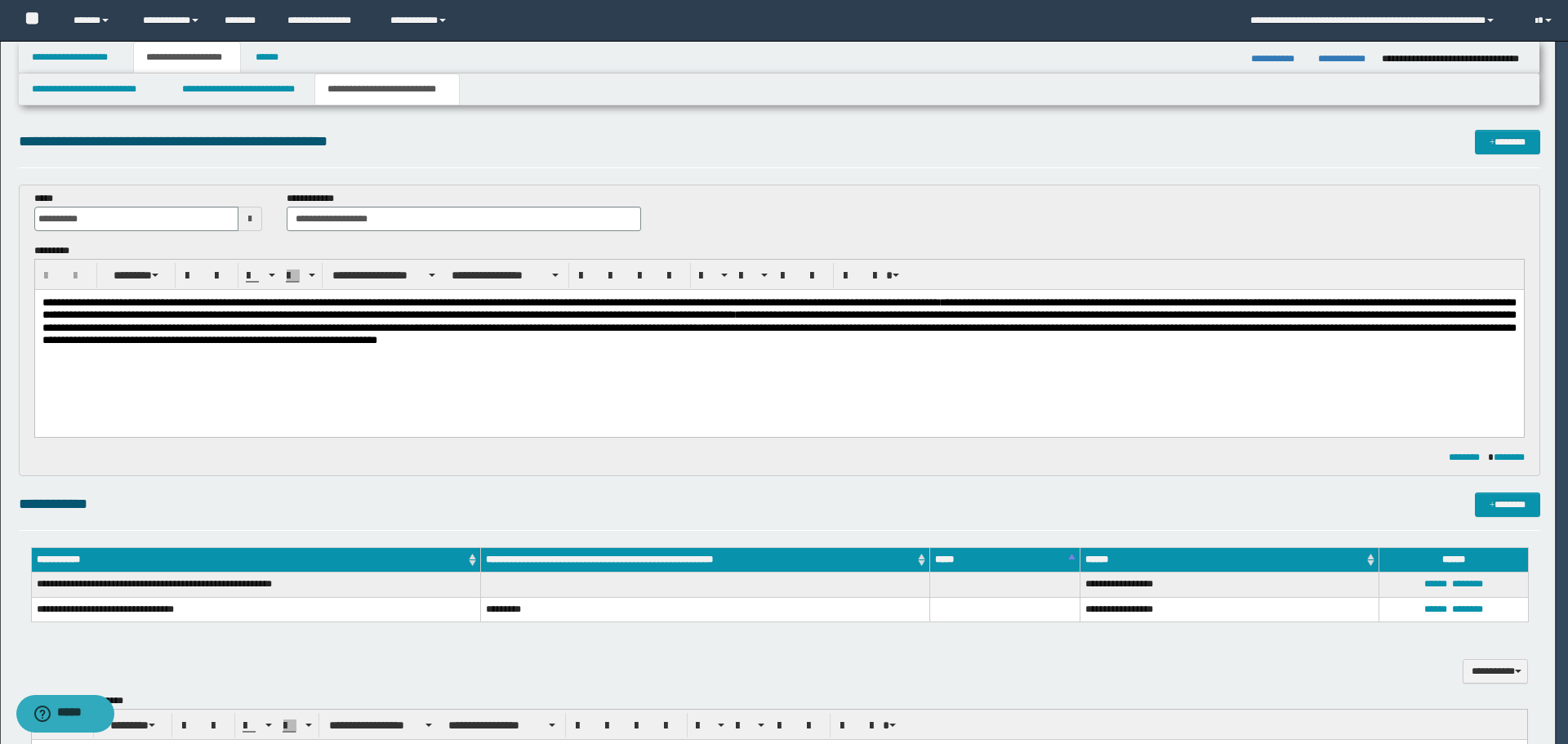 scroll, scrollTop: 0, scrollLeft: 0, axis: both 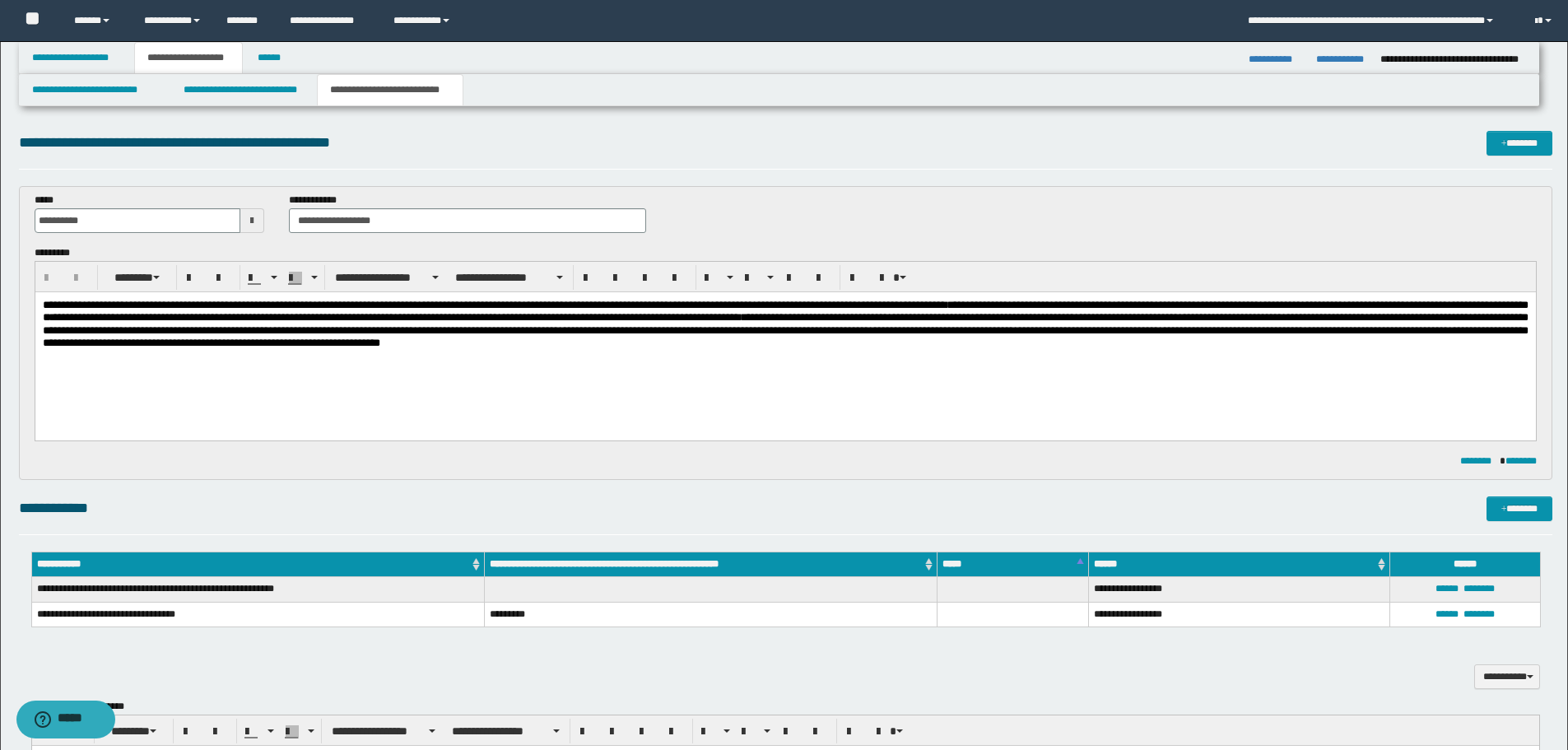 click on "**********" at bounding box center [784, 324] 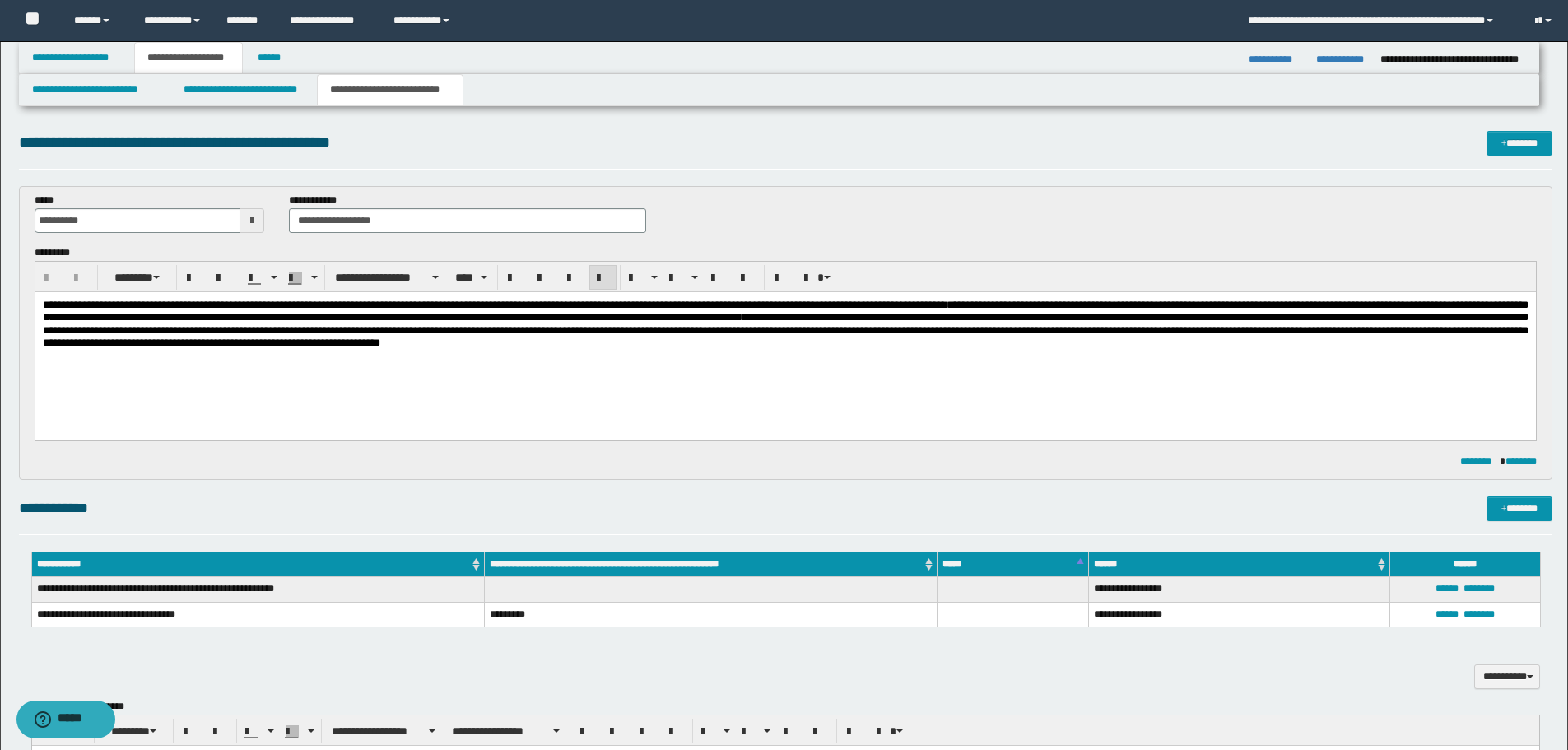 type 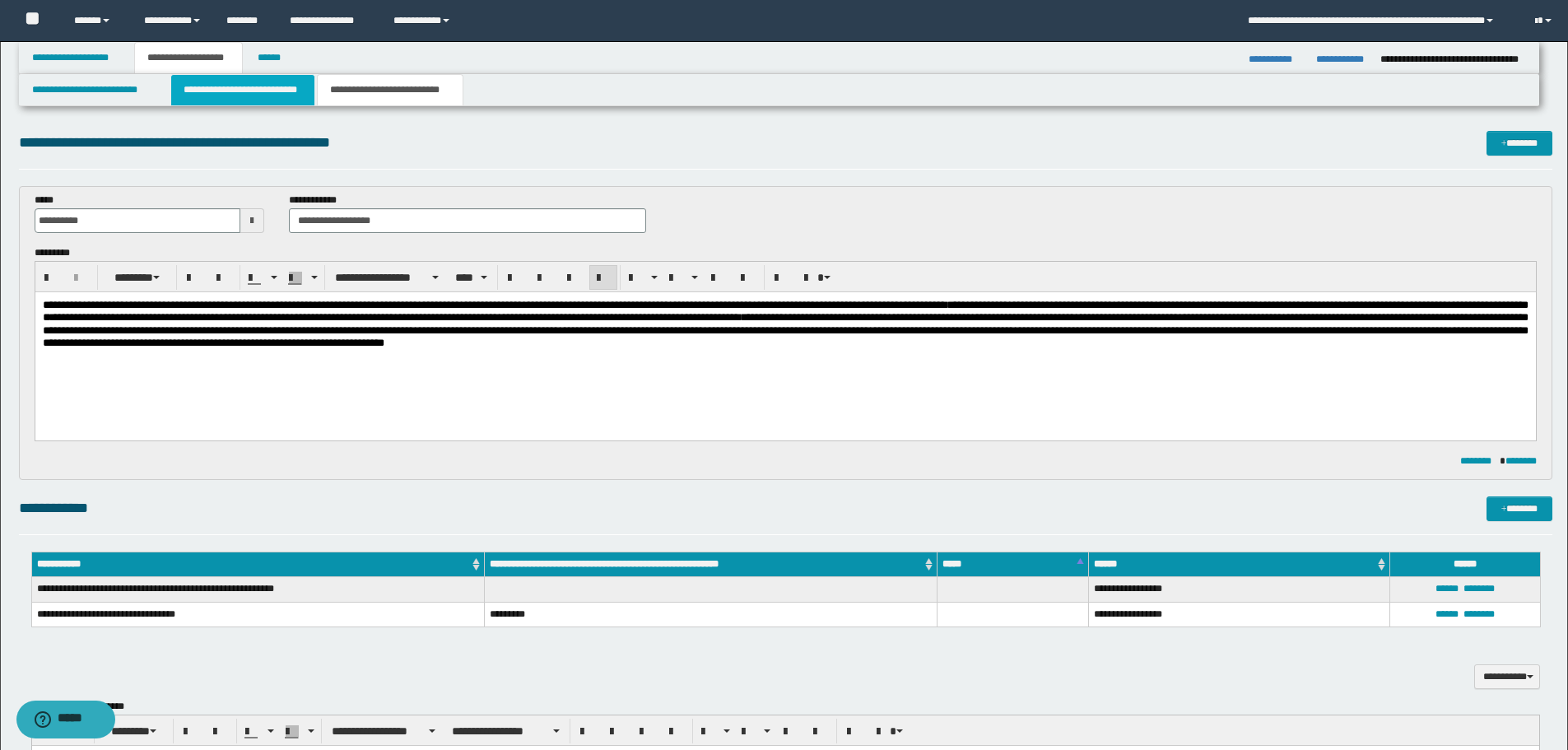click on "**********" at bounding box center [243, 90] 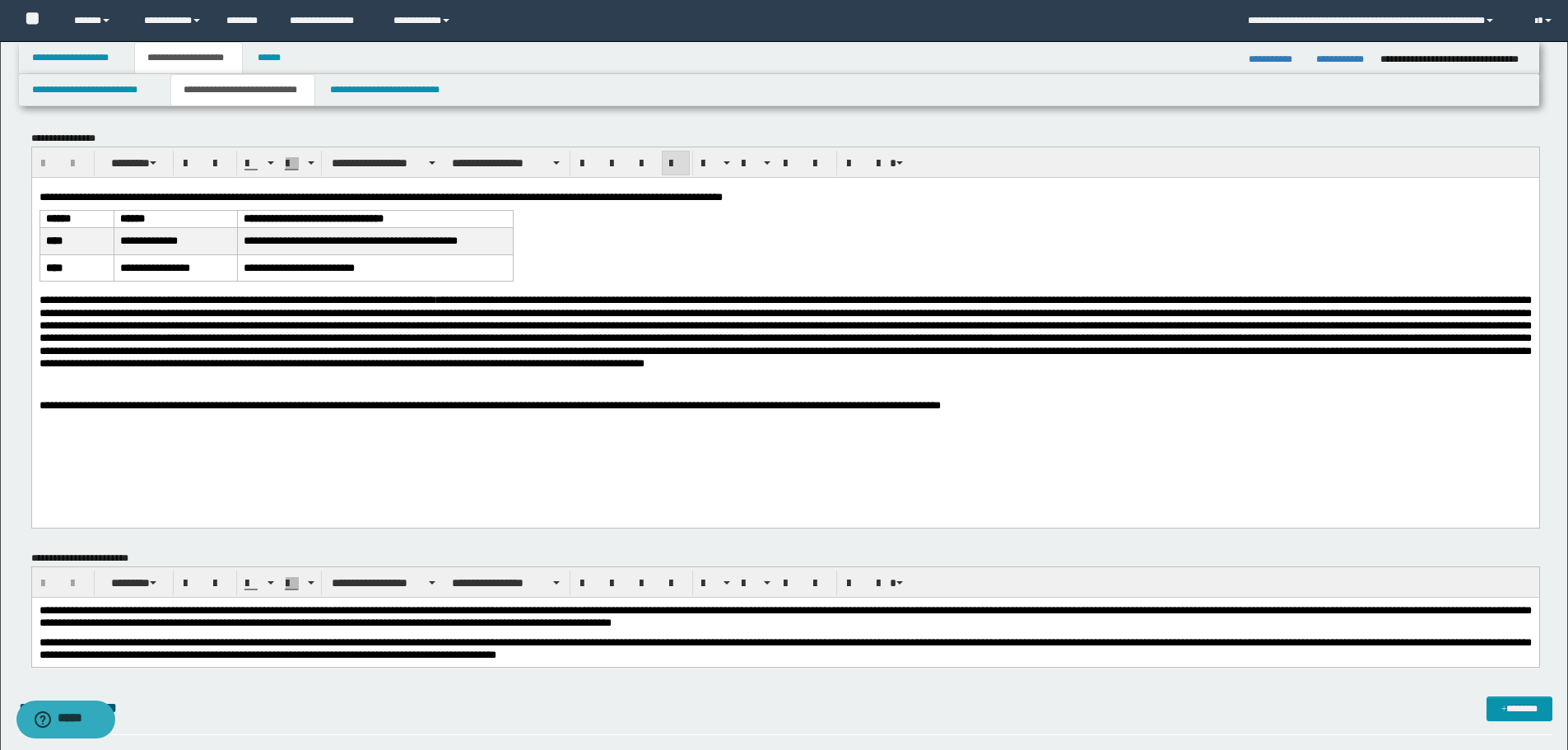 click on "**********" at bounding box center (784, 331) 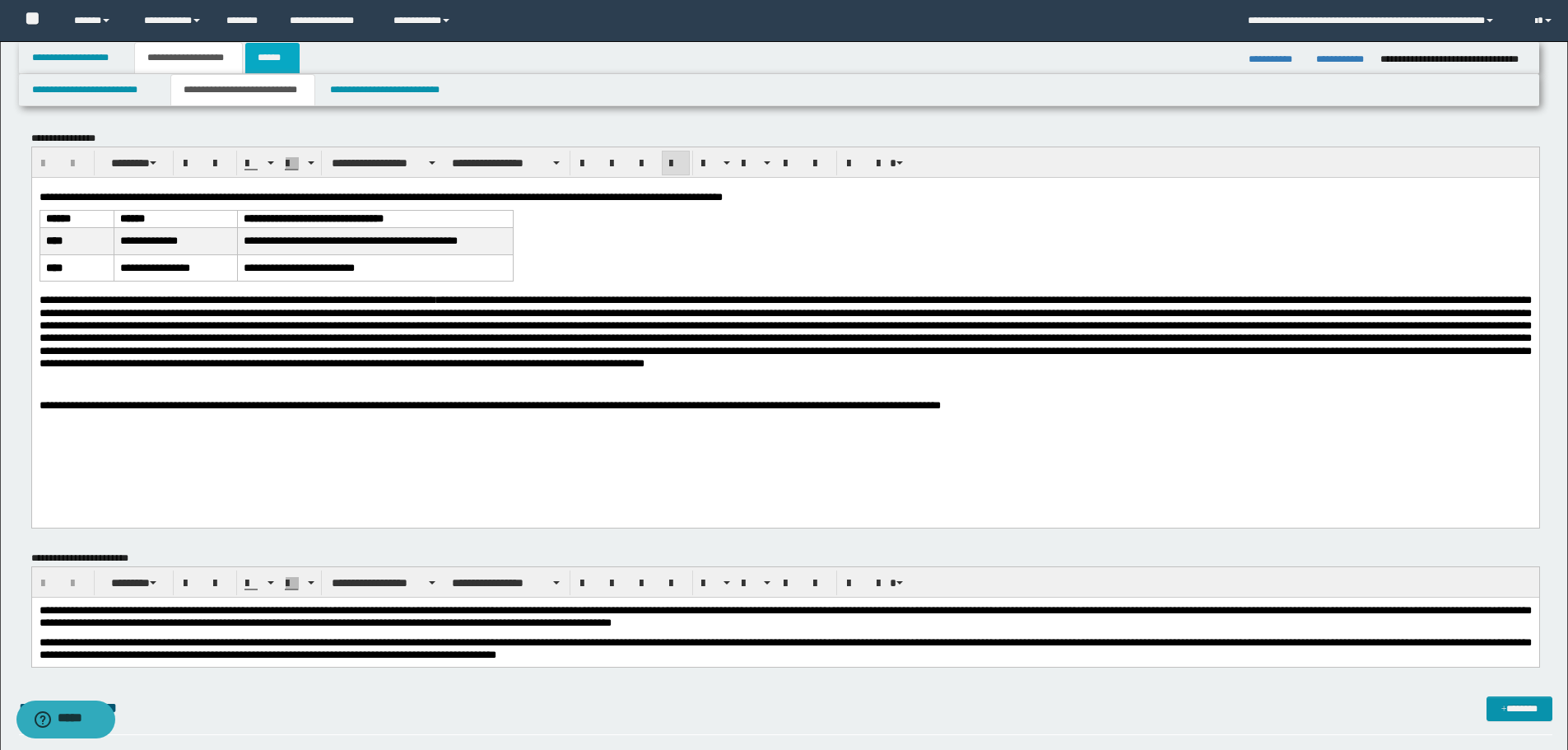 click on "******" at bounding box center (272, 58) 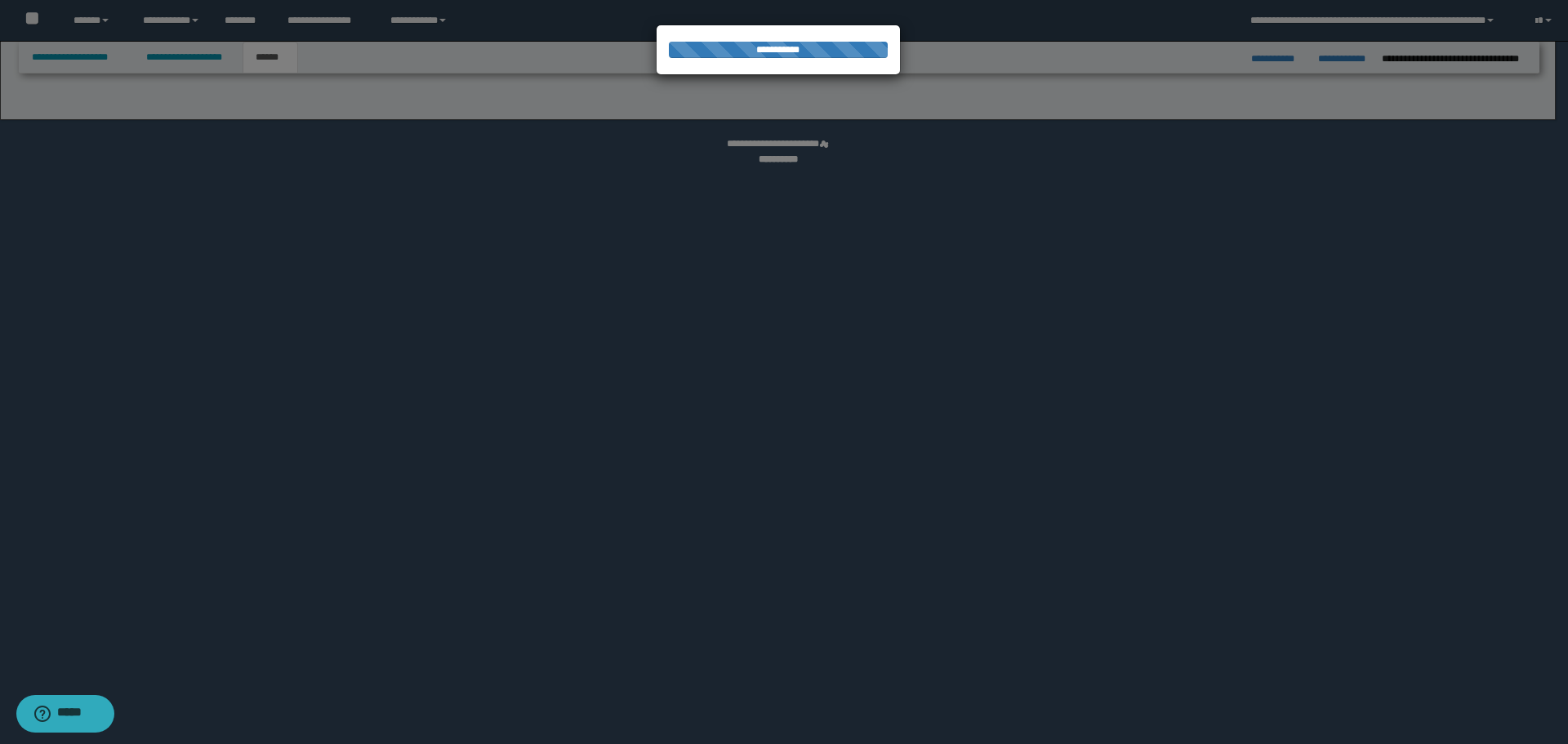 select on "*" 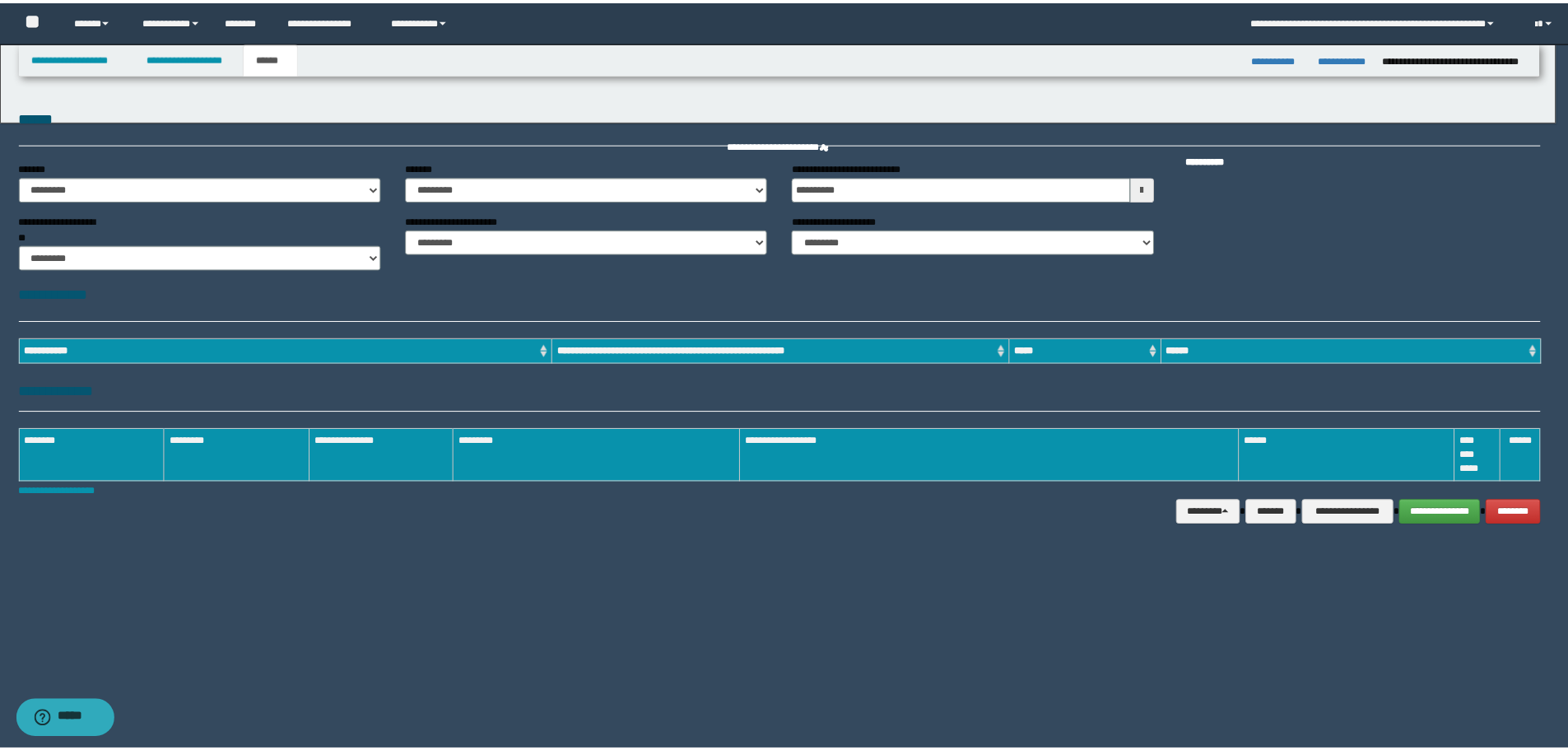 scroll, scrollTop: 0, scrollLeft: 0, axis: both 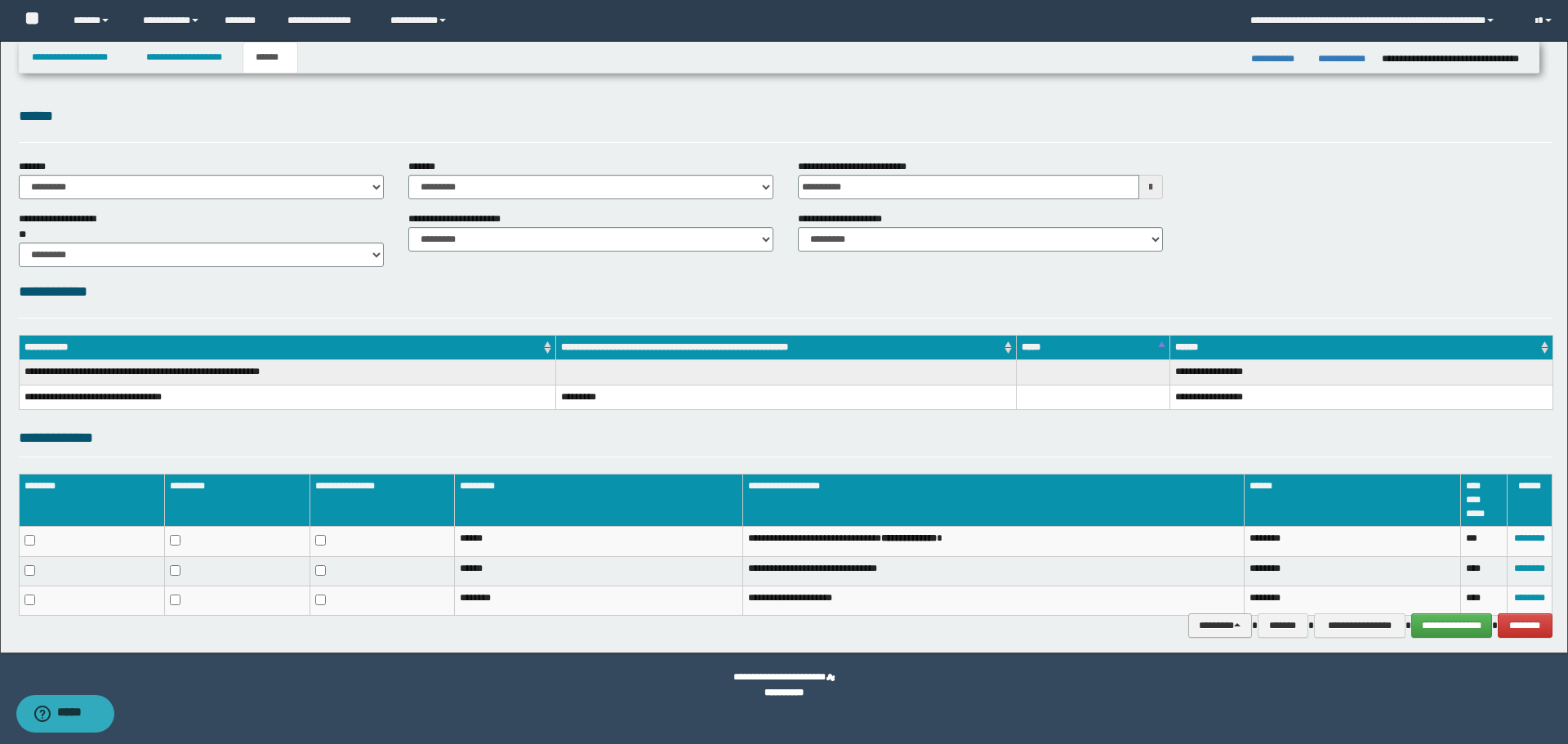 click on "********" at bounding box center [1220, 626] 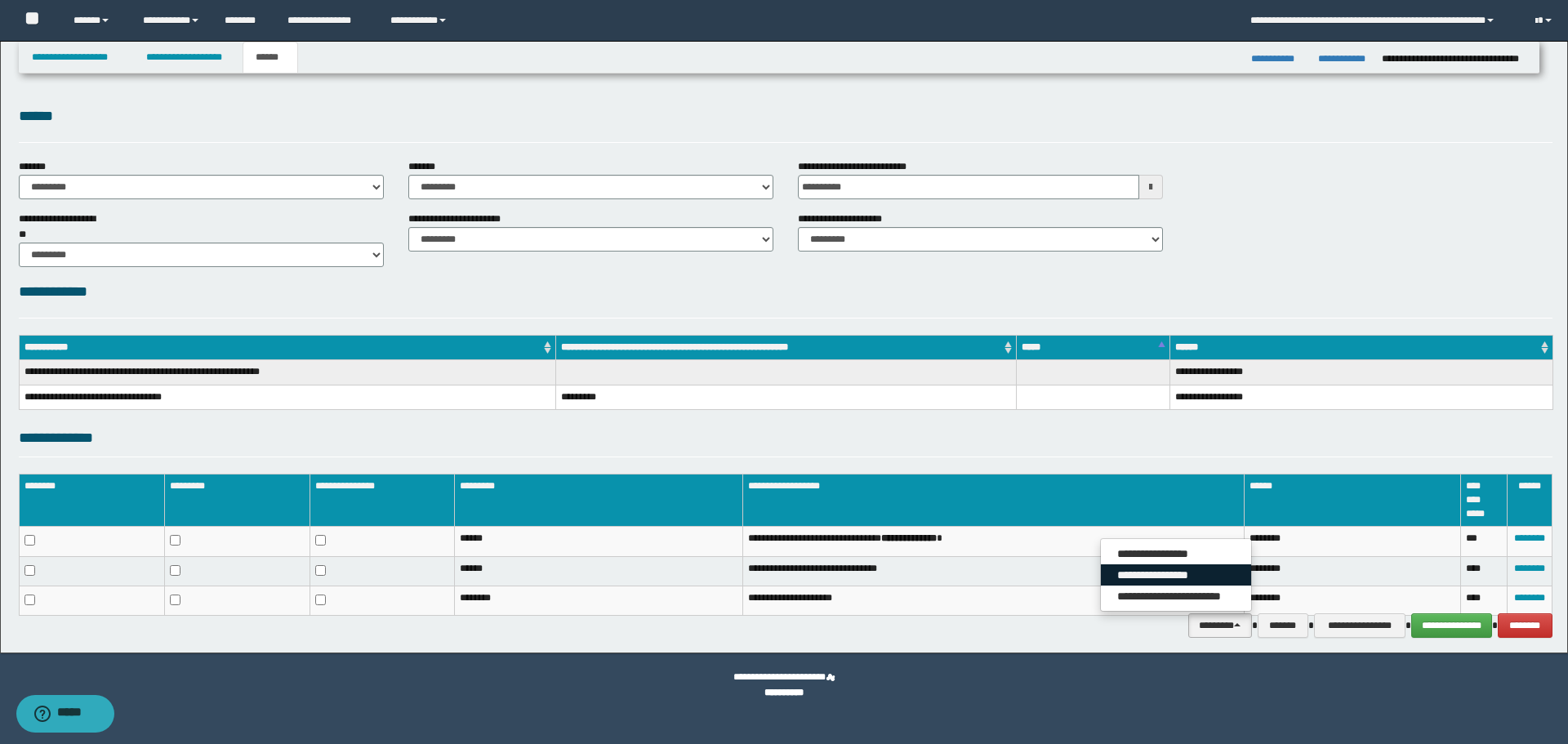 click on "**********" at bounding box center [1176, 575] 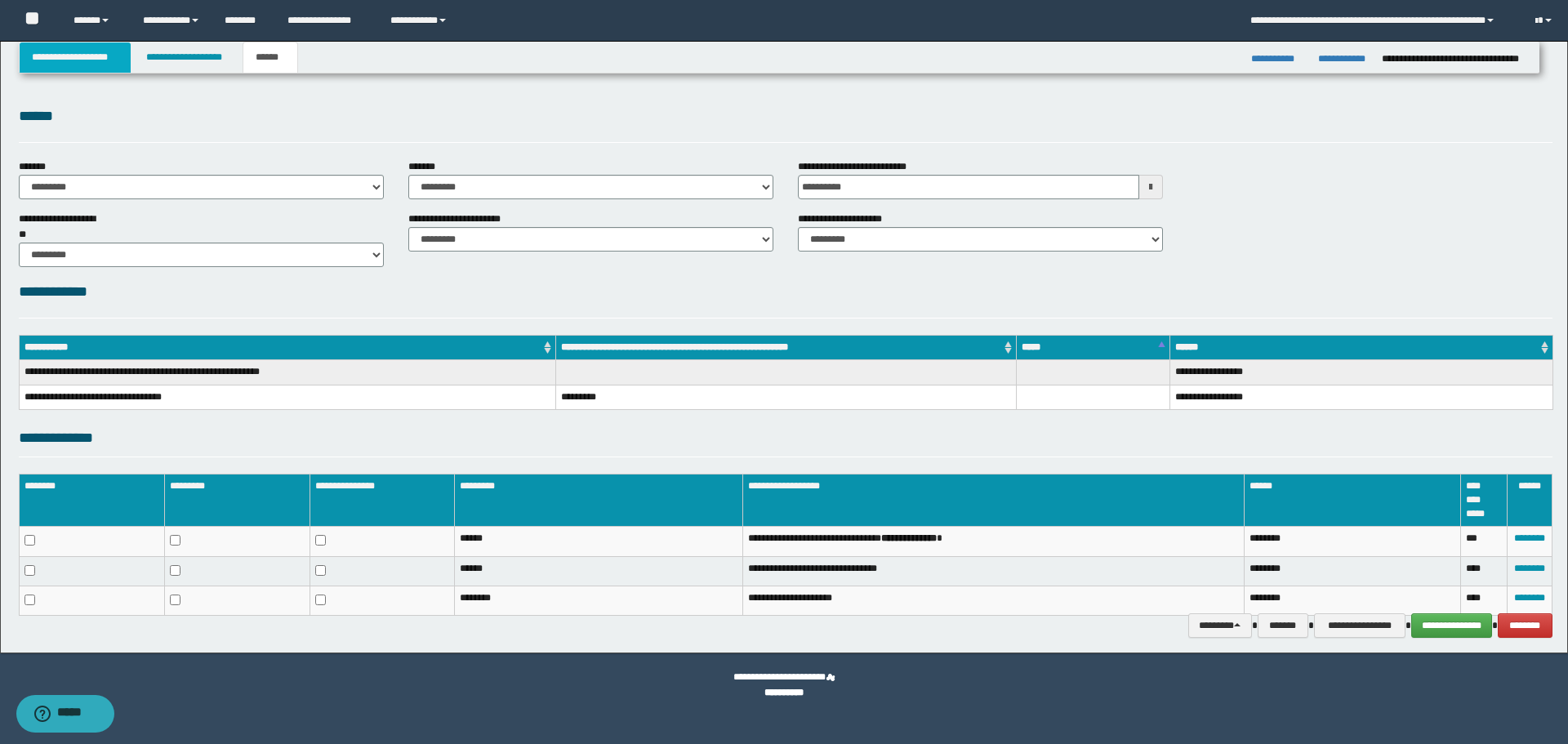 click on "**********" at bounding box center [75, 57] 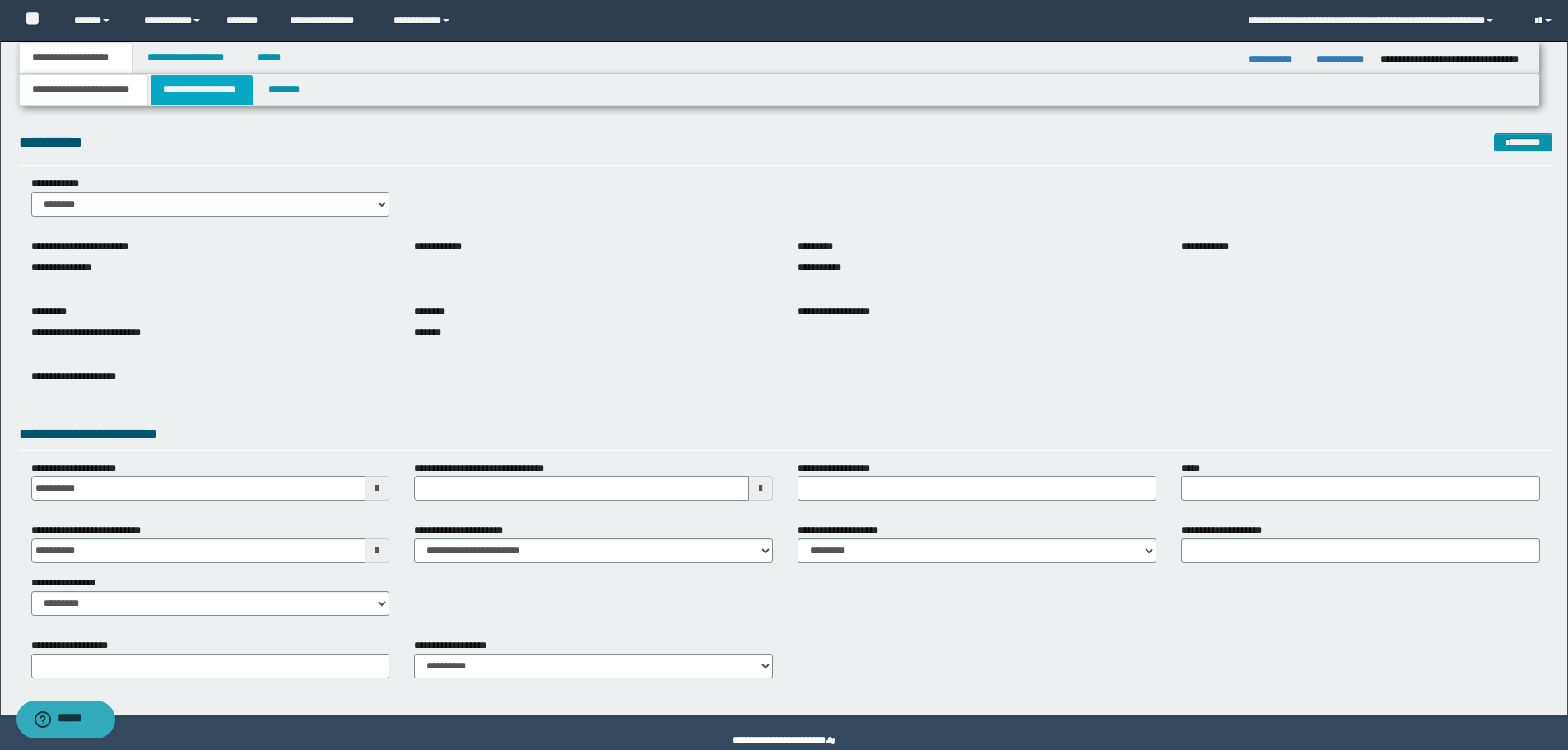 click on "**********" at bounding box center [202, 90] 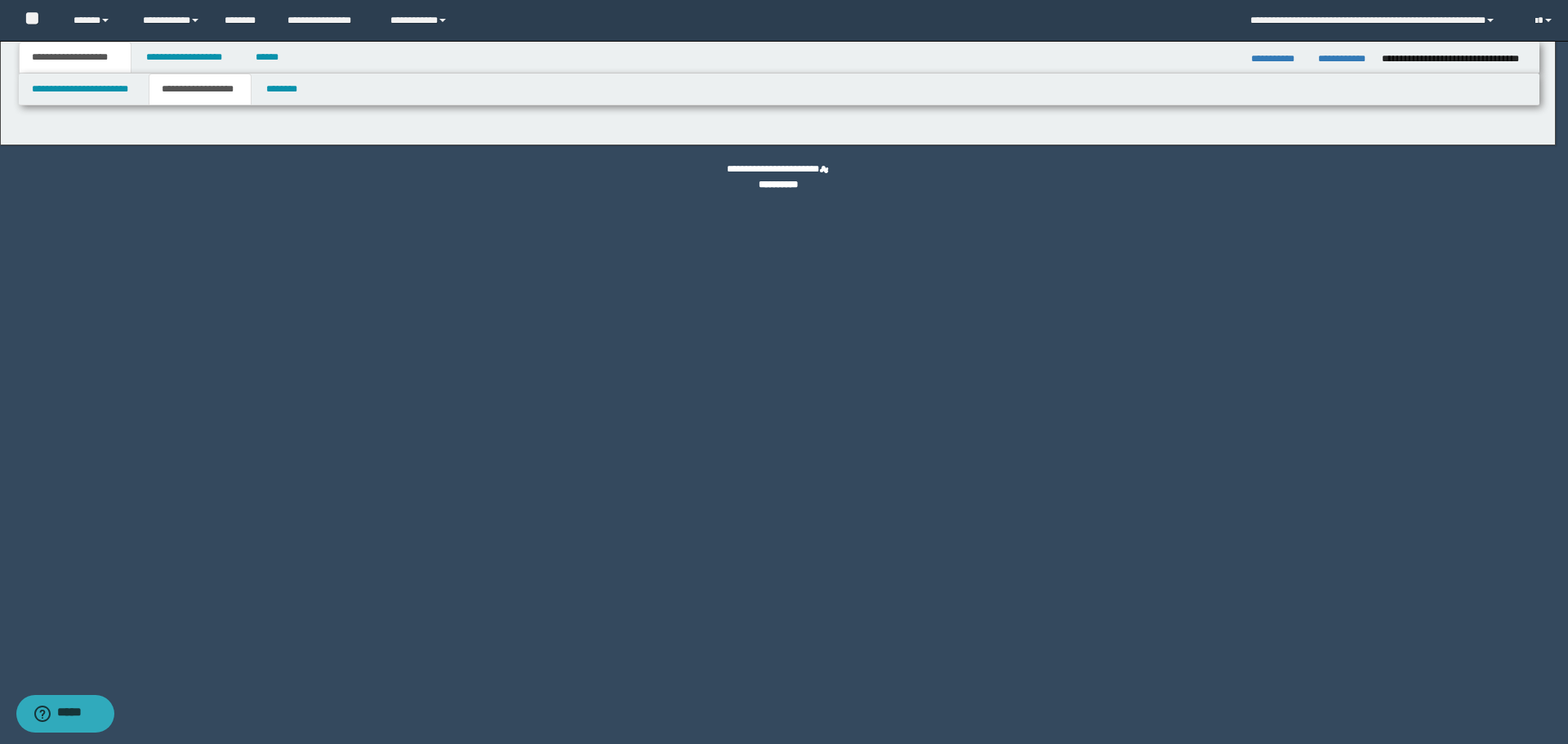 type on "********" 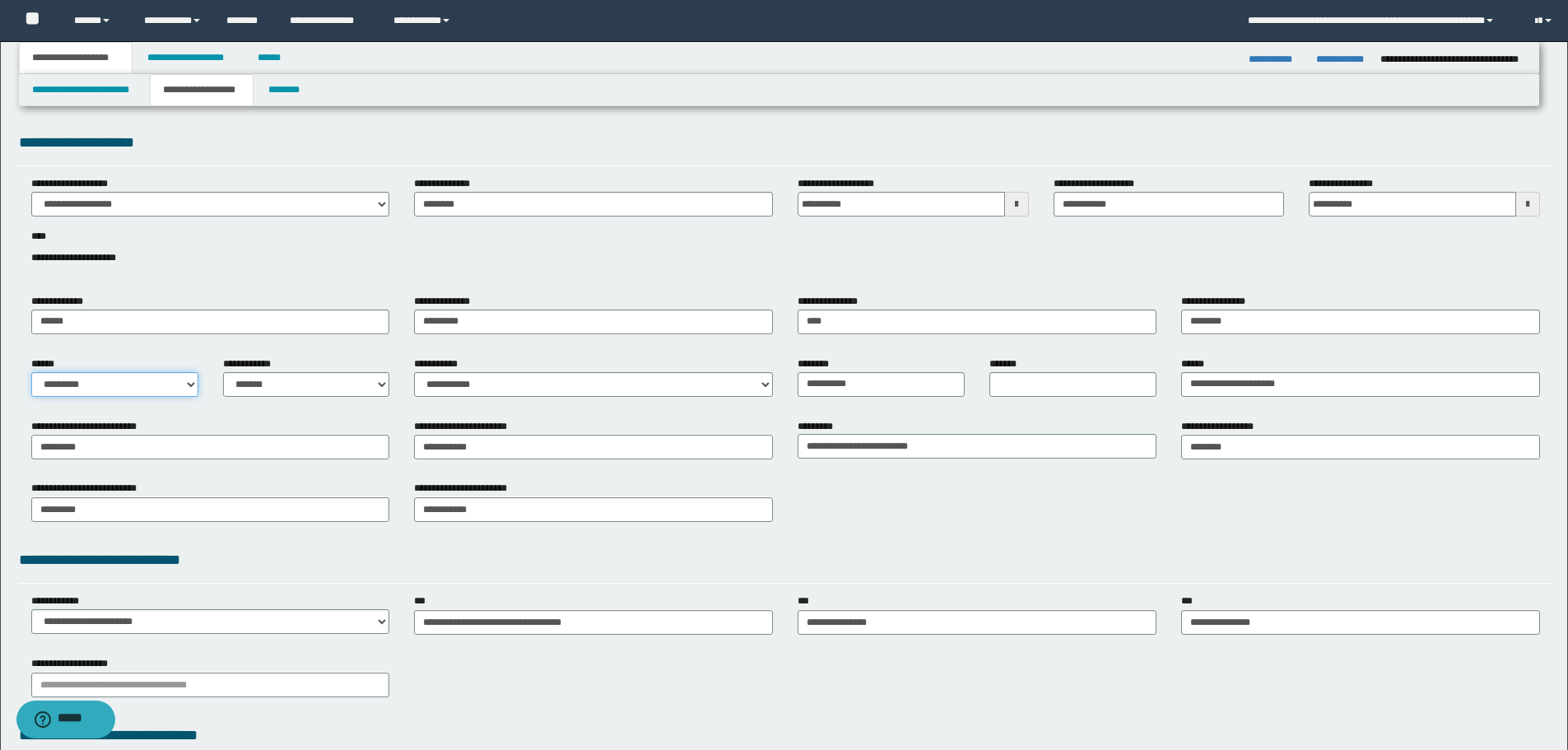 click on "**********" at bounding box center (114, 384) 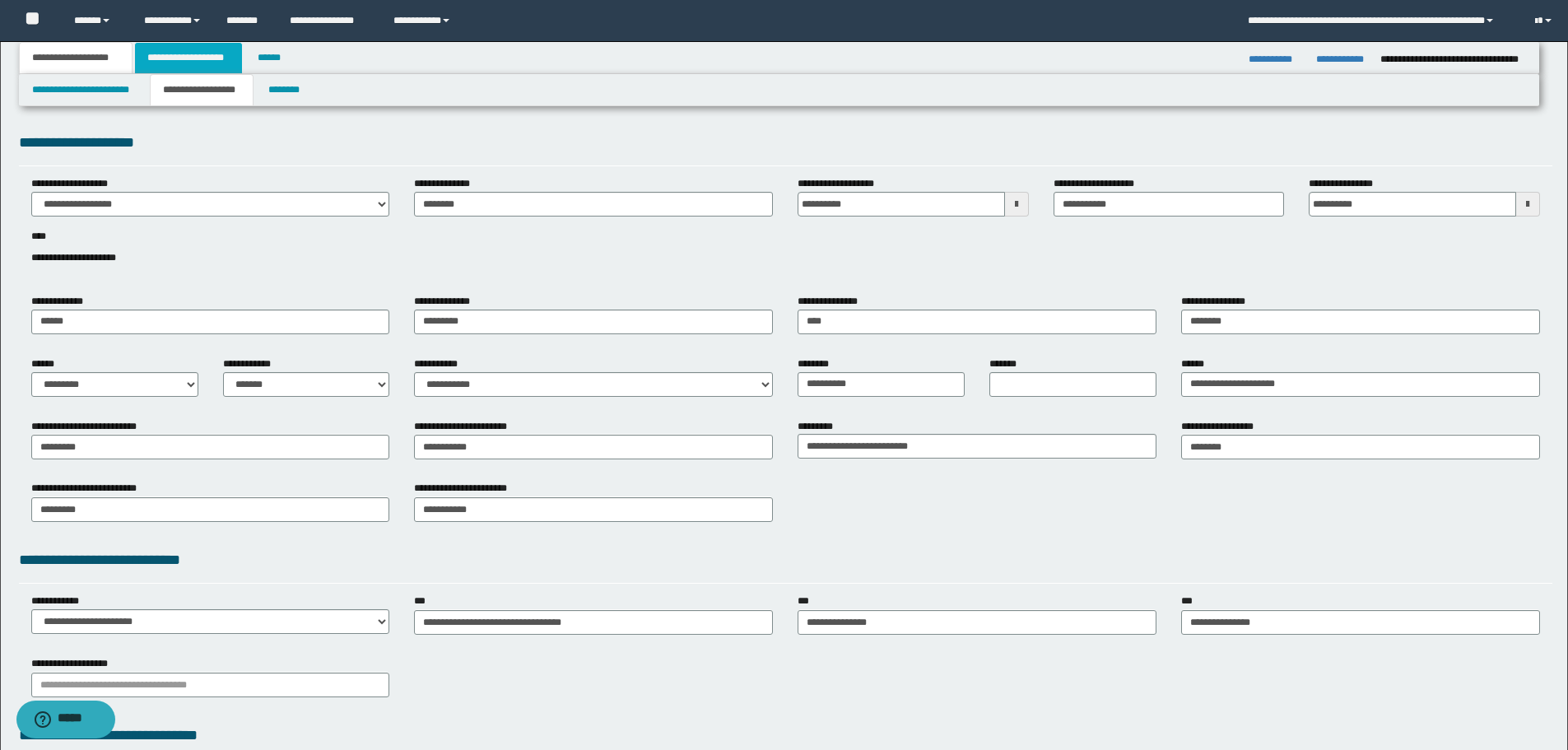 click on "**********" at bounding box center (188, 58) 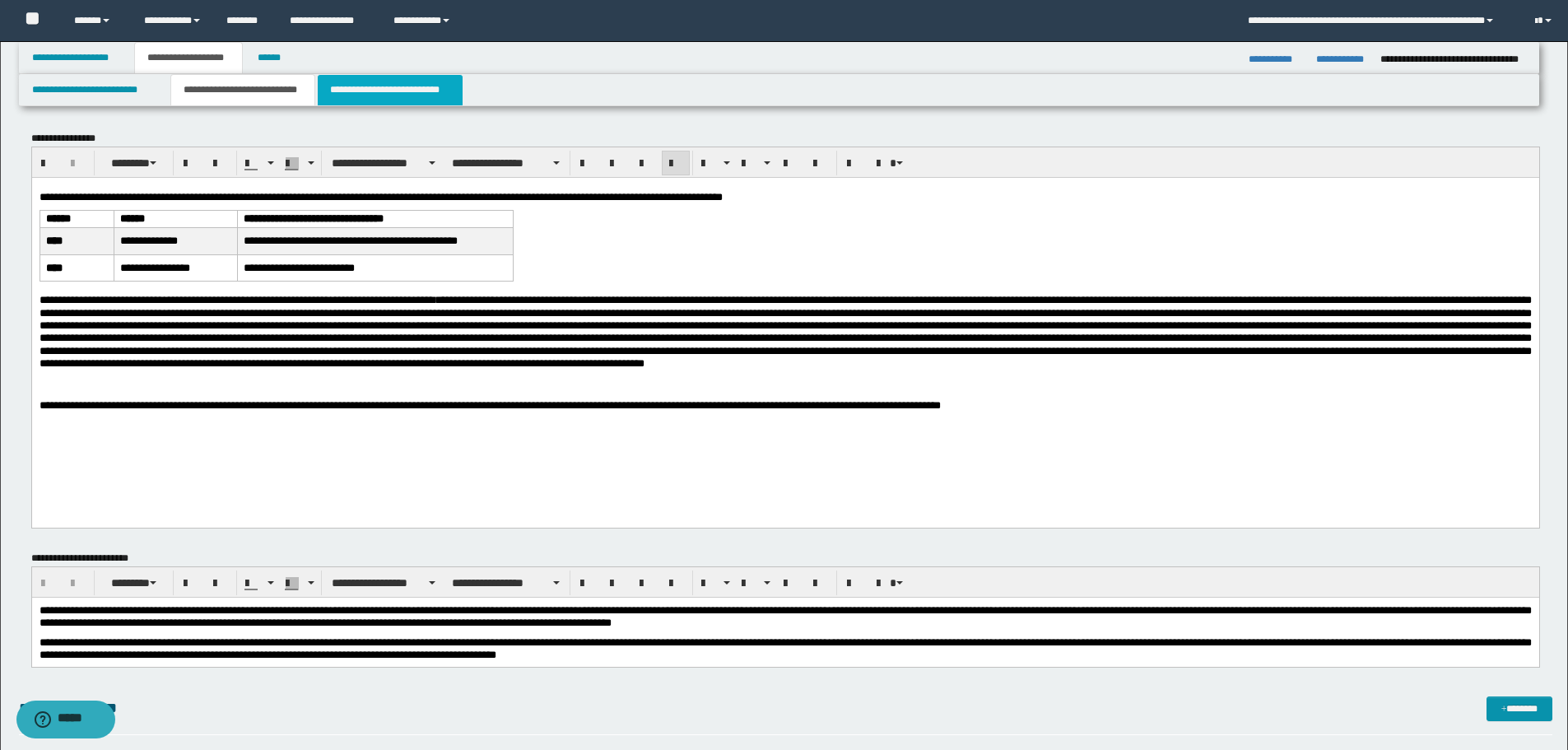 click on "**********" at bounding box center [390, 90] 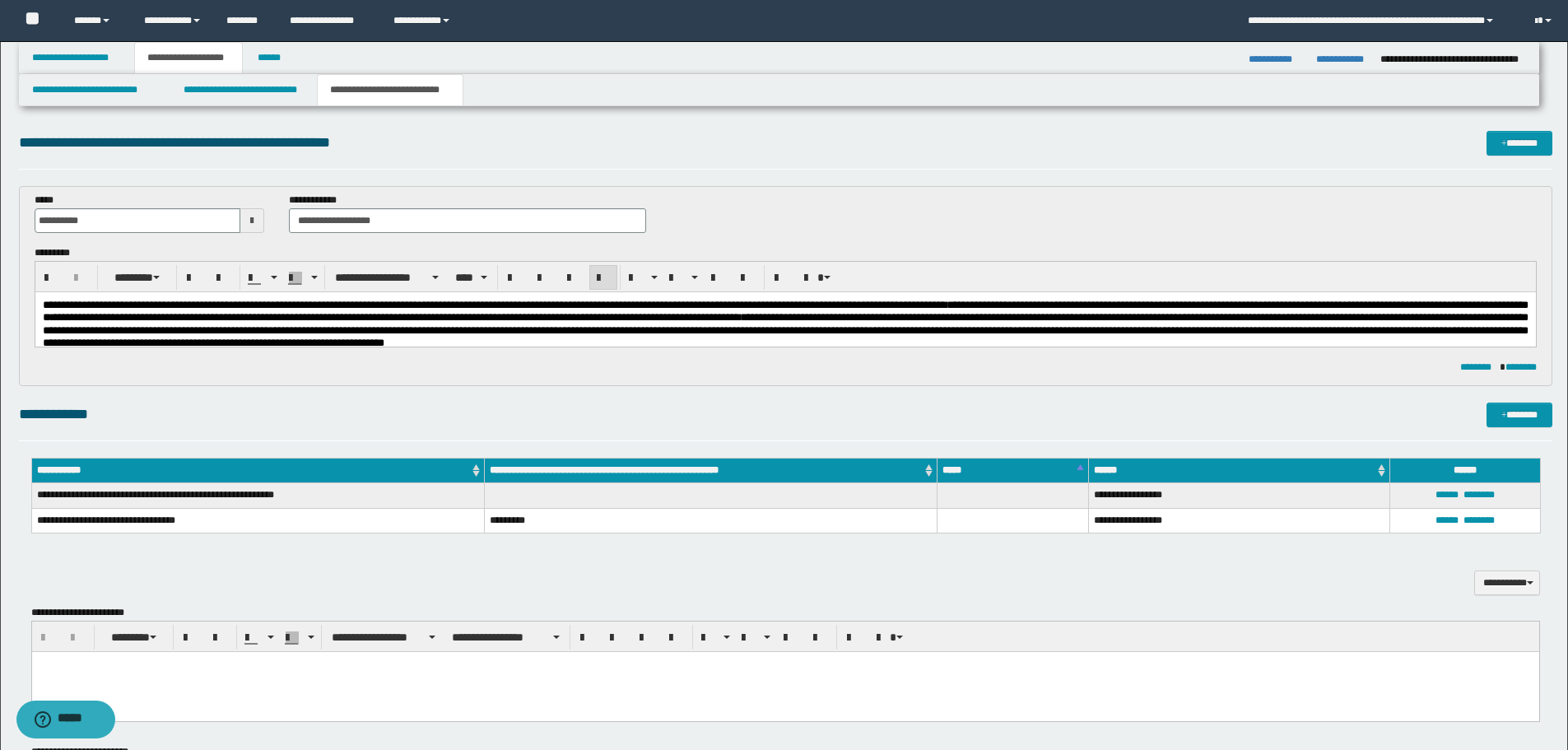 click on "**********" at bounding box center (784, 330) 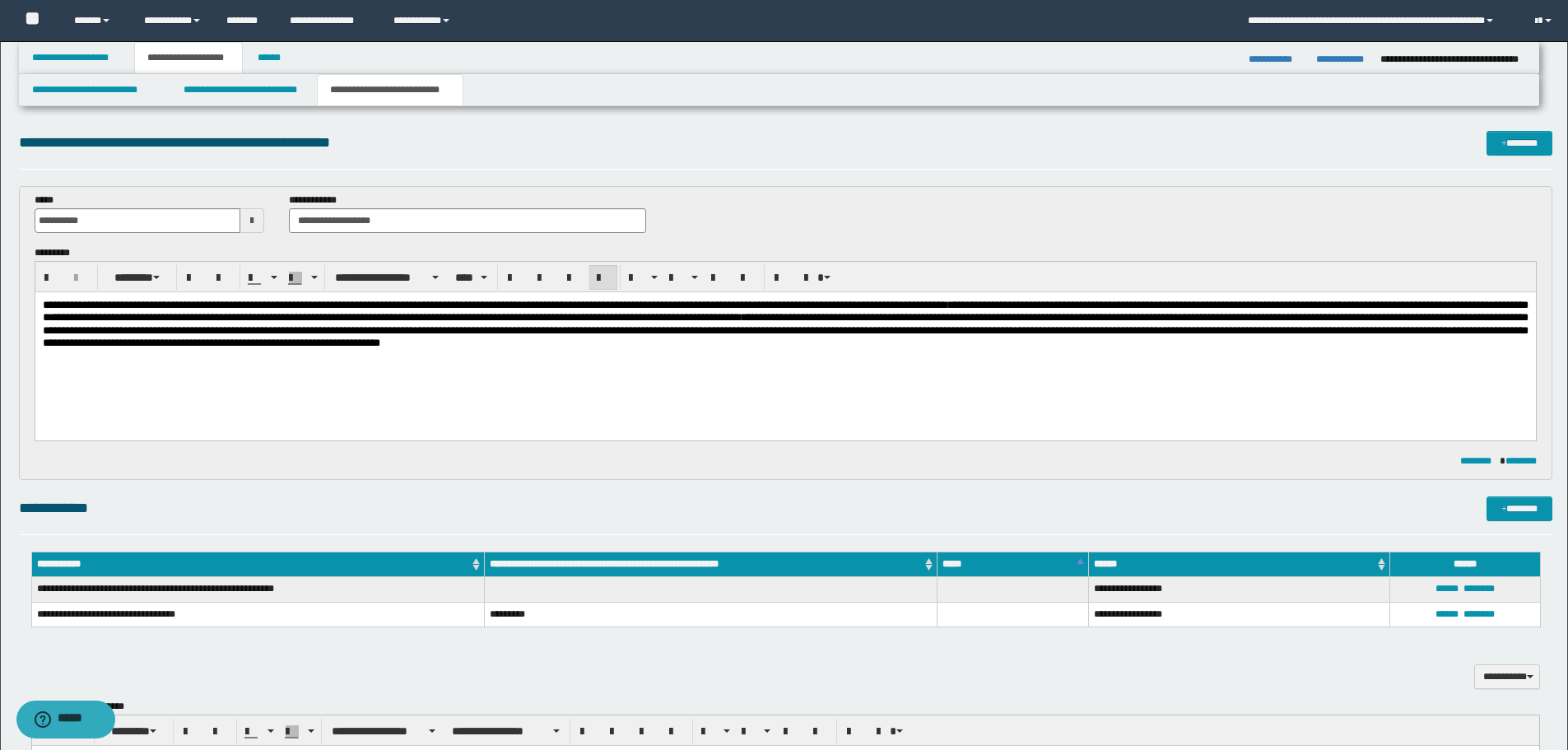 click on "**********" at bounding box center [784, 344] 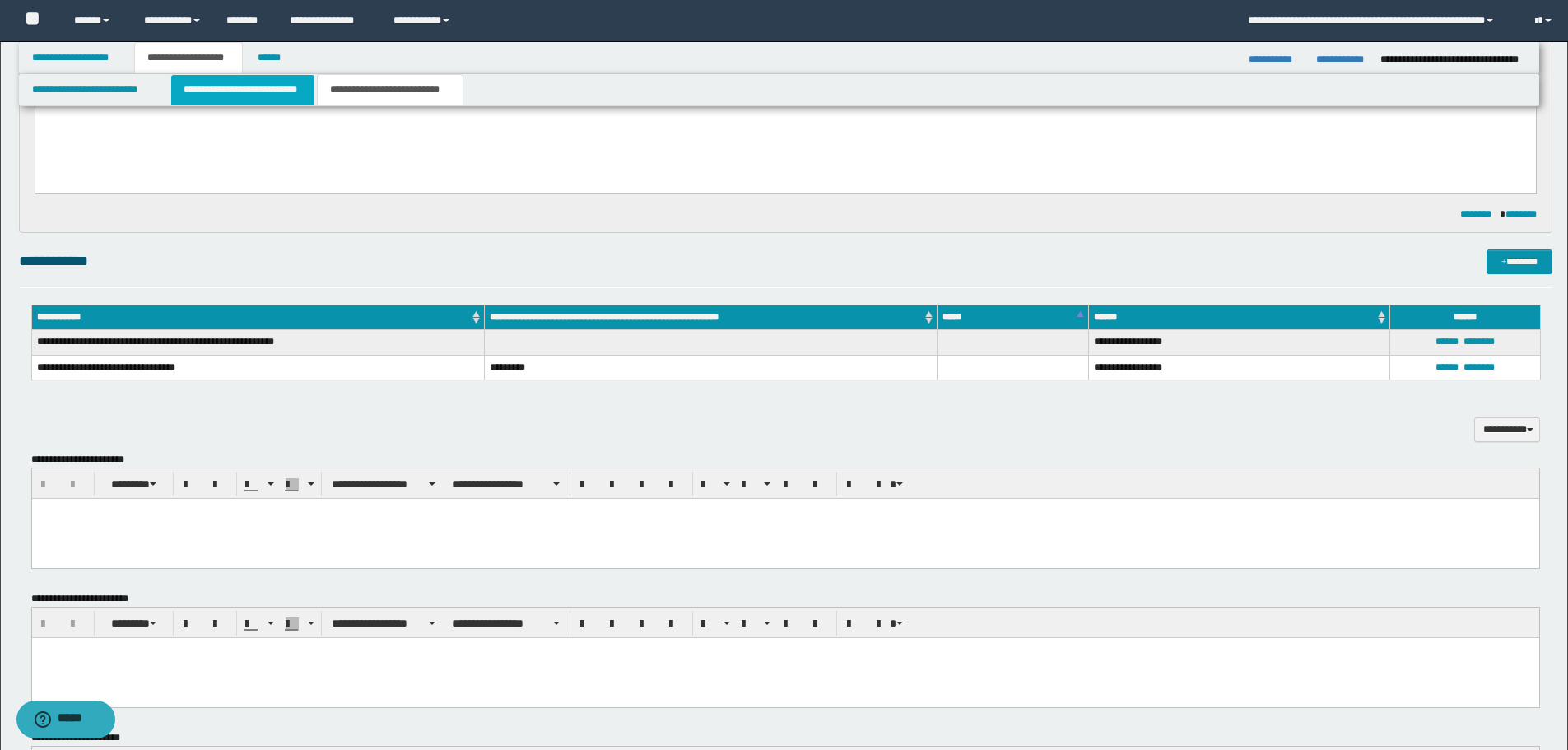 click on "**********" at bounding box center (243, 90) 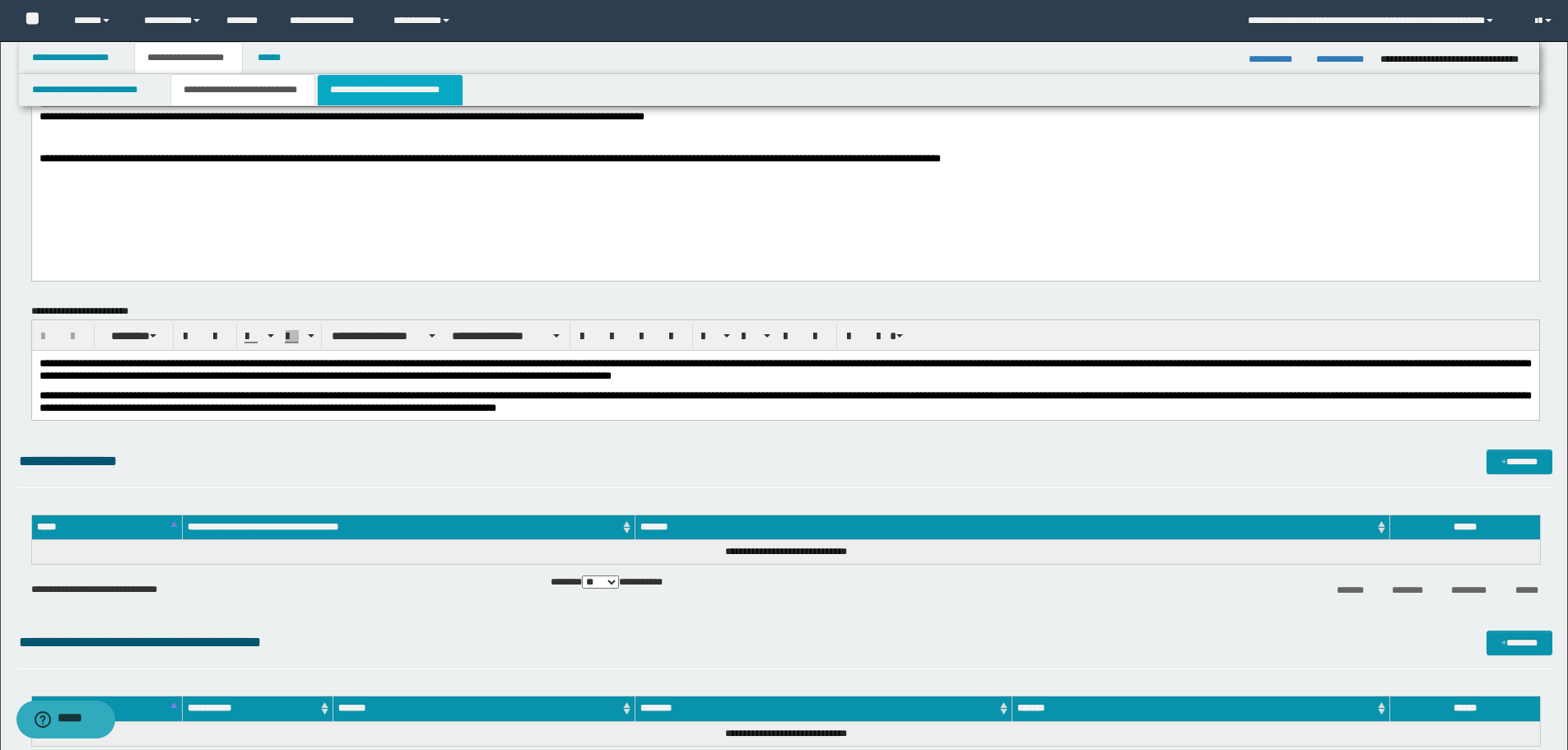 click on "**********" at bounding box center [390, 90] 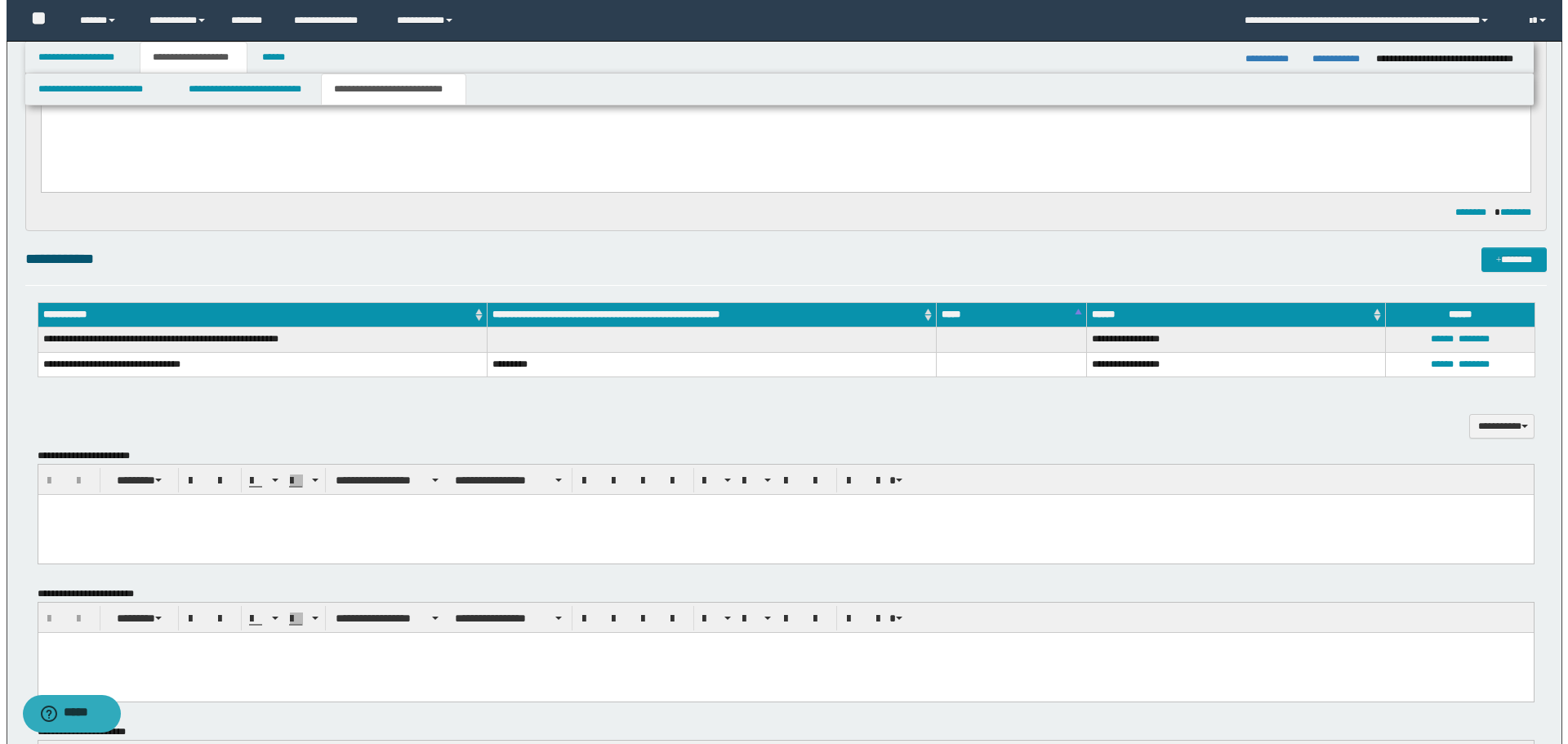 scroll, scrollTop: 0, scrollLeft: 0, axis: both 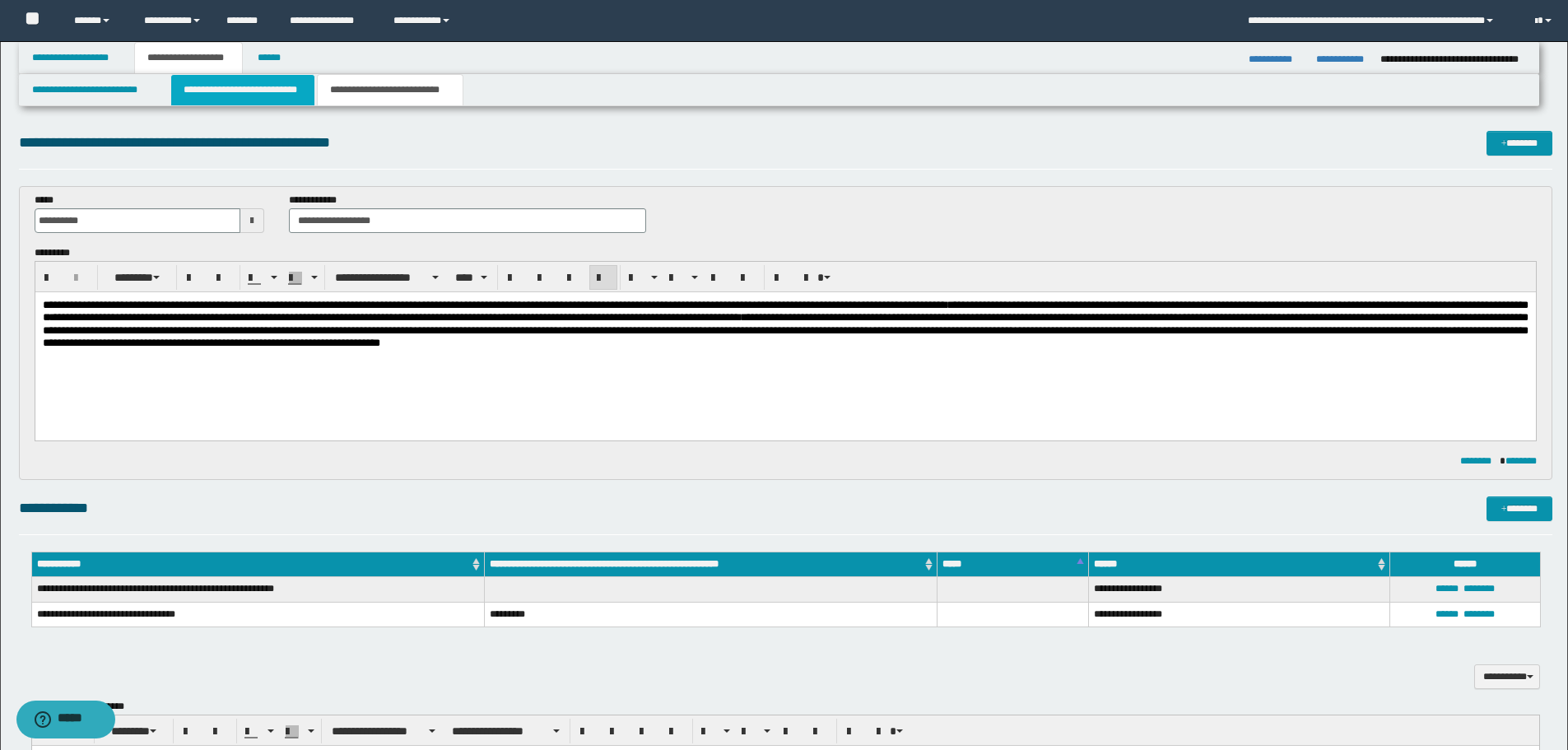 click on "**********" at bounding box center (243, 90) 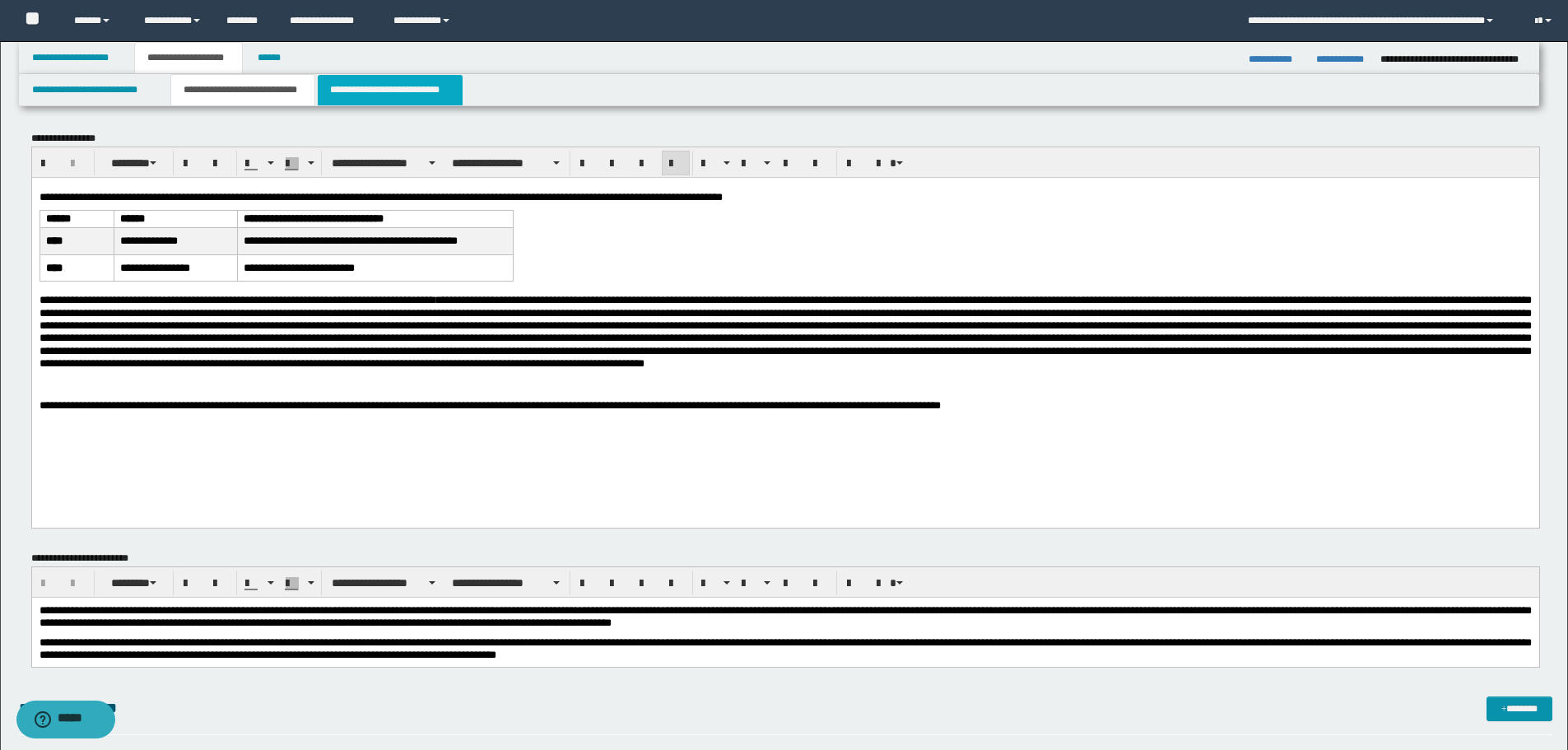 click on "**********" at bounding box center [390, 90] 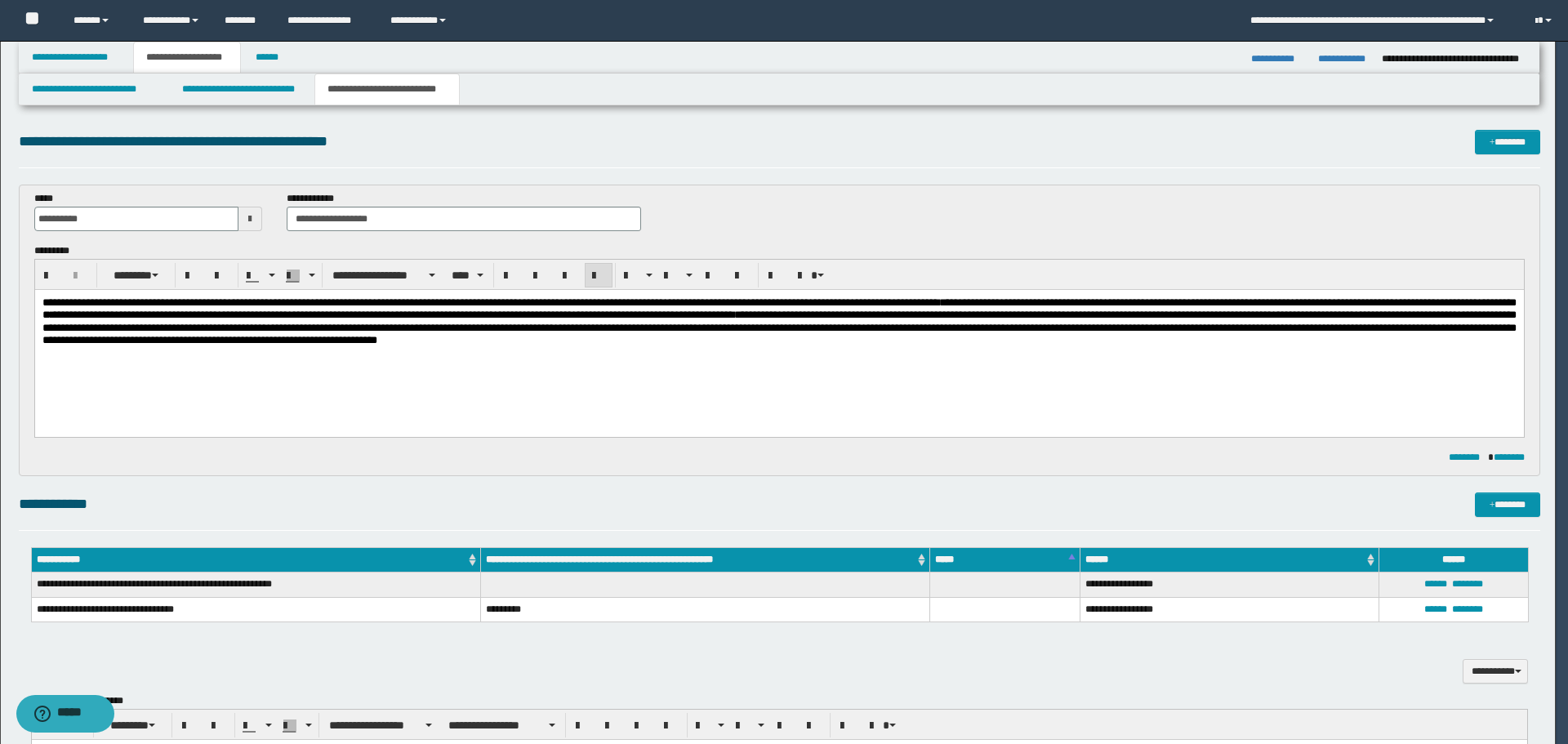 scroll, scrollTop: 82, scrollLeft: 0, axis: vertical 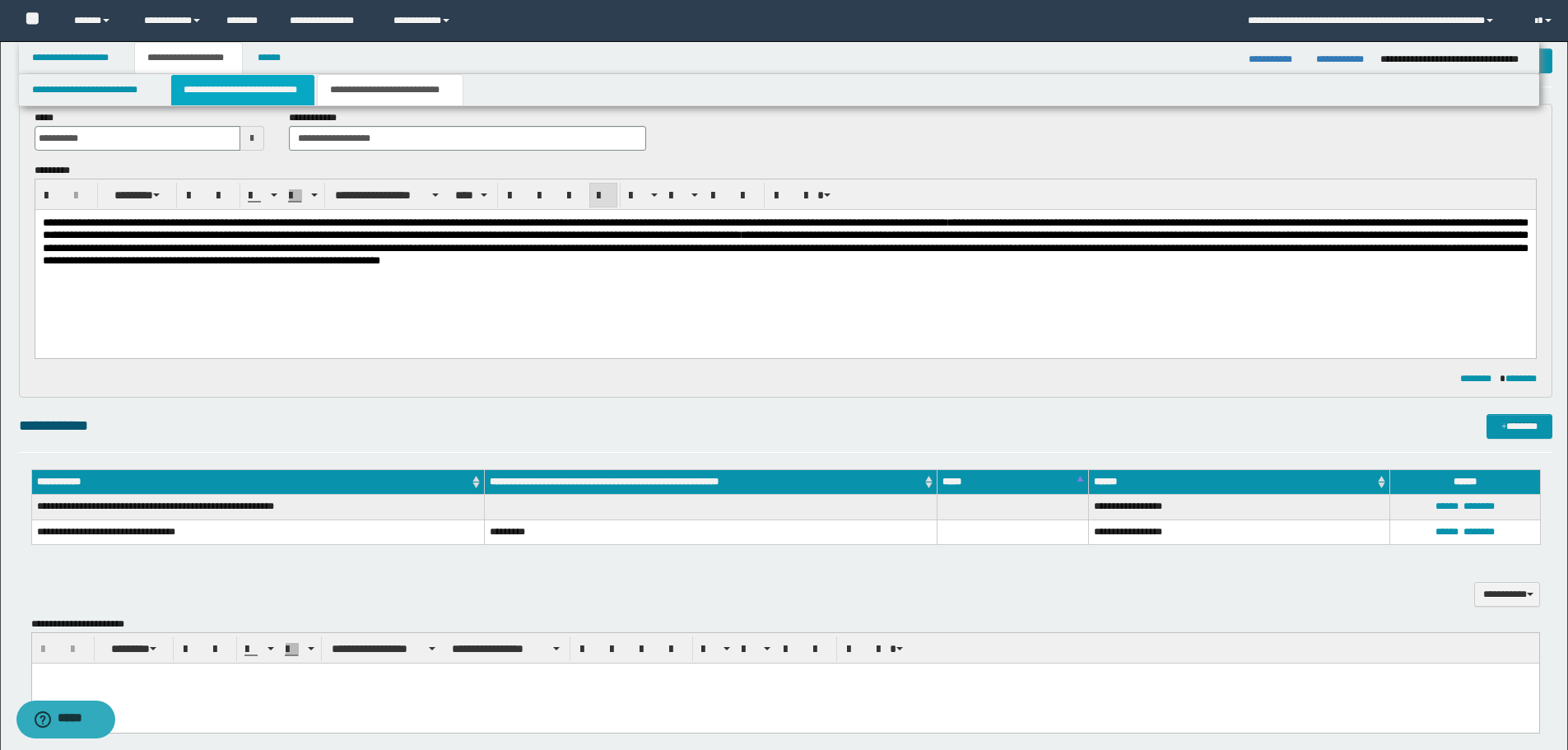 click on "**********" at bounding box center (243, 90) 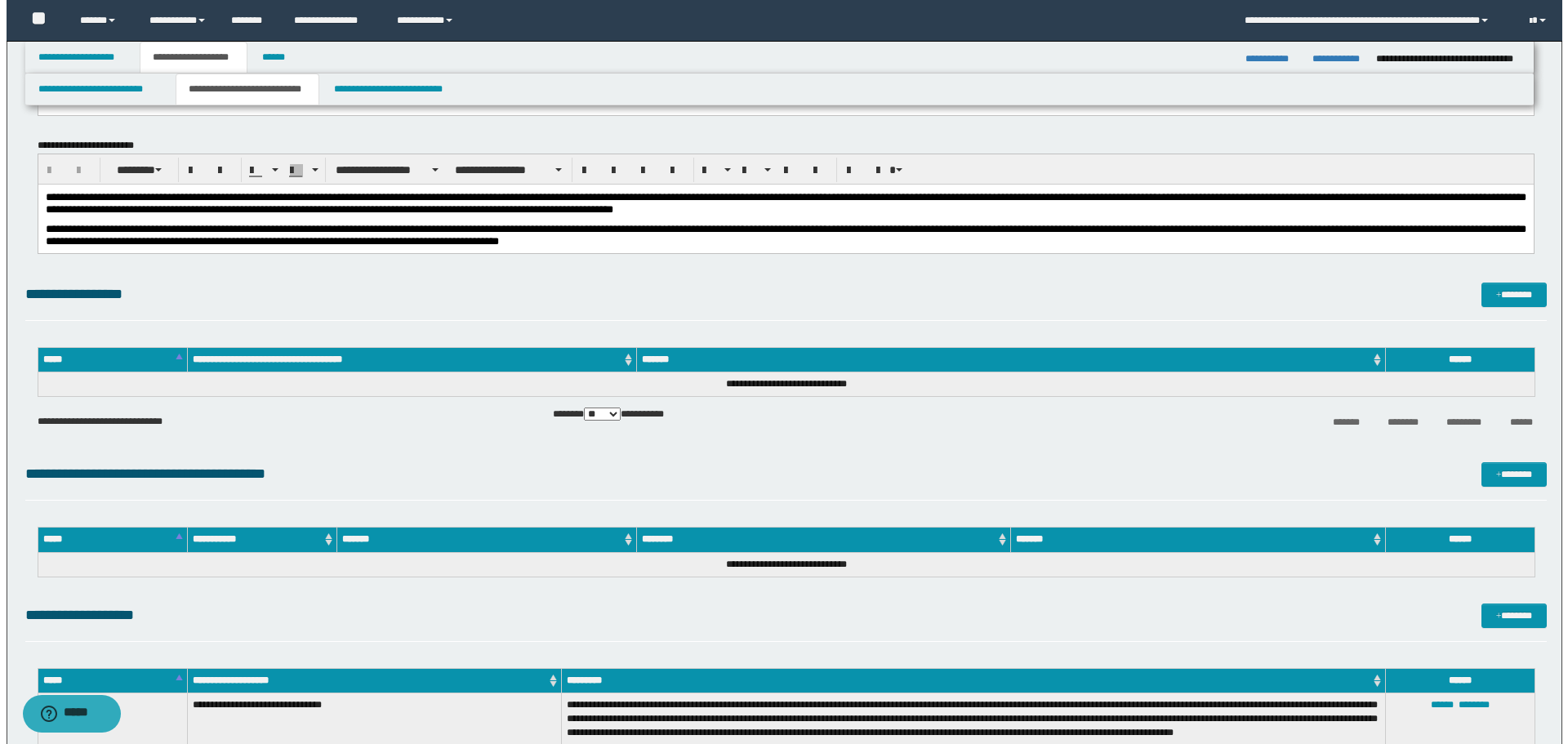 scroll, scrollTop: 490, scrollLeft: 0, axis: vertical 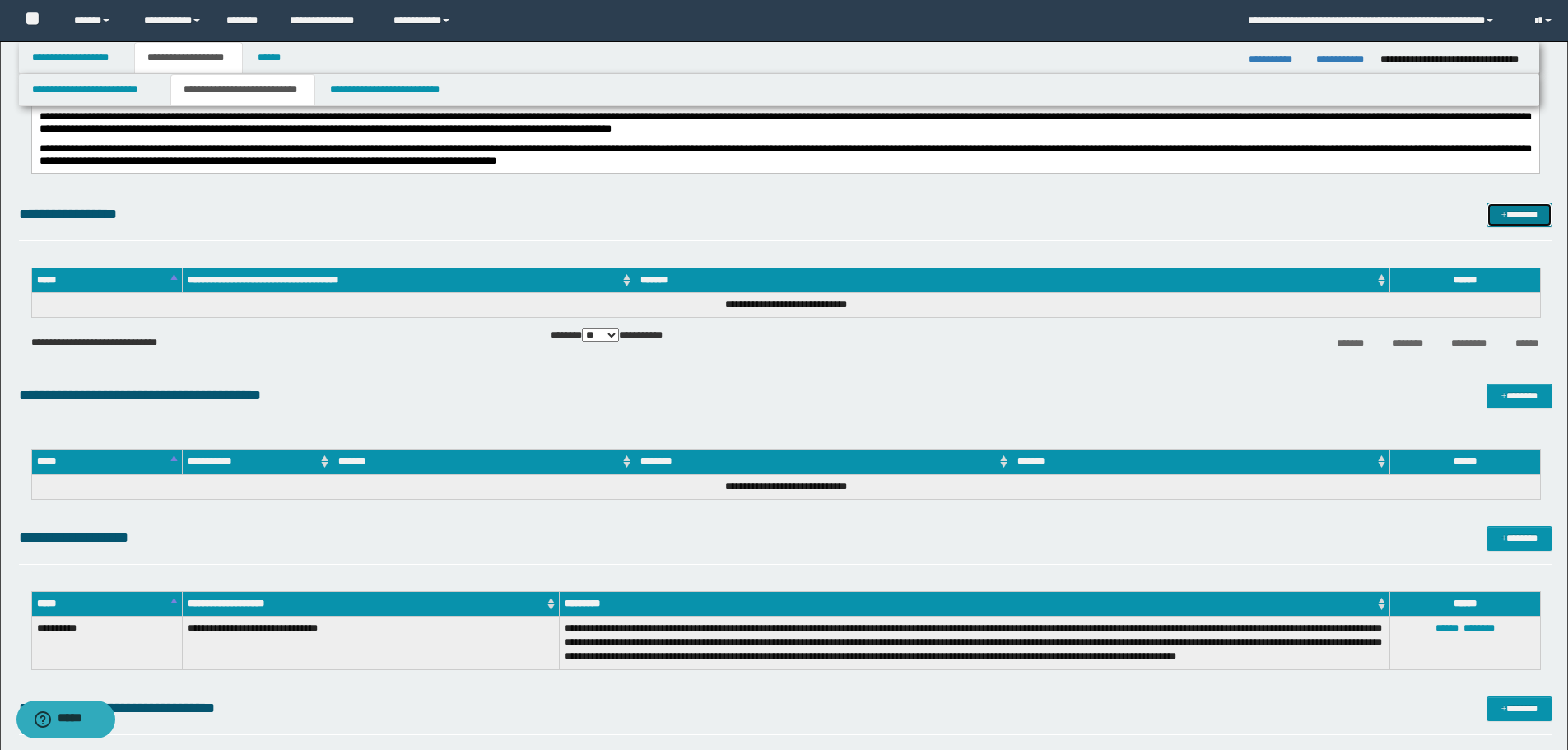 click on "*******" at bounding box center [1519, 215] 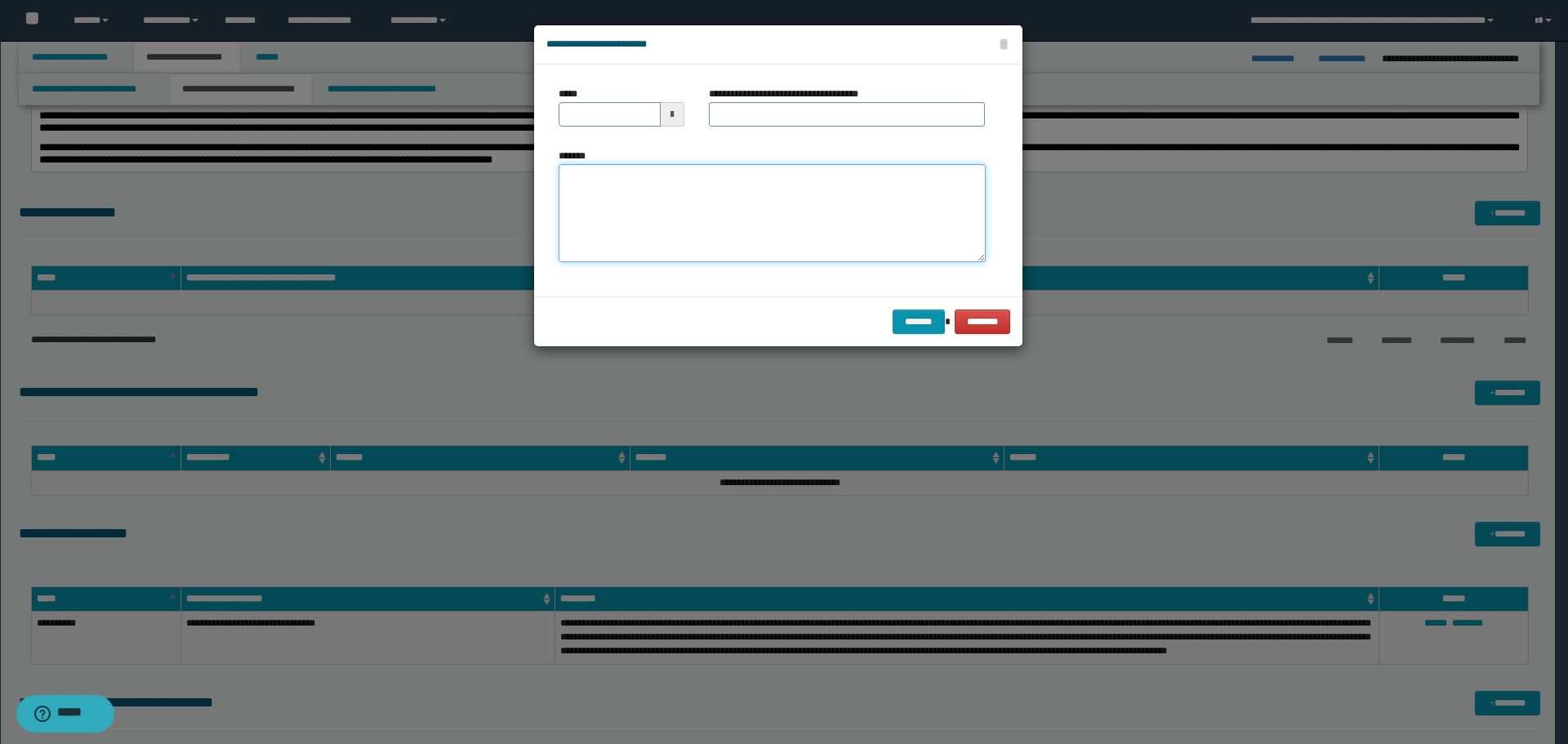 click on "*******" at bounding box center [772, 213] 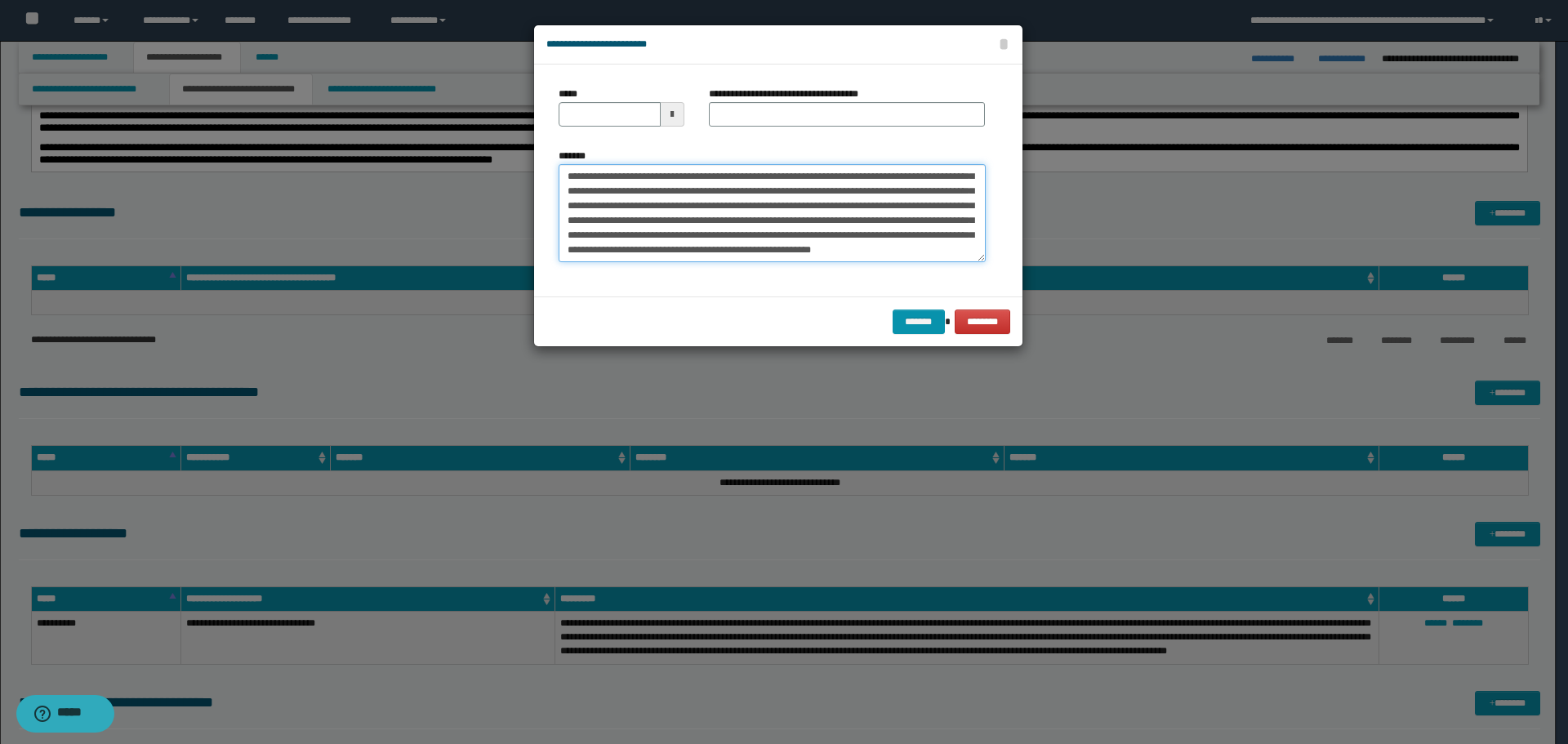 scroll, scrollTop: 0, scrollLeft: 0, axis: both 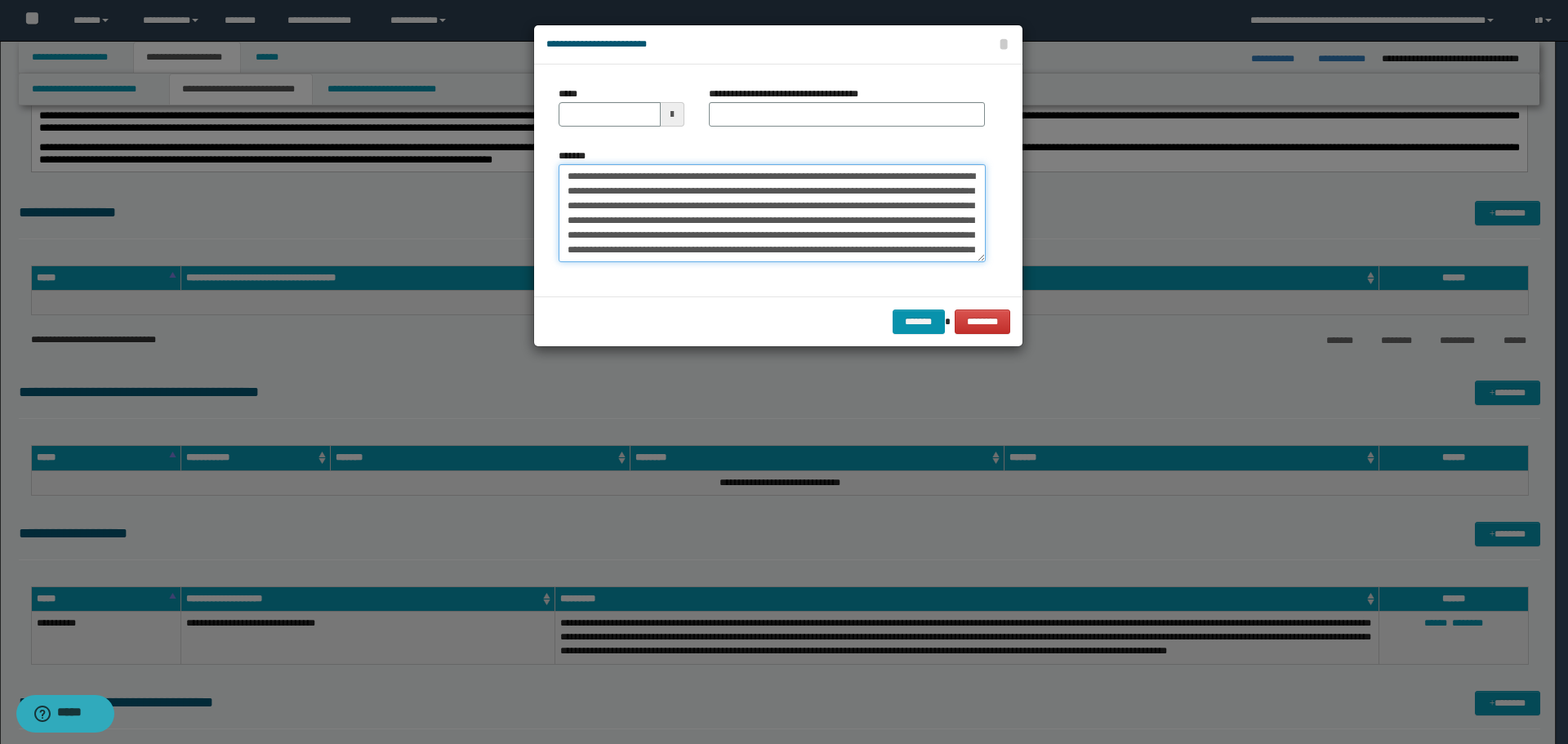 type on "**********" 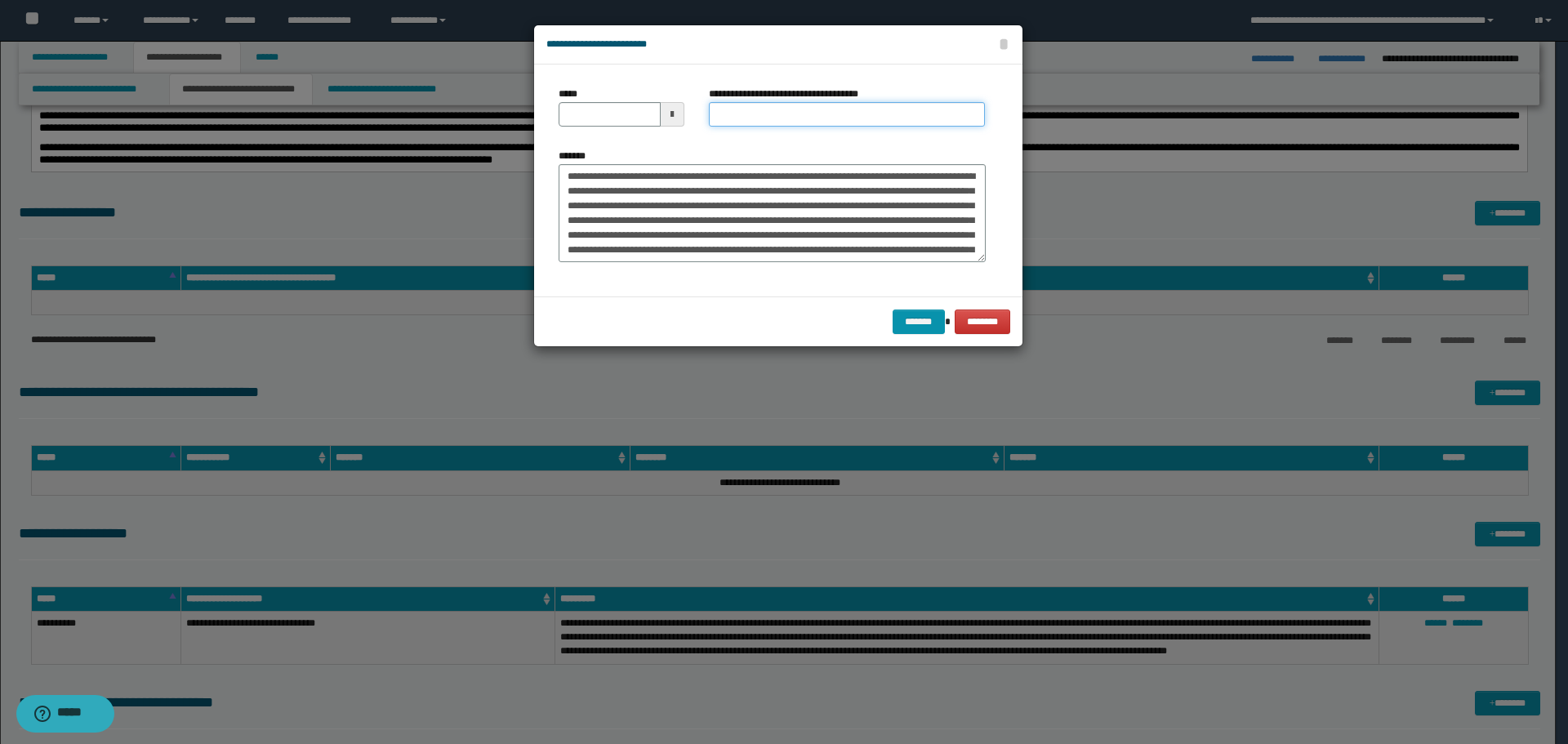 click on "**********" at bounding box center (847, 114) 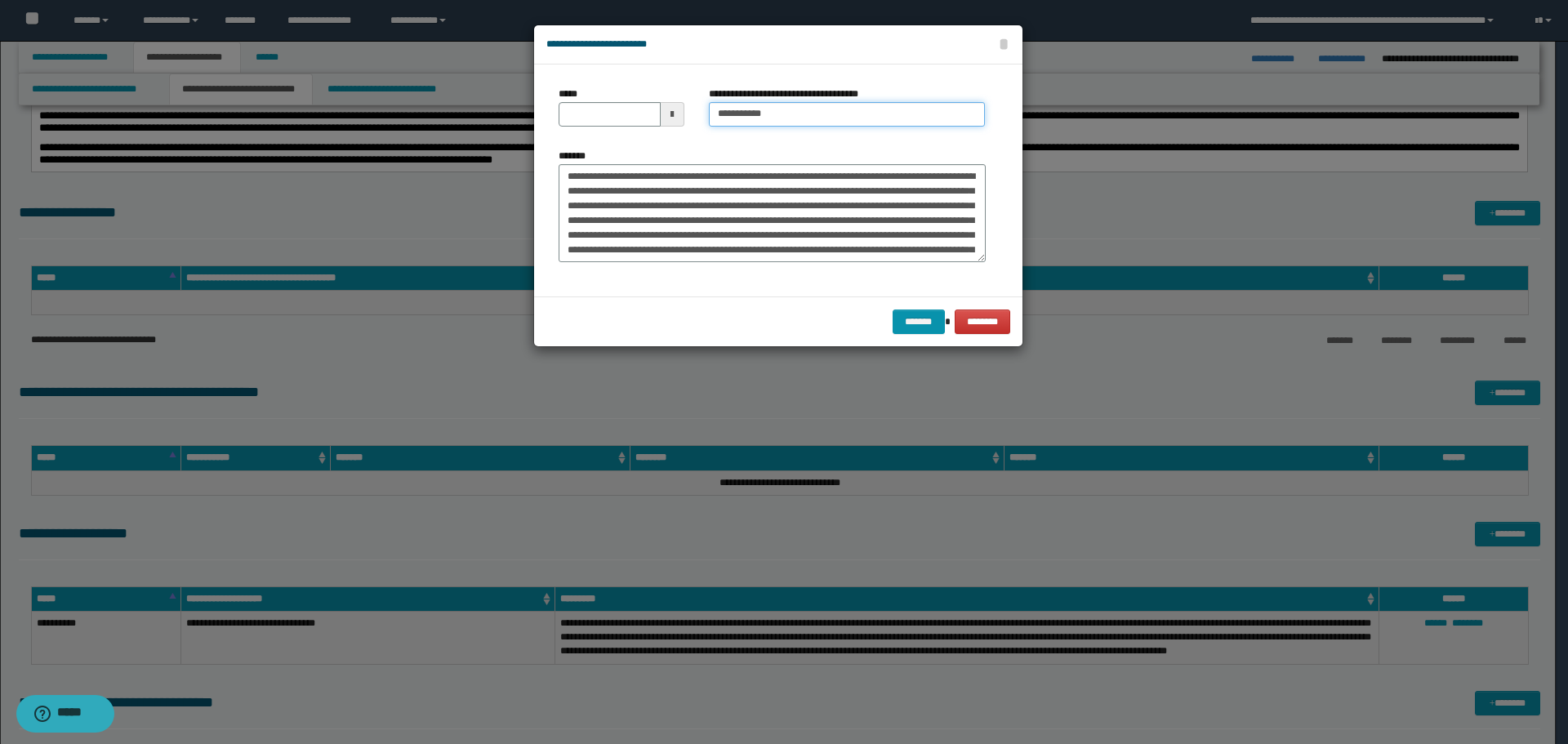 type on "*********" 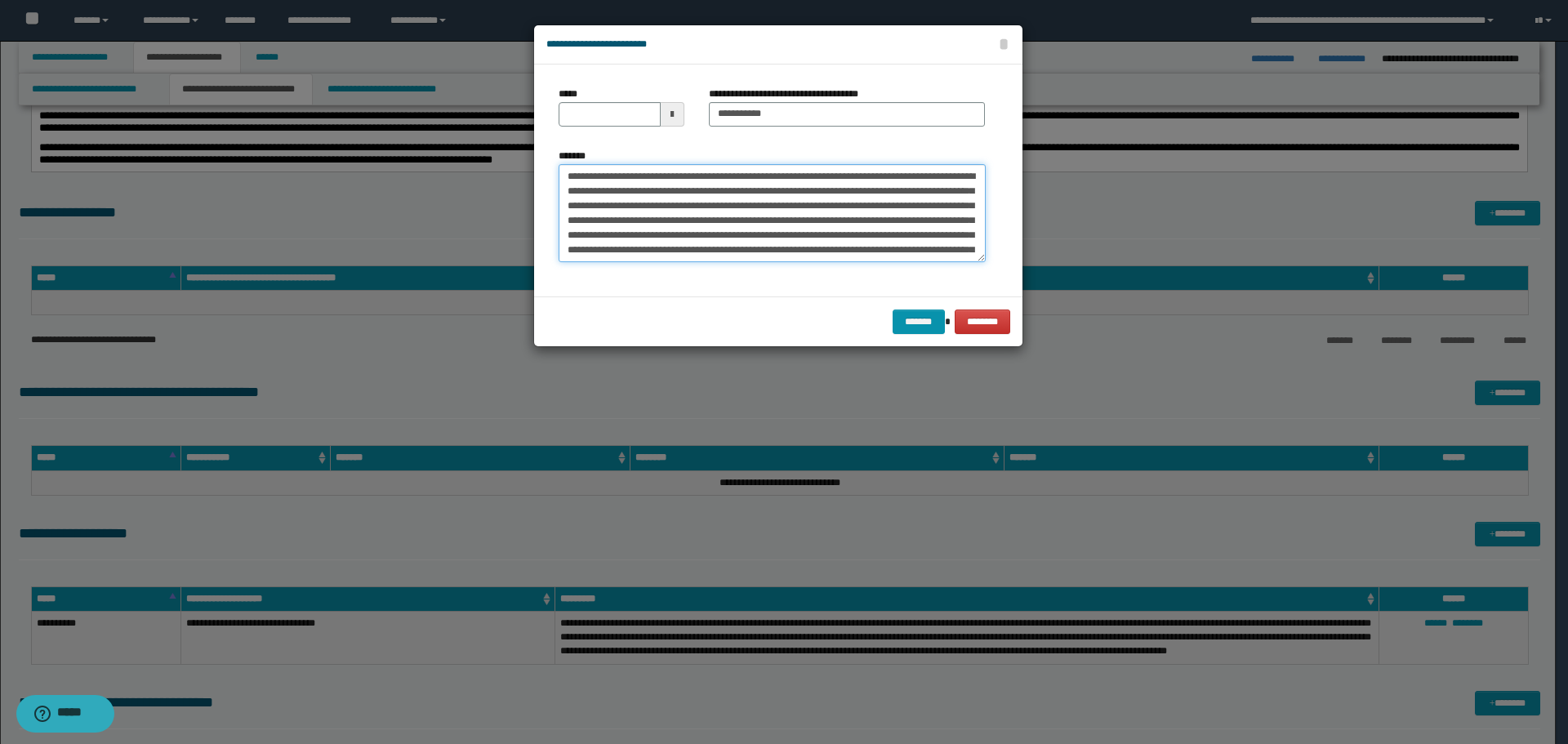 drag, startPoint x: 613, startPoint y: 172, endPoint x: 529, endPoint y: 172, distance: 84 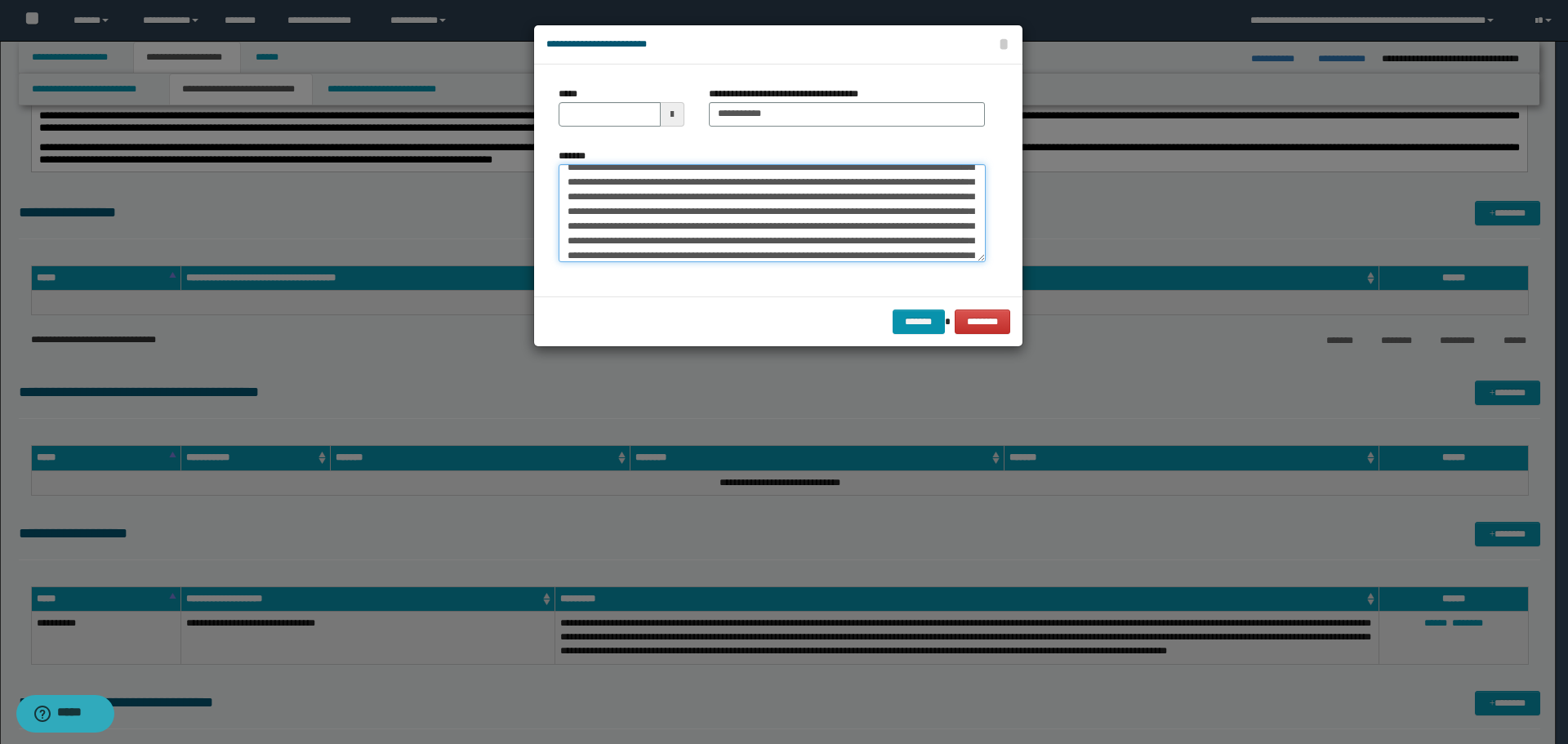 scroll, scrollTop: 74, scrollLeft: 0, axis: vertical 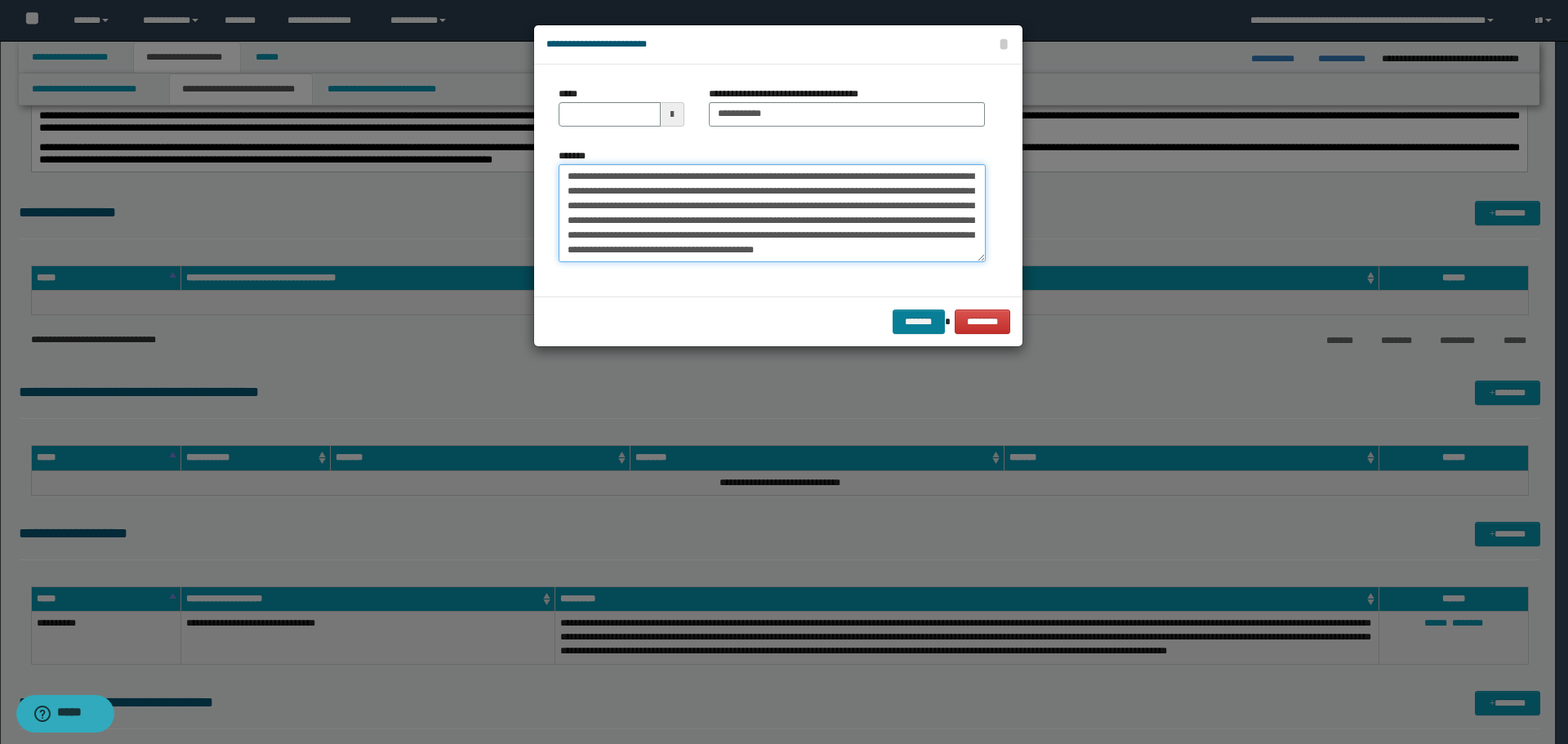 type on "**********" 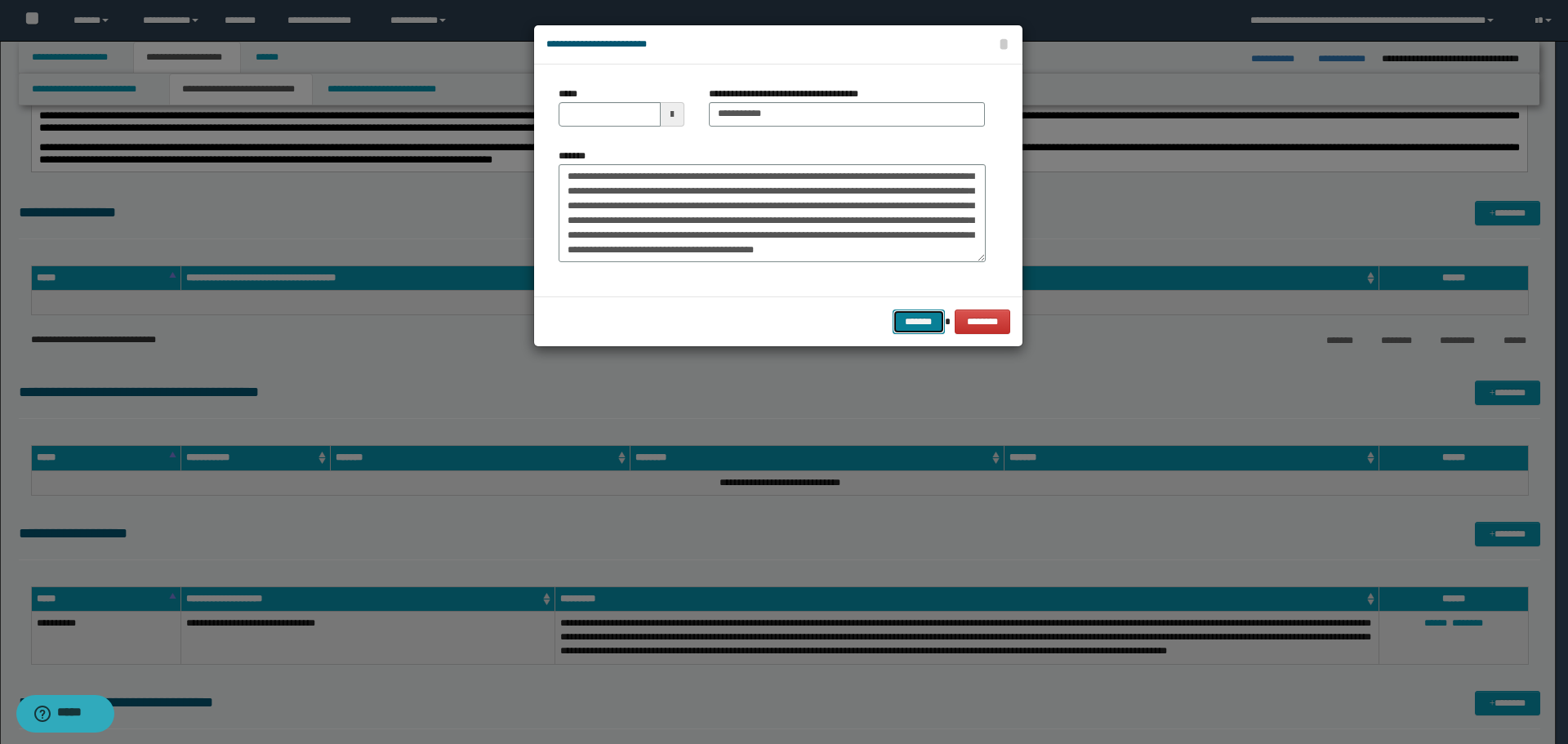click on "*******" at bounding box center [919, 322] 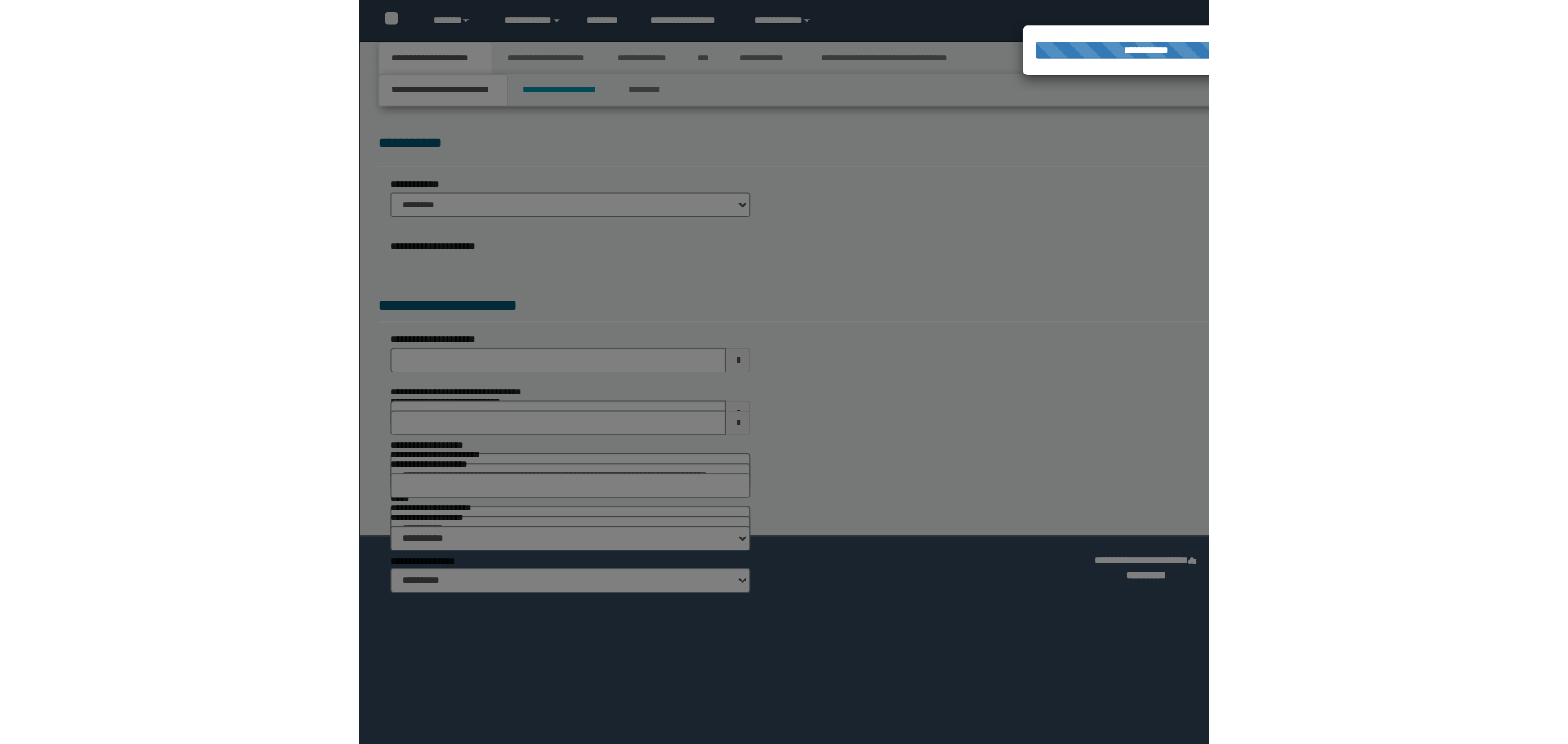 scroll, scrollTop: 0, scrollLeft: 0, axis: both 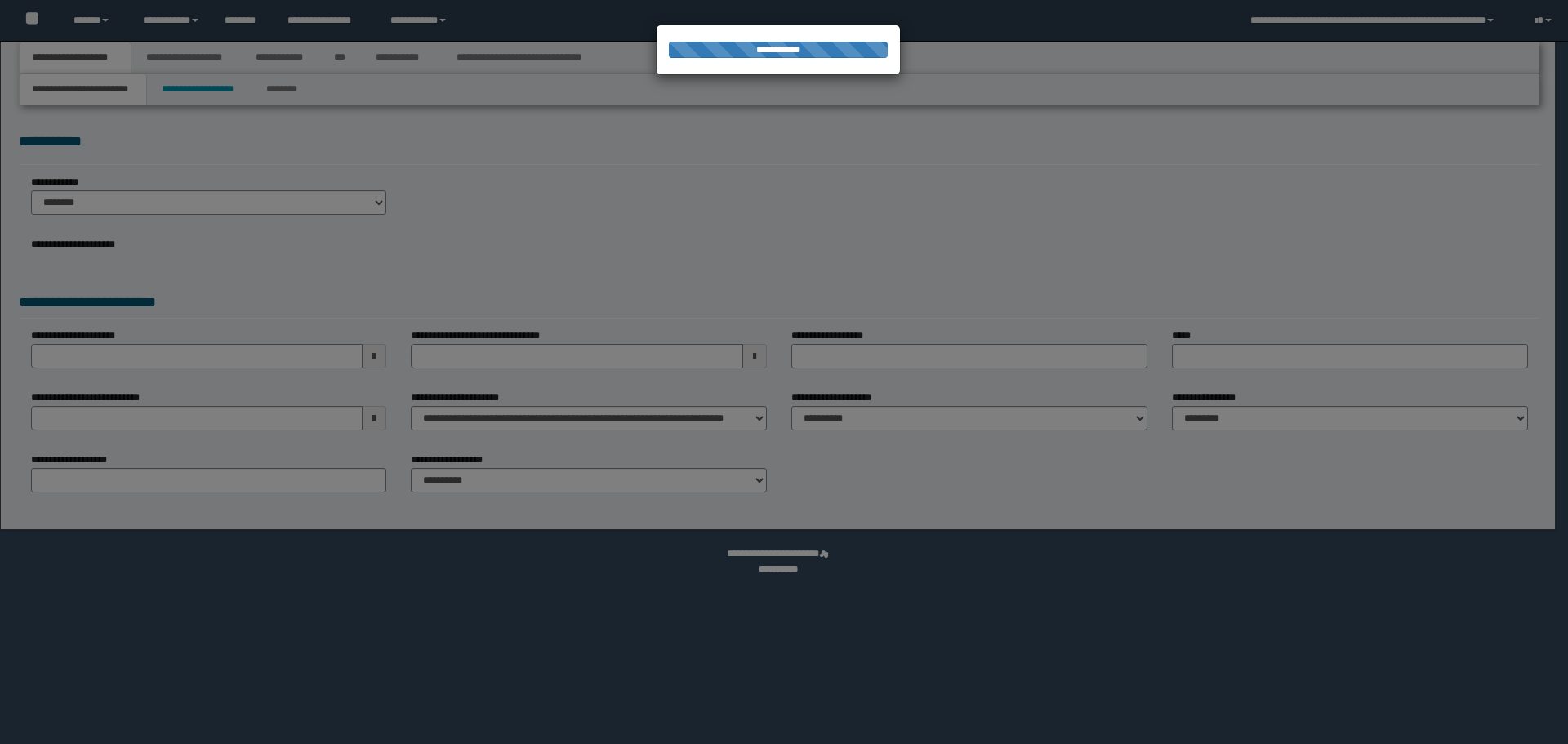 type on "********" 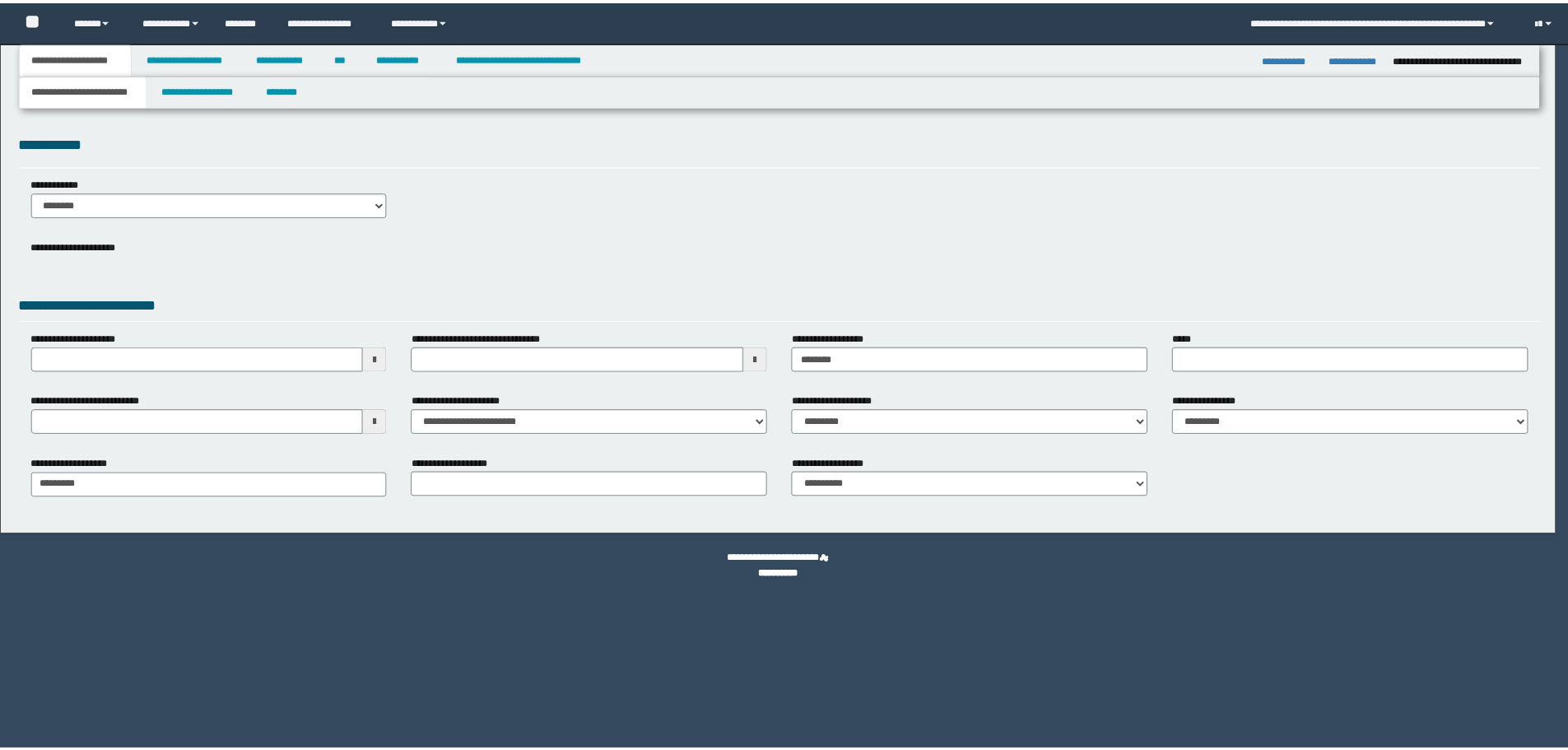 scroll, scrollTop: 0, scrollLeft: 0, axis: both 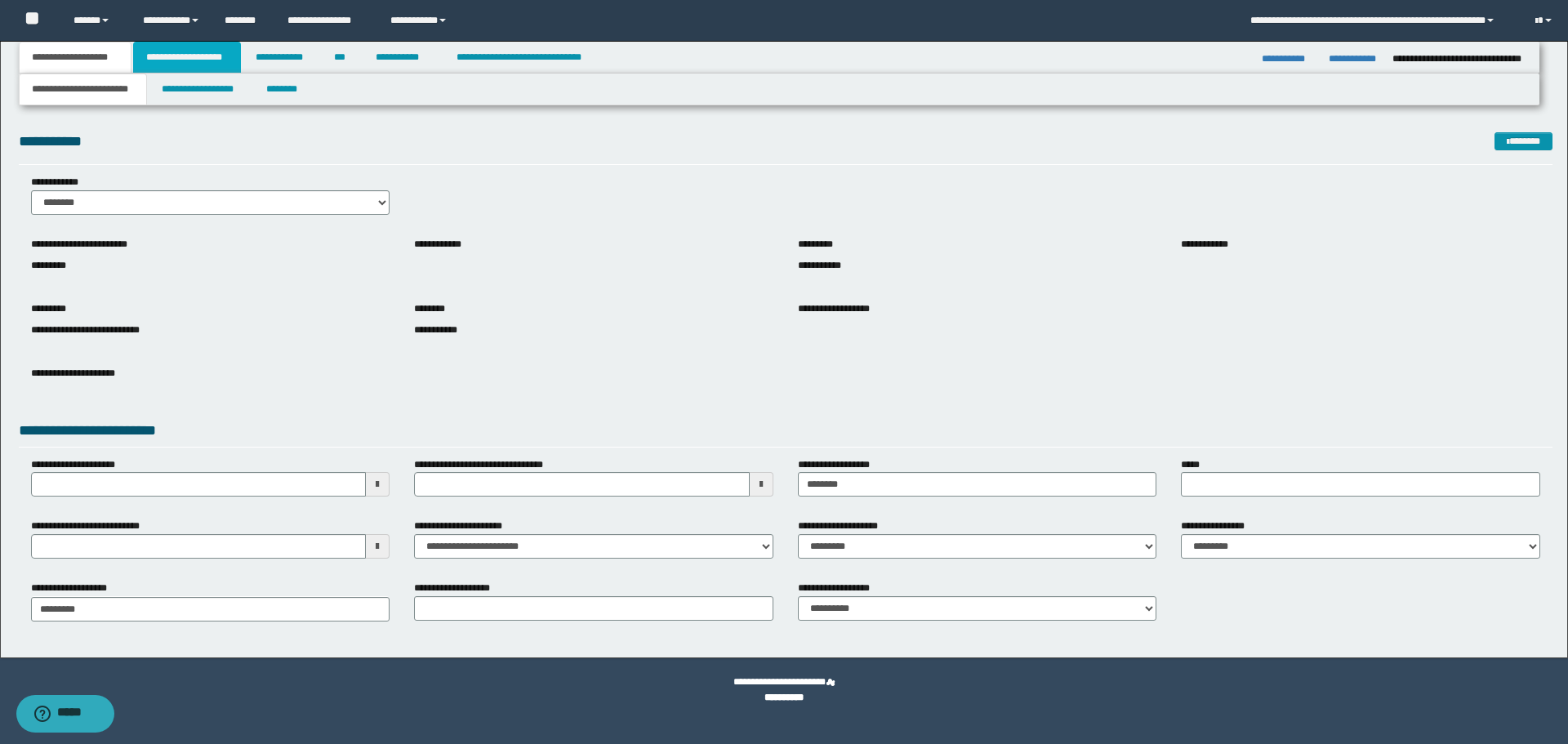 click on "**********" at bounding box center [187, 57] 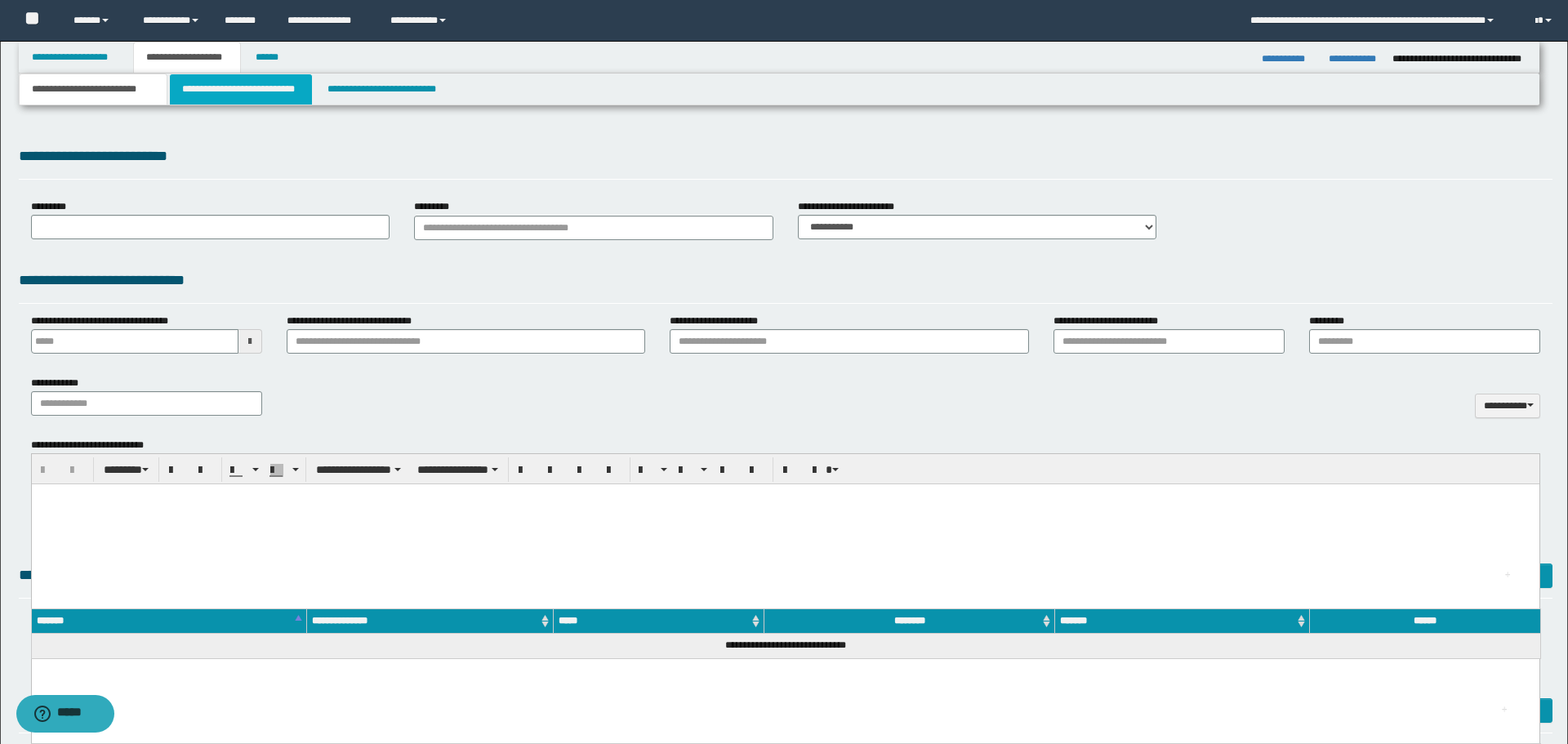 type 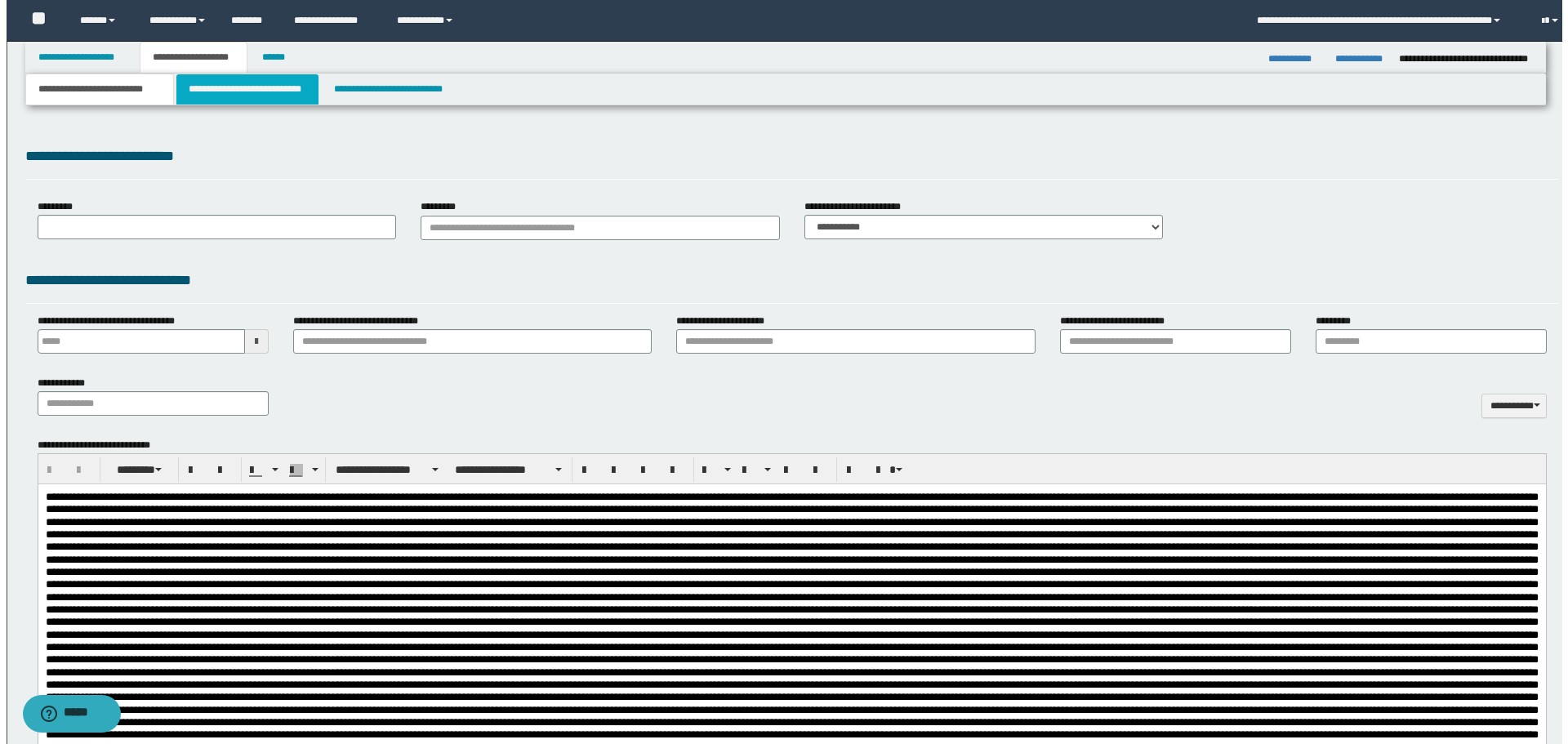 scroll, scrollTop: 0, scrollLeft: 0, axis: both 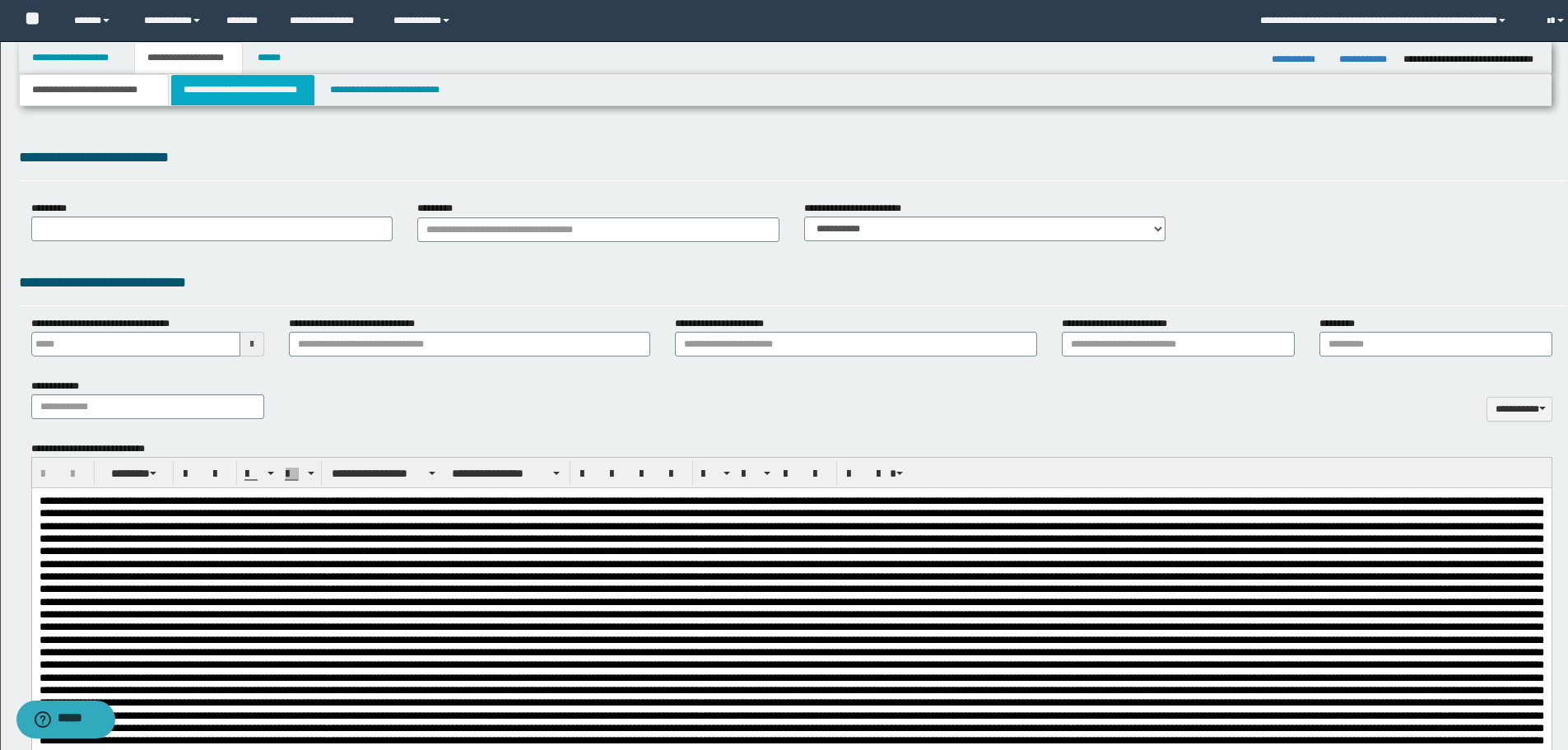 select on "*" 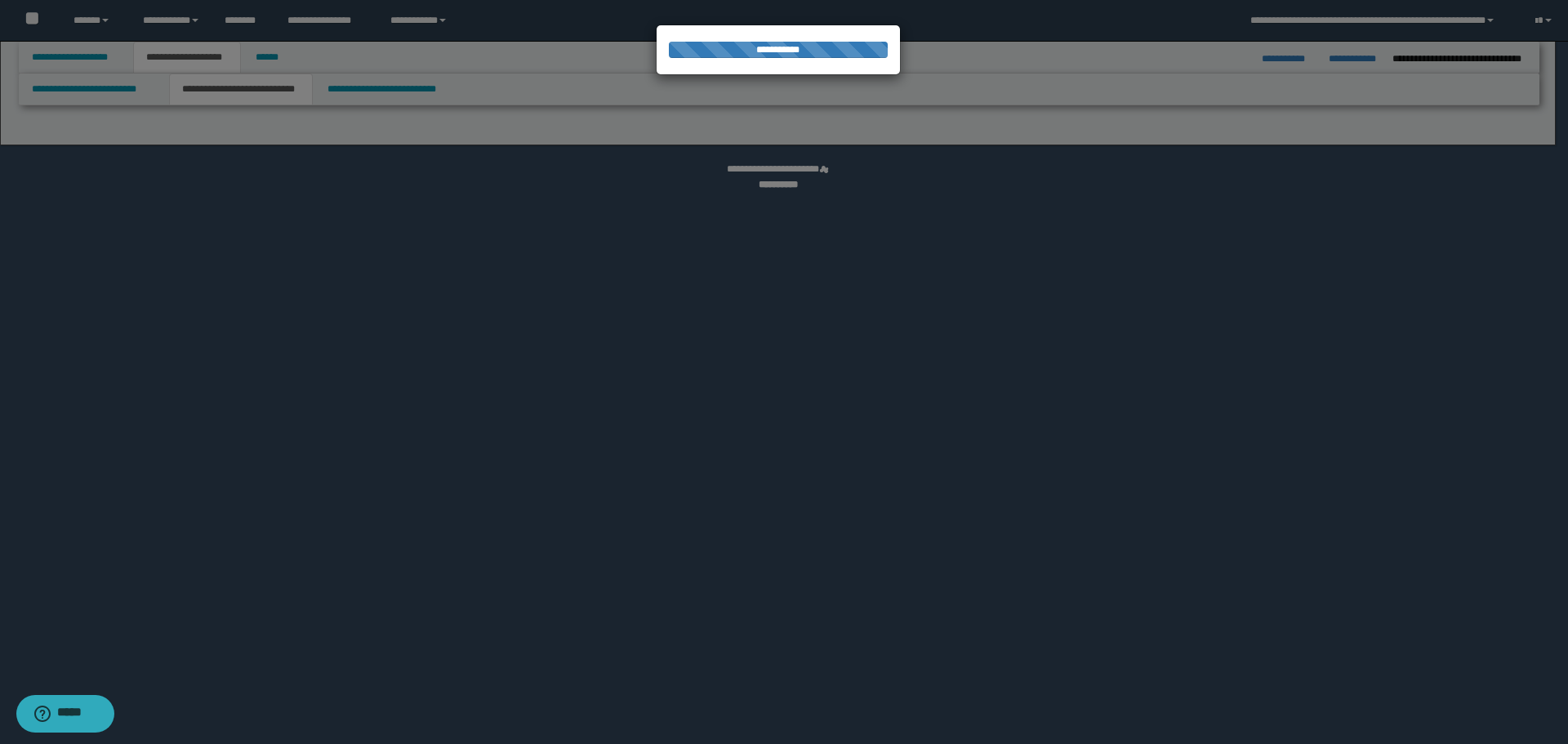 select on "*" 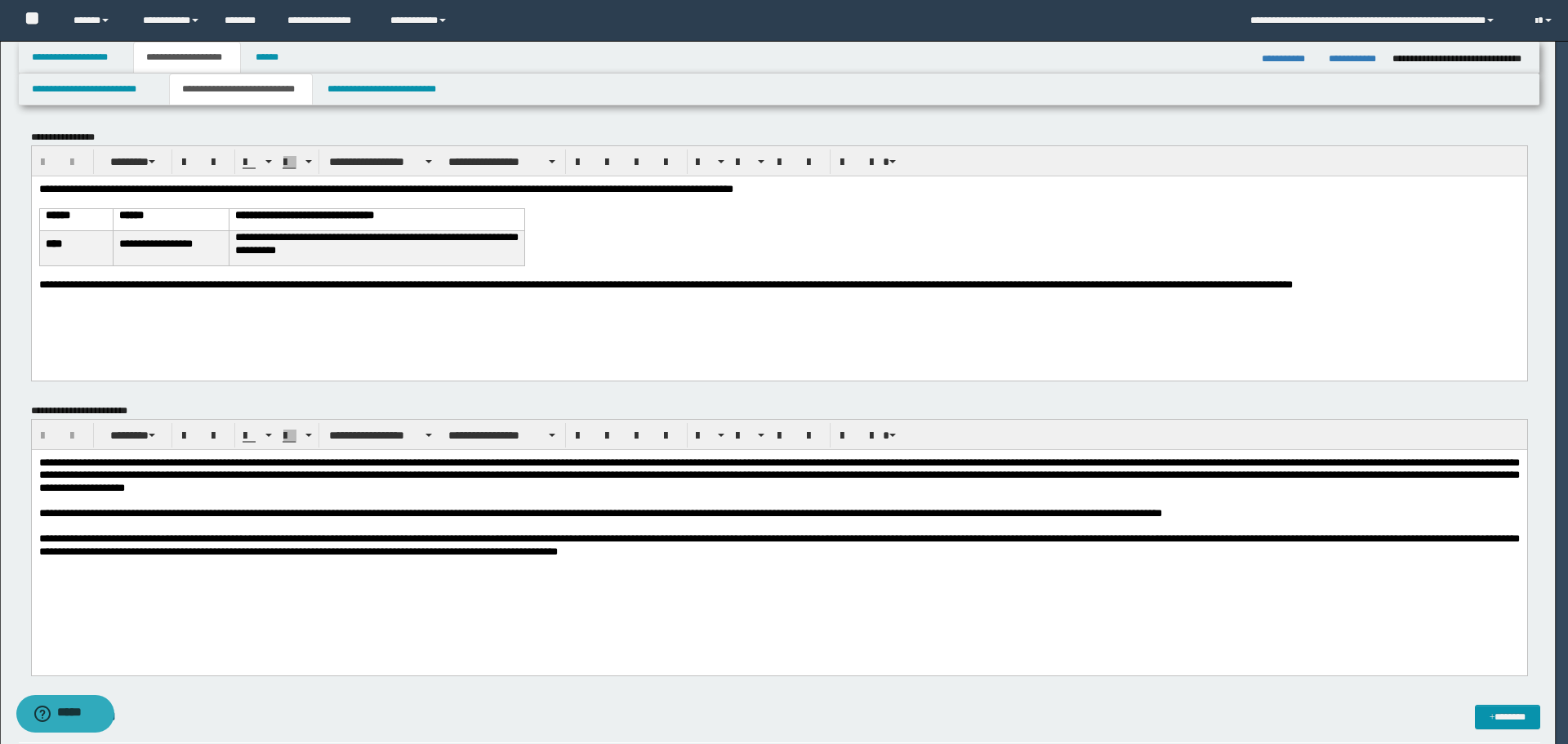 scroll, scrollTop: 0, scrollLeft: 0, axis: both 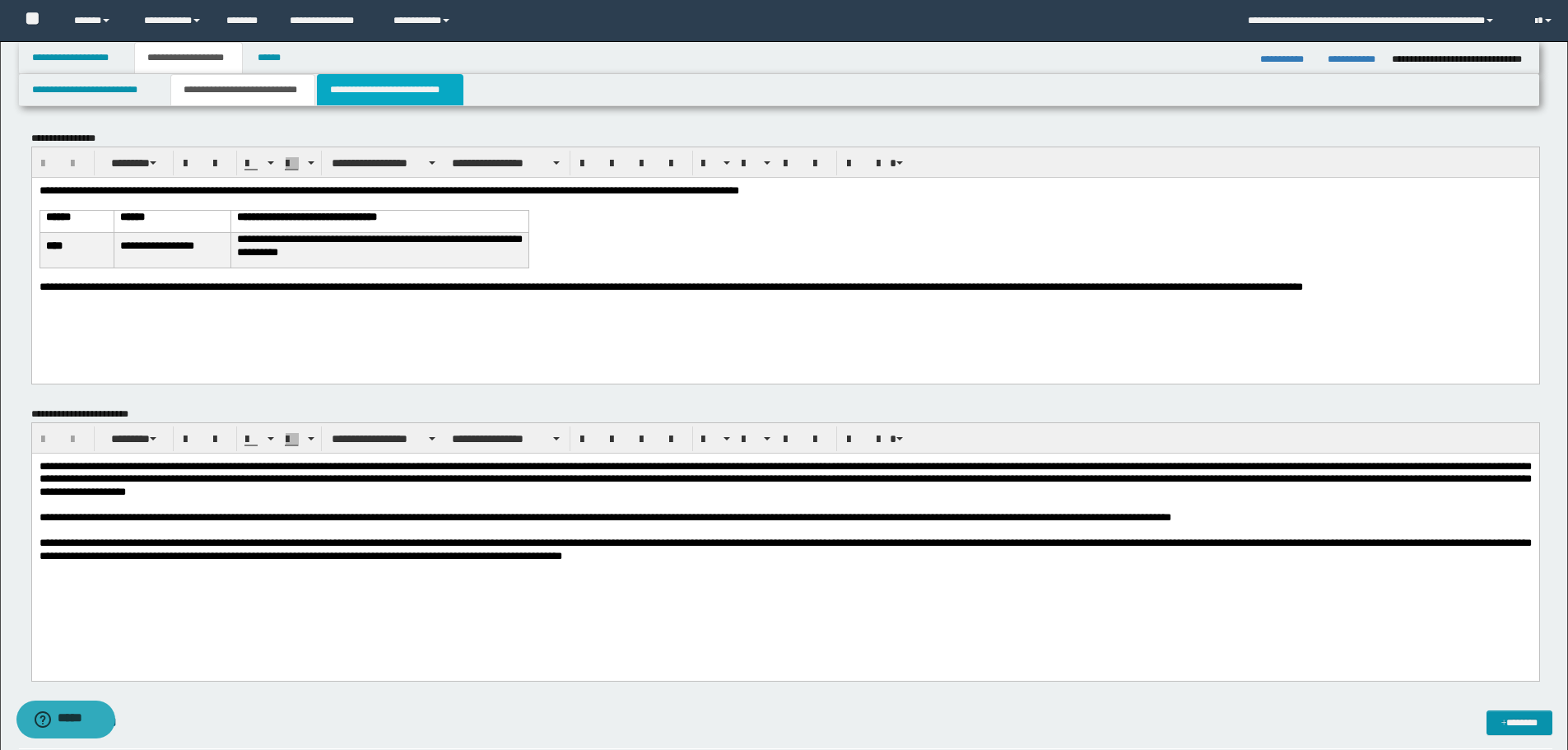 click on "**********" at bounding box center (390, 90) 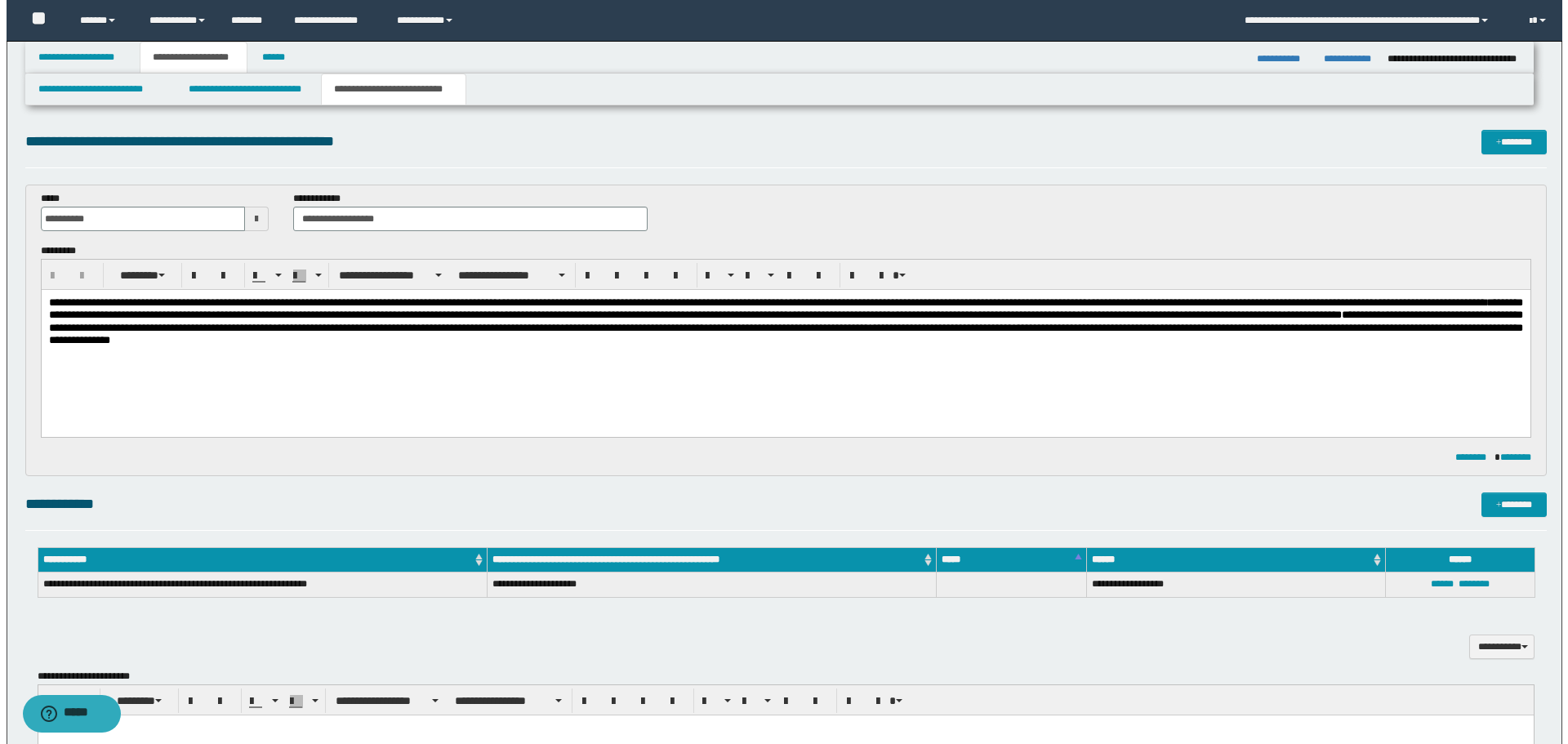 scroll, scrollTop: 0, scrollLeft: 0, axis: both 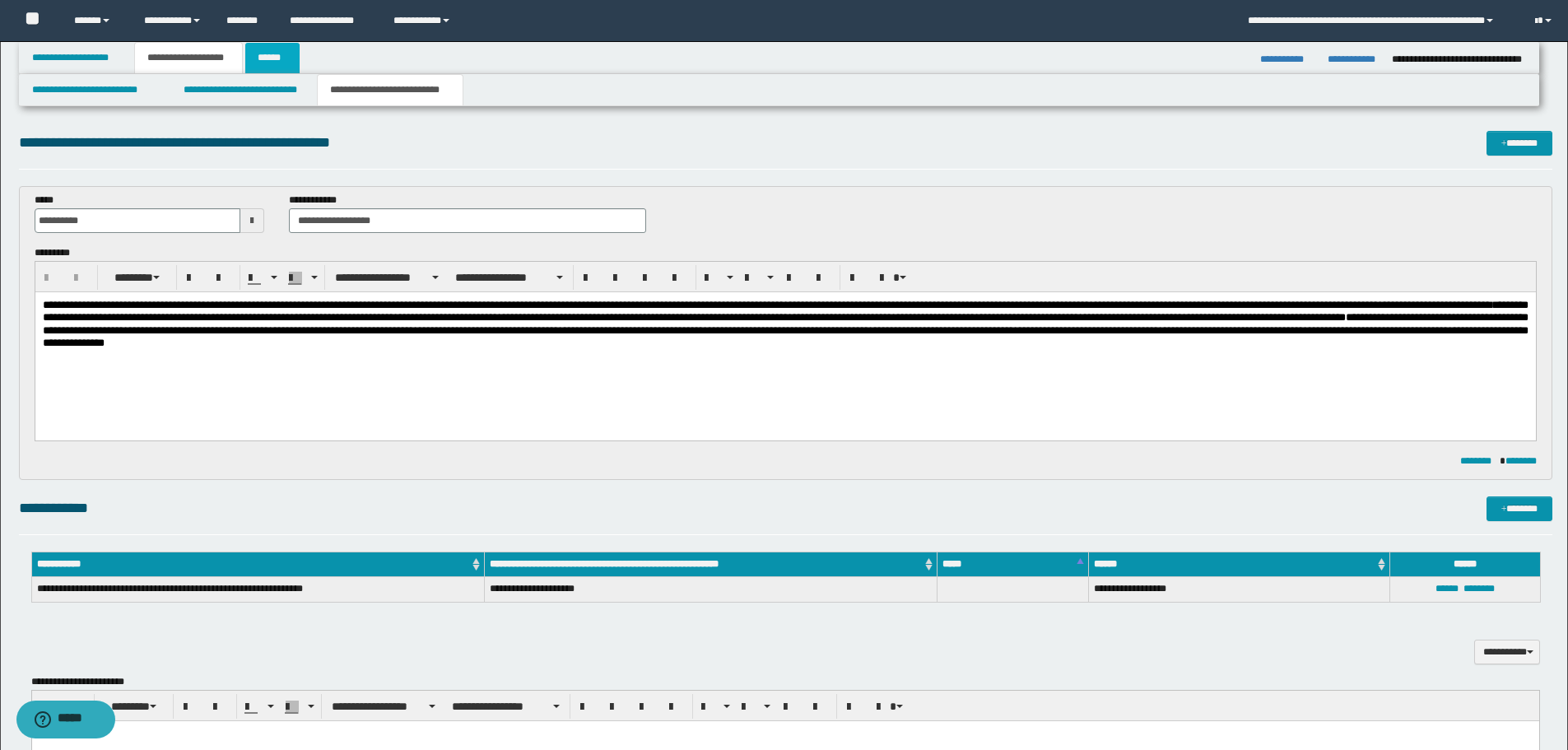 click on "******" at bounding box center (272, 58) 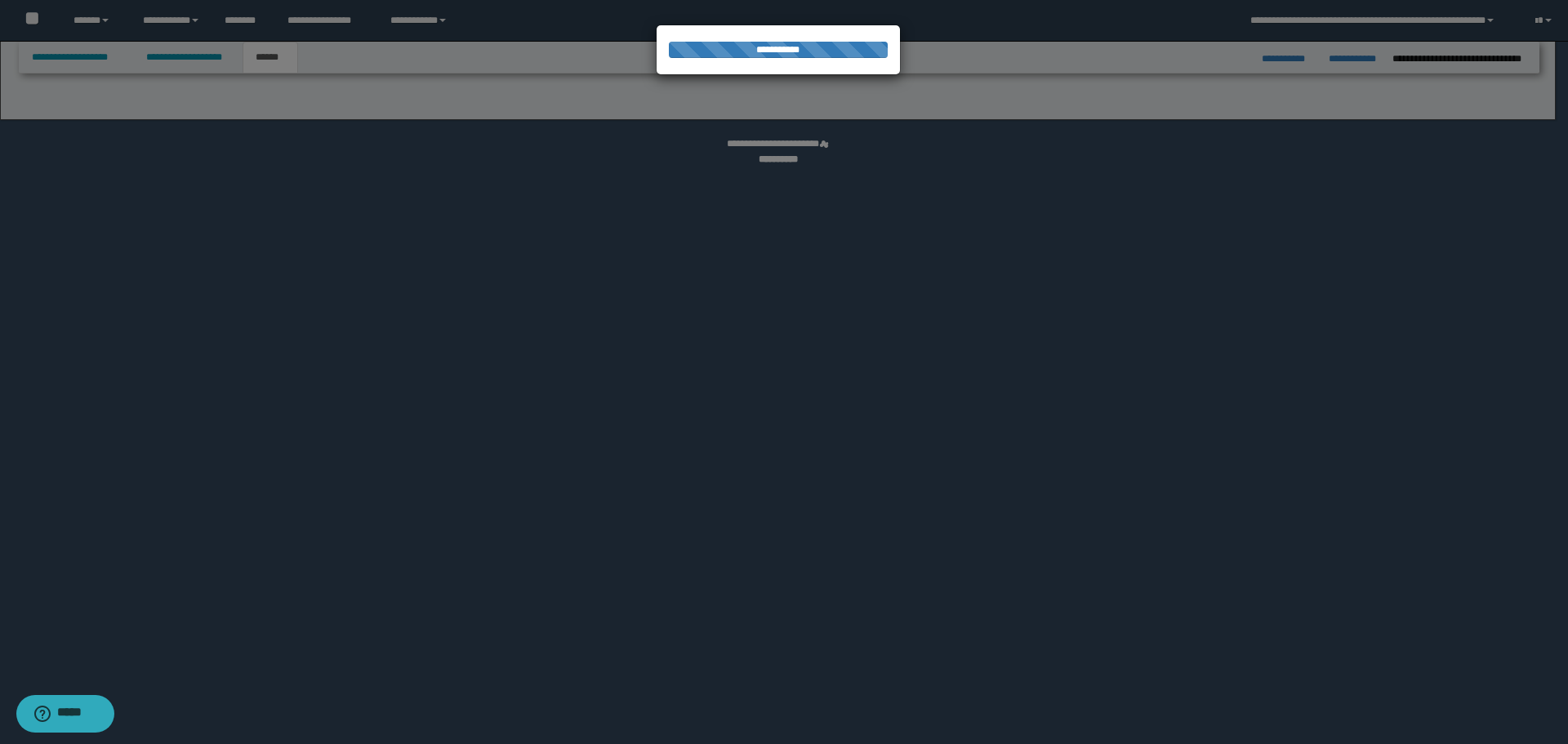 select on "*" 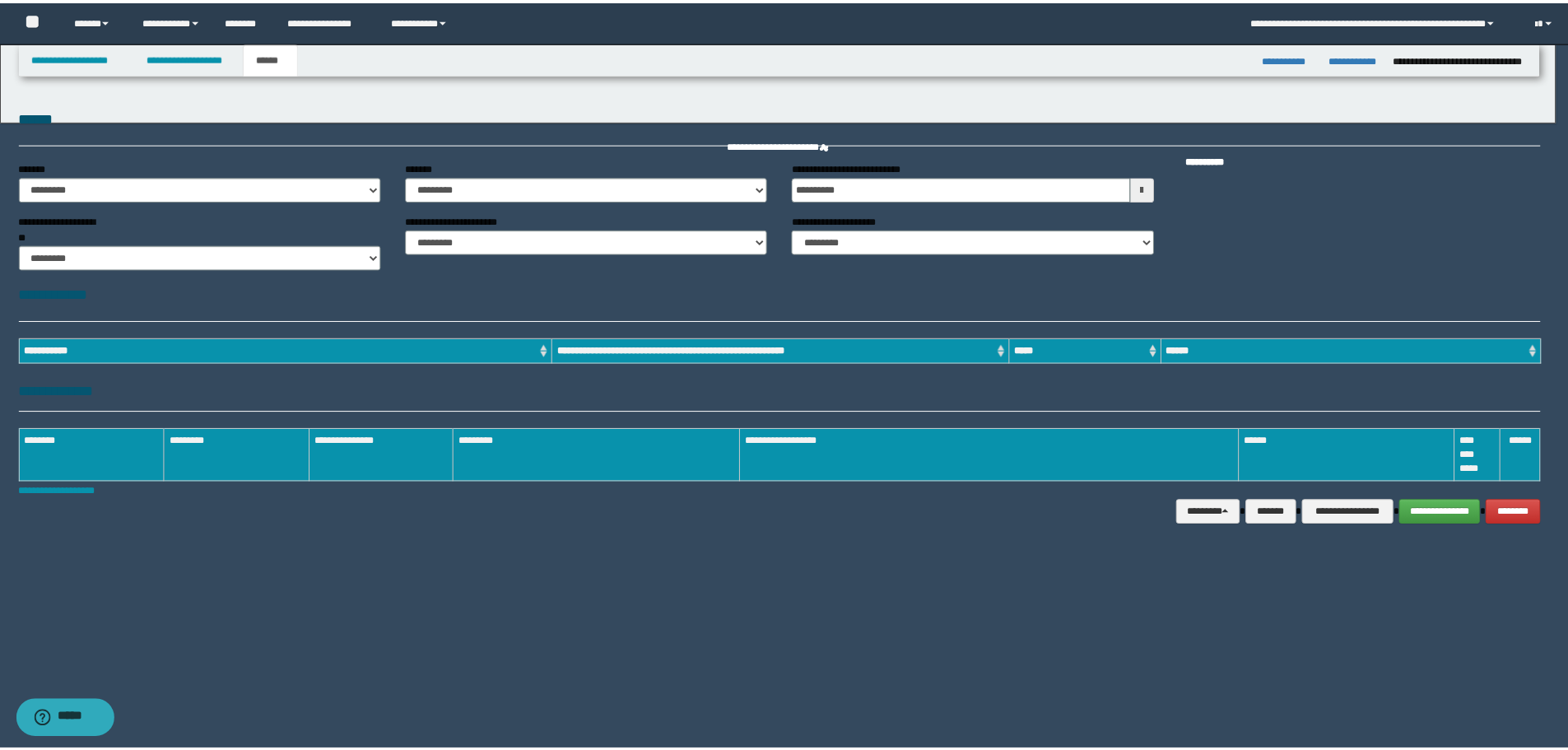 scroll, scrollTop: 0, scrollLeft: 0, axis: both 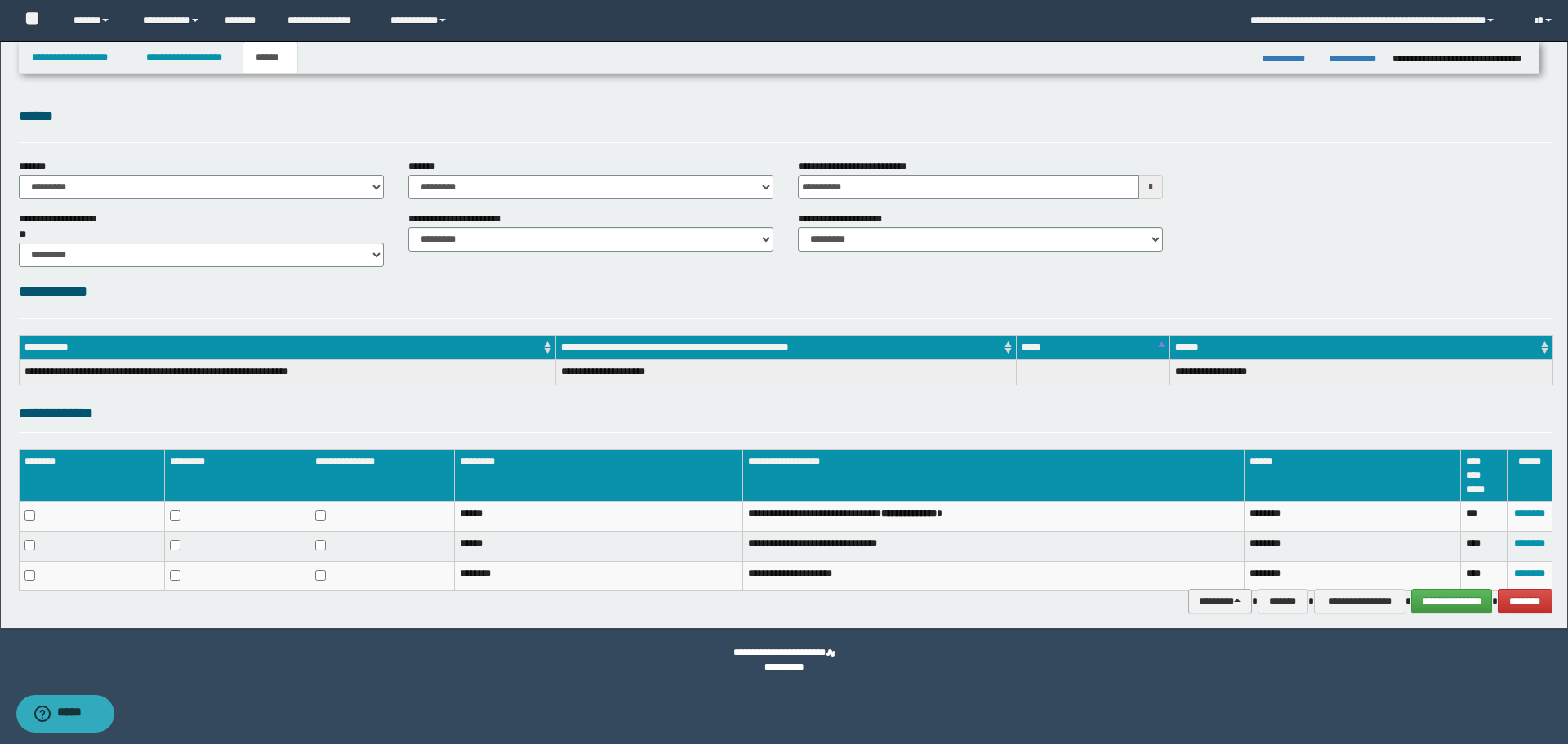 click on "********" at bounding box center (1220, 601) 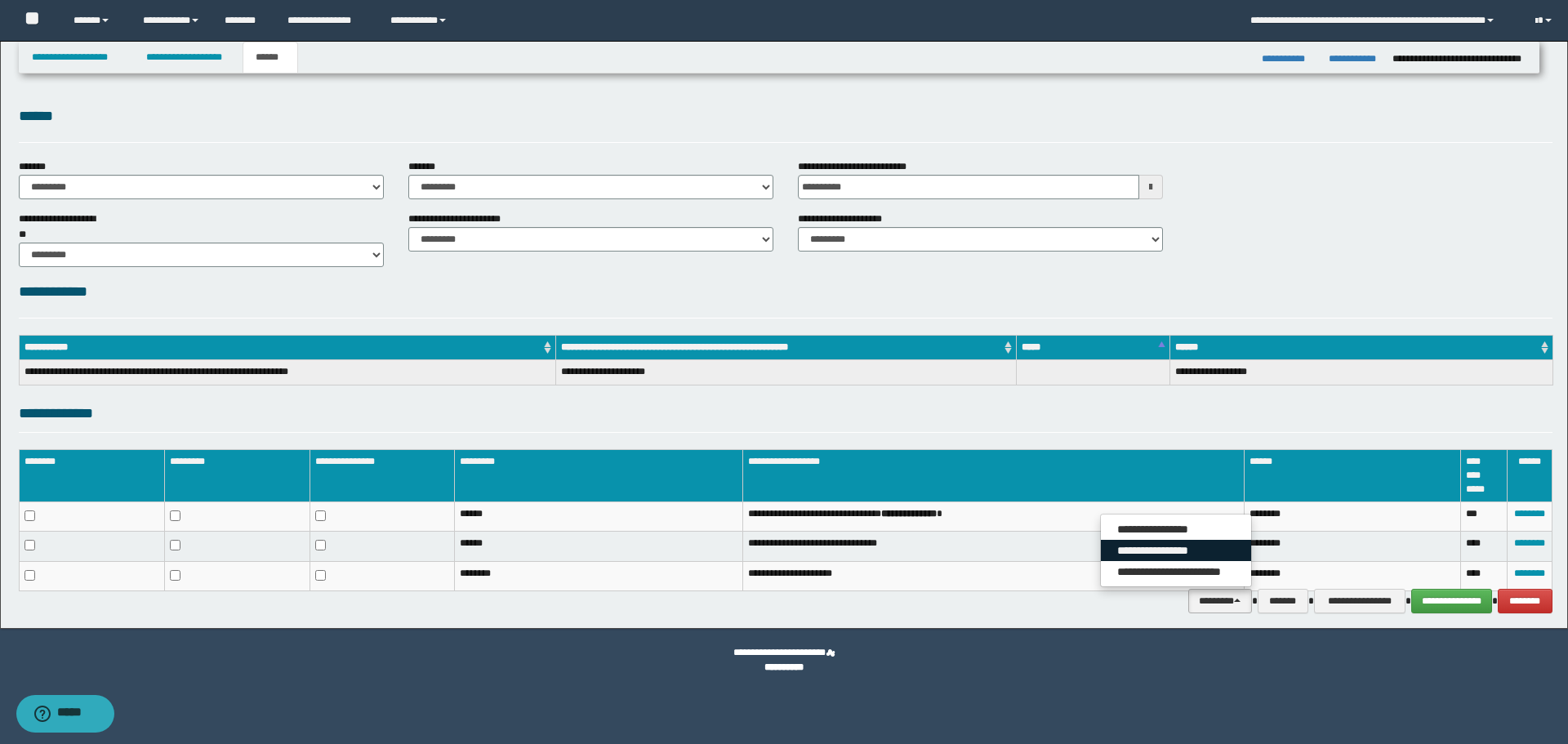 click on "**********" at bounding box center (1176, 550) 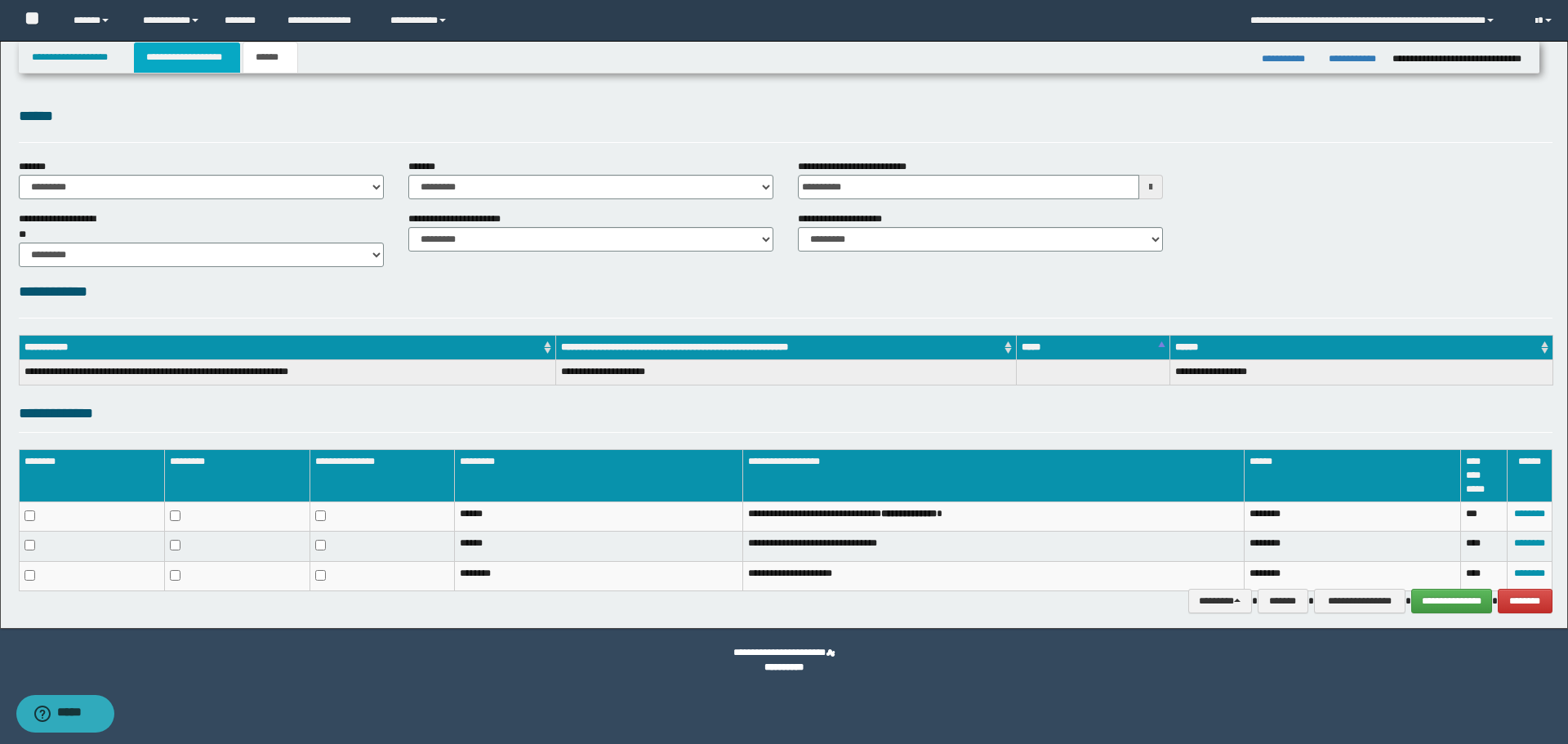 click on "**********" at bounding box center [187, 57] 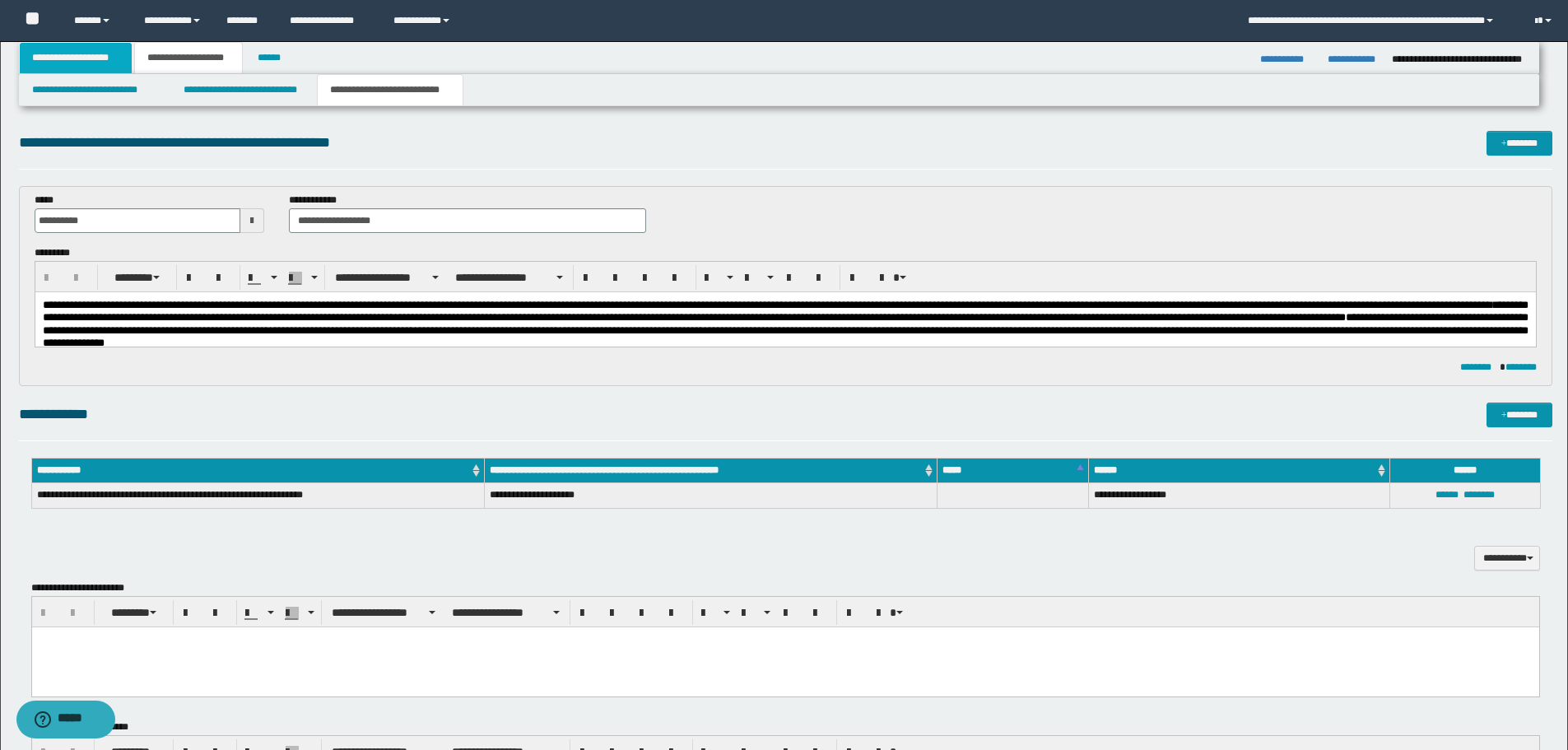 click on "**********" at bounding box center [76, 58] 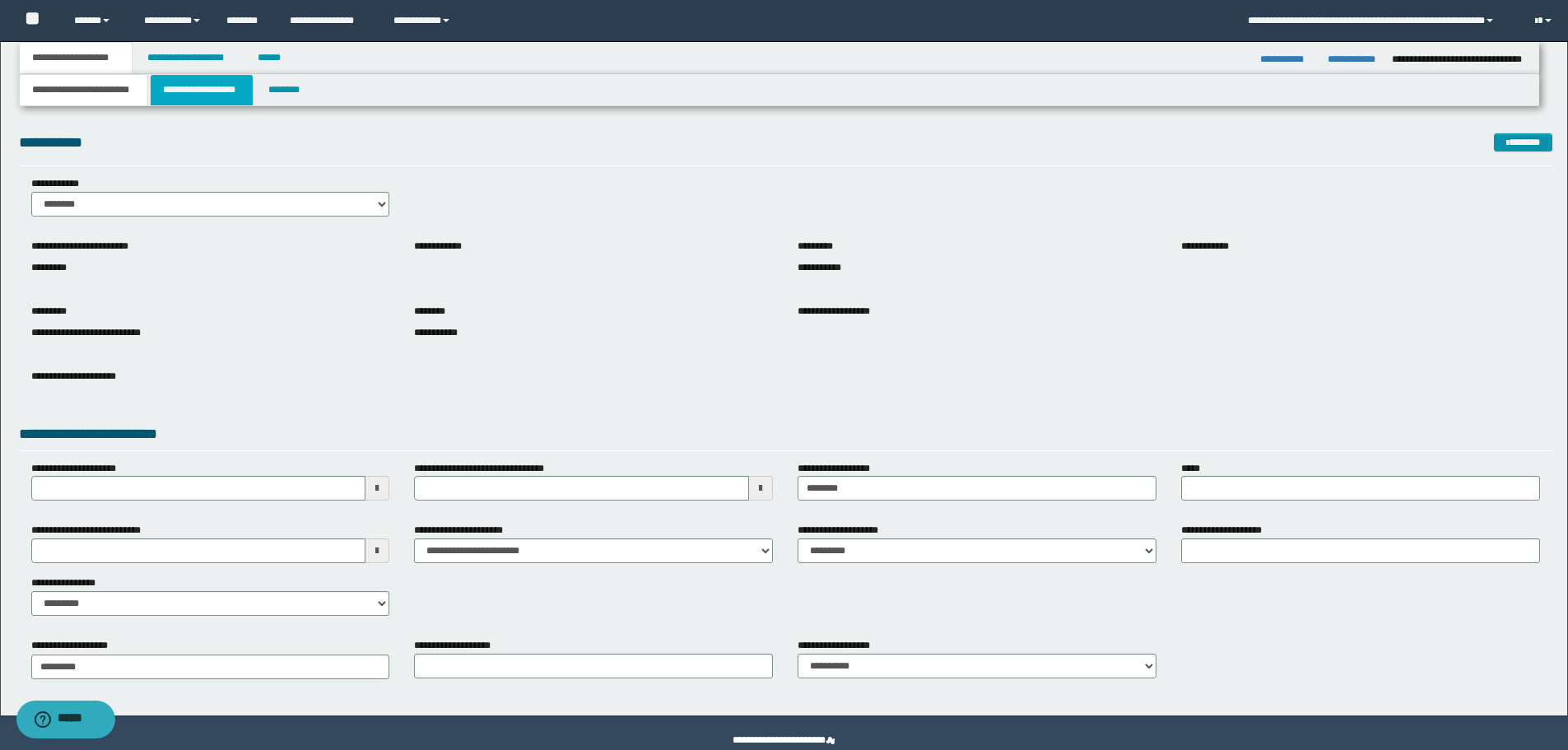 click on "**********" at bounding box center [202, 90] 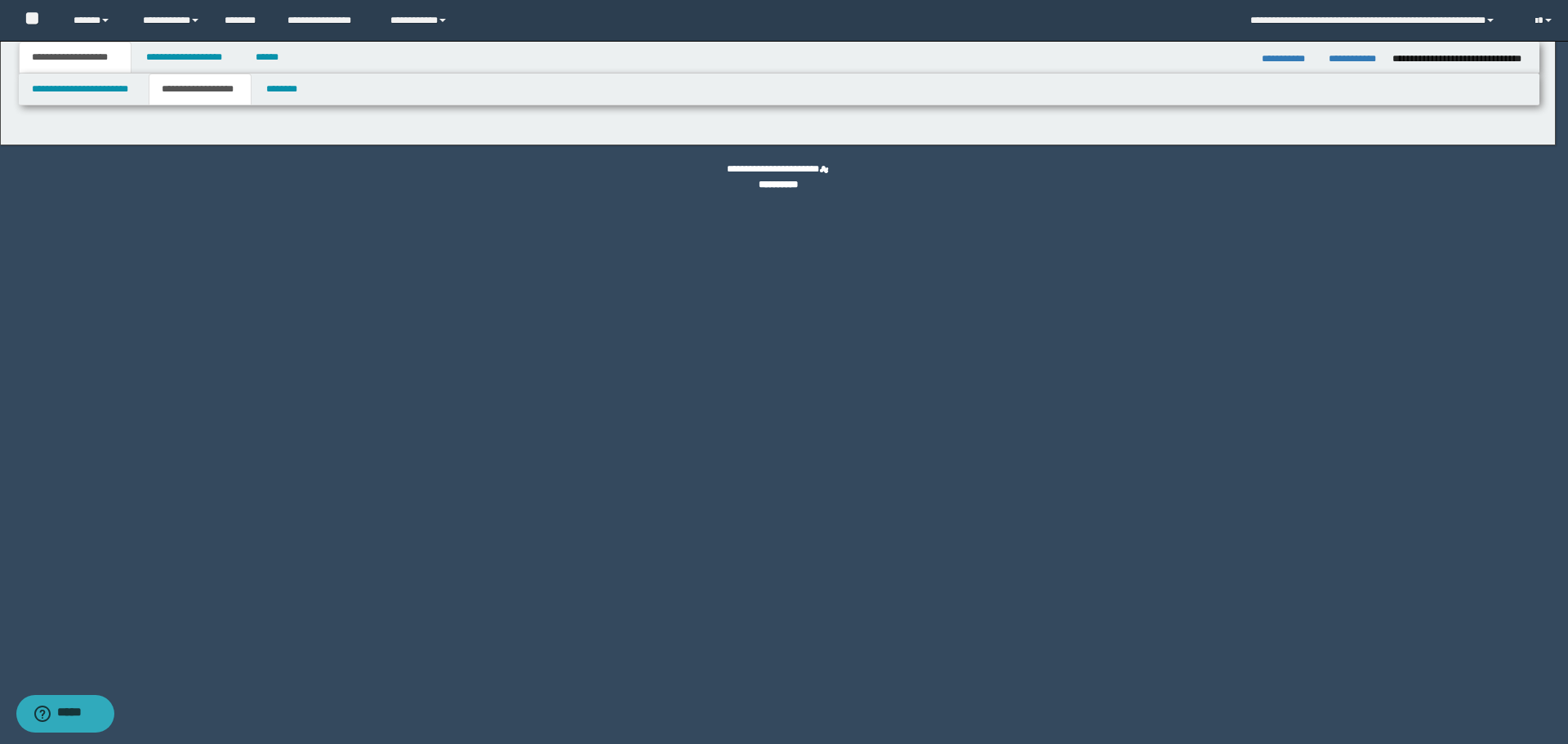 type on "********" 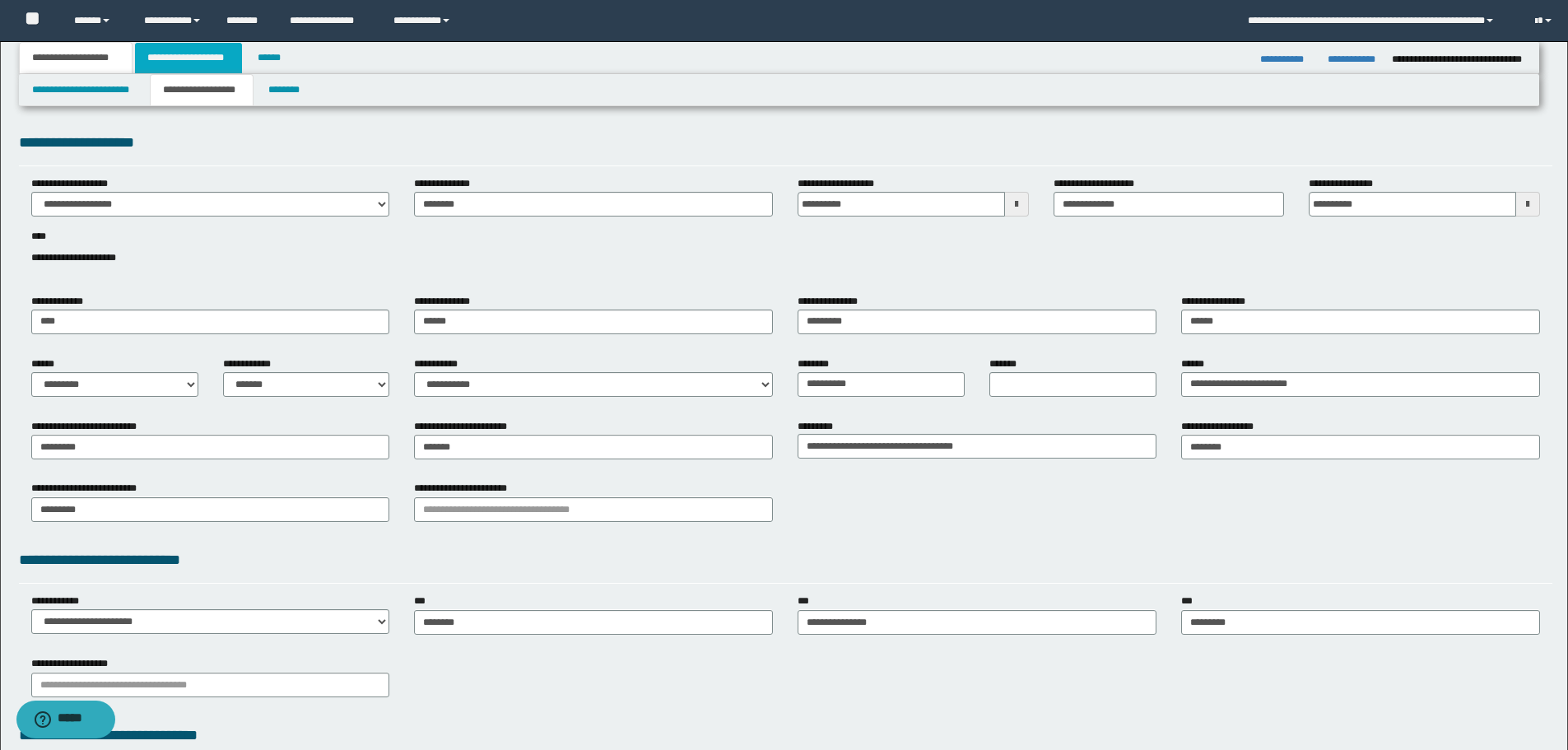 click on "**********" at bounding box center [188, 58] 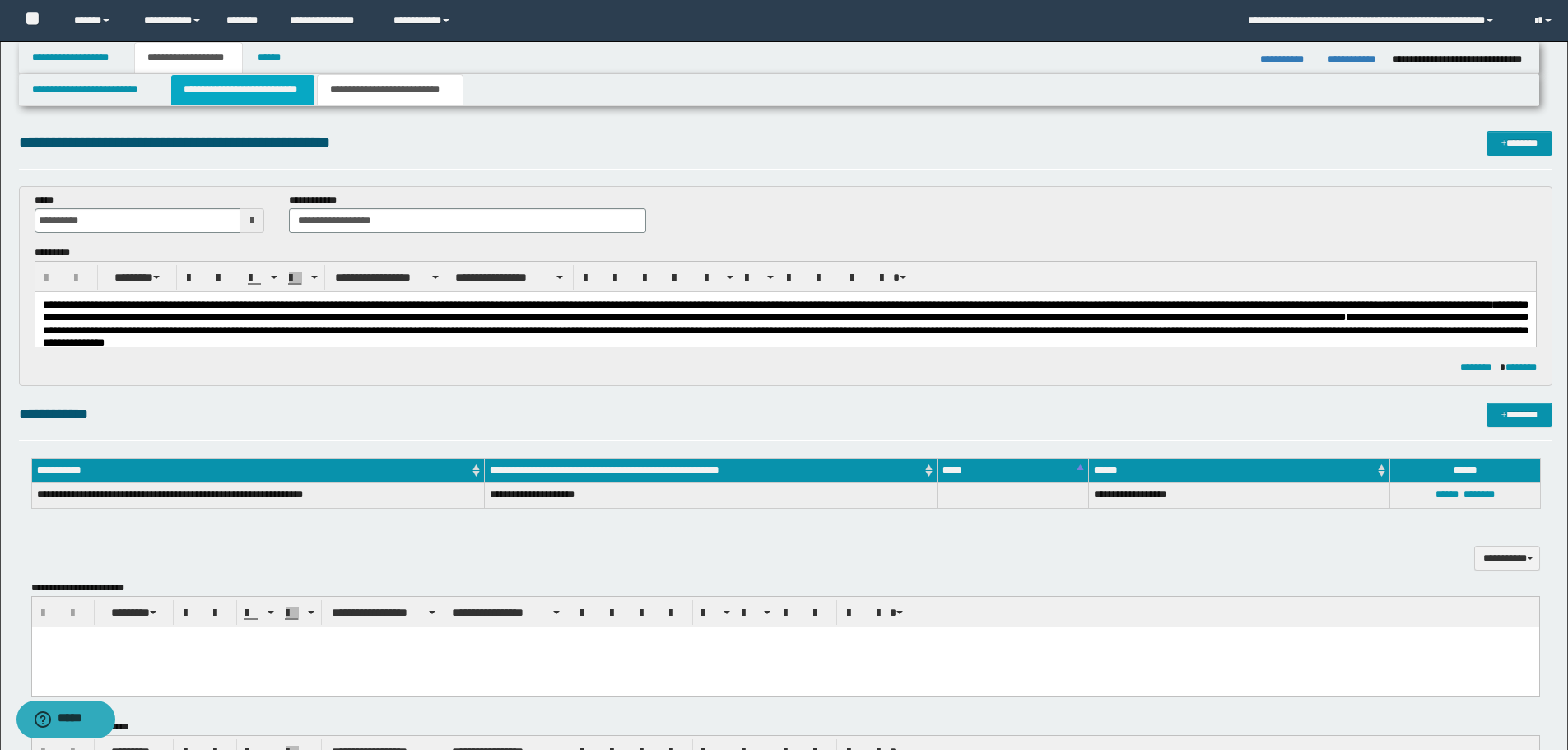 click on "**********" at bounding box center [243, 90] 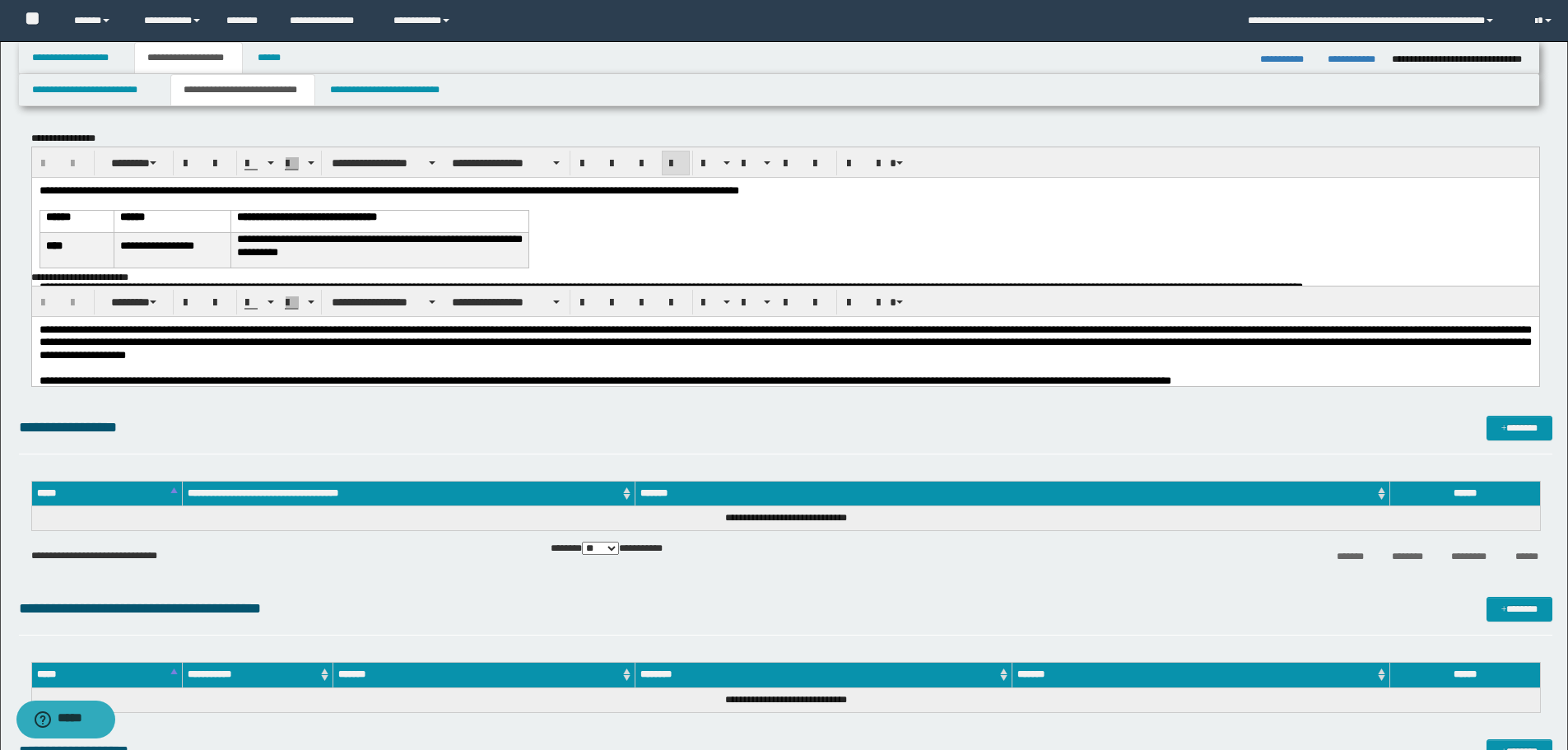 click on "**********" at bounding box center [784, 259] 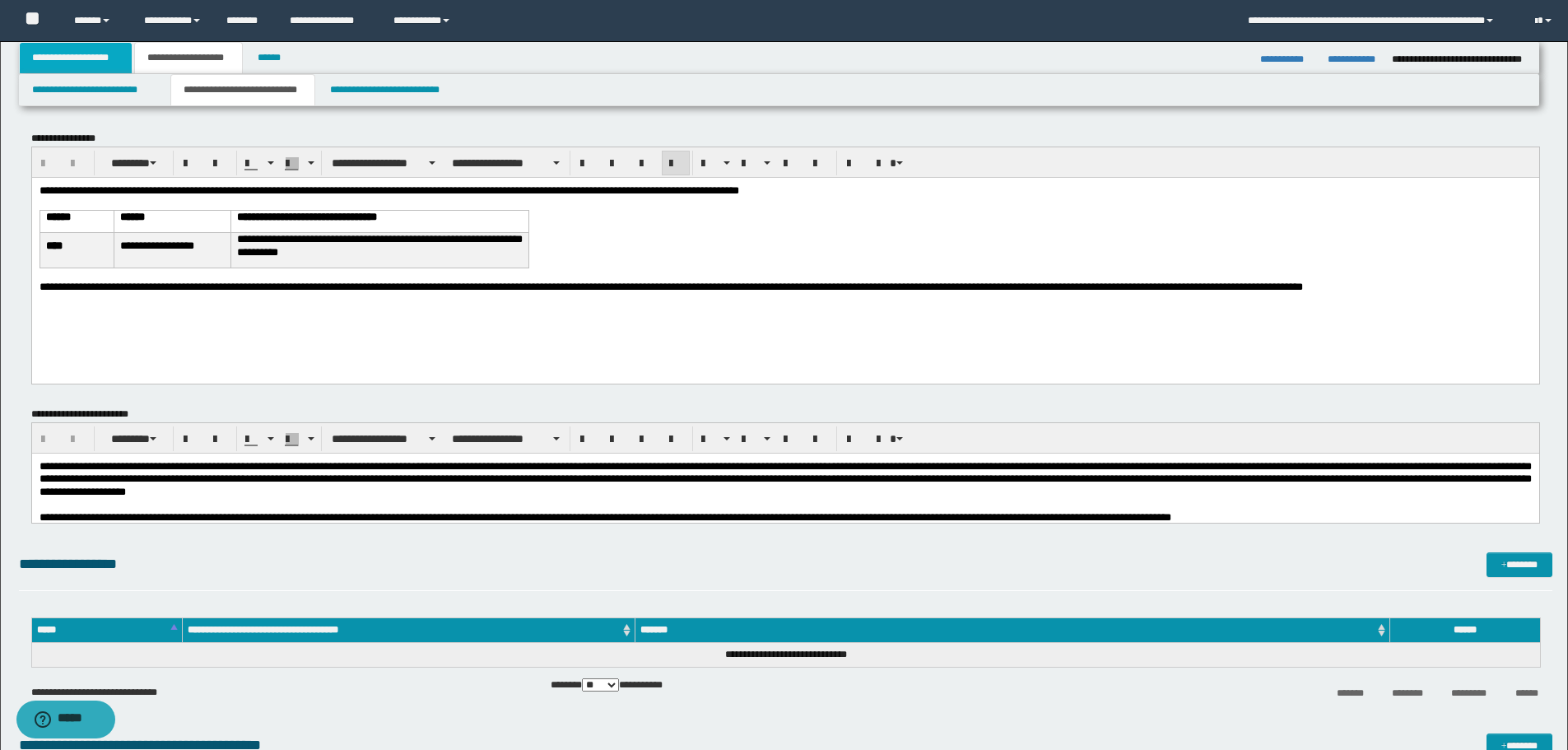 click on "**********" at bounding box center (76, 58) 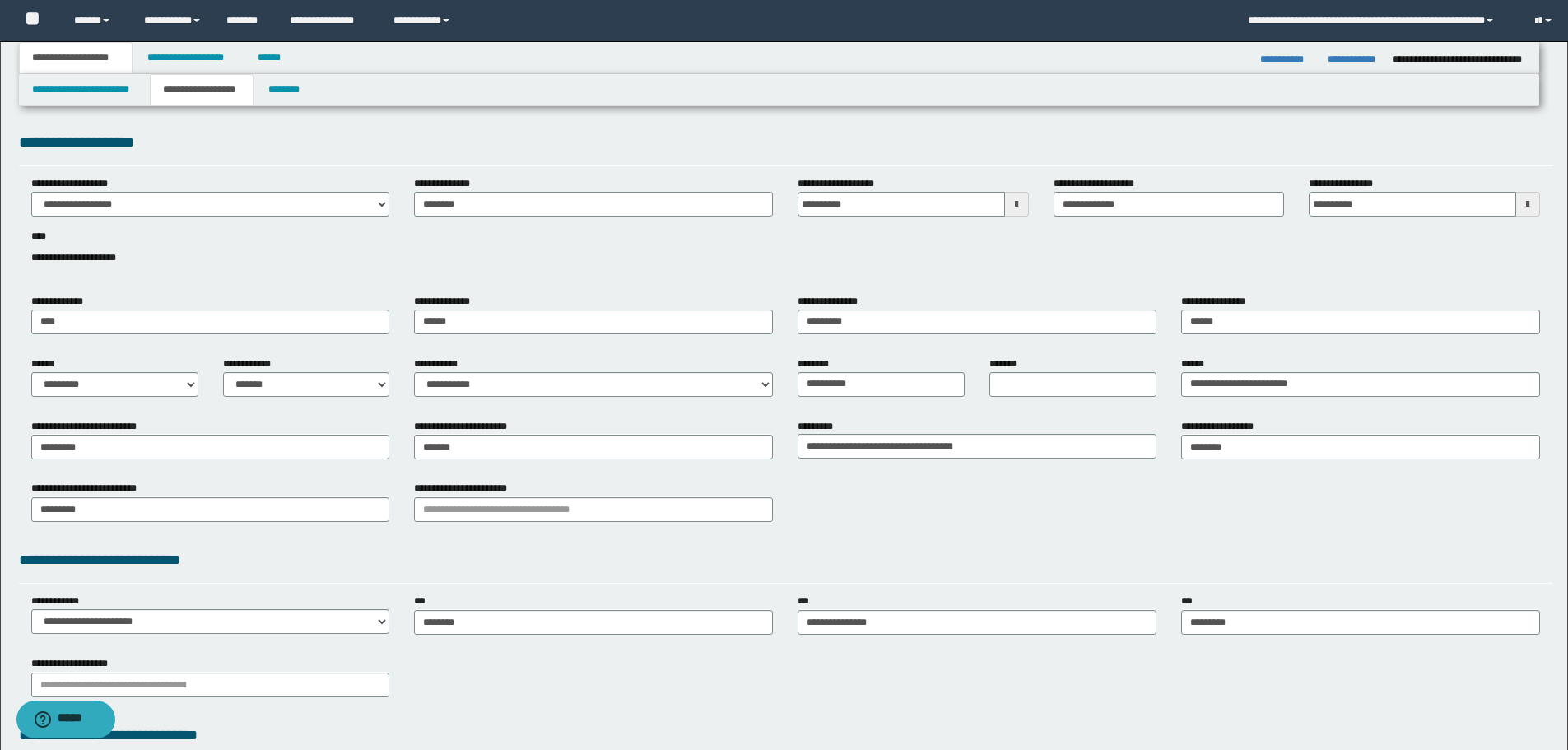 scroll, scrollTop: 161, scrollLeft: 0, axis: vertical 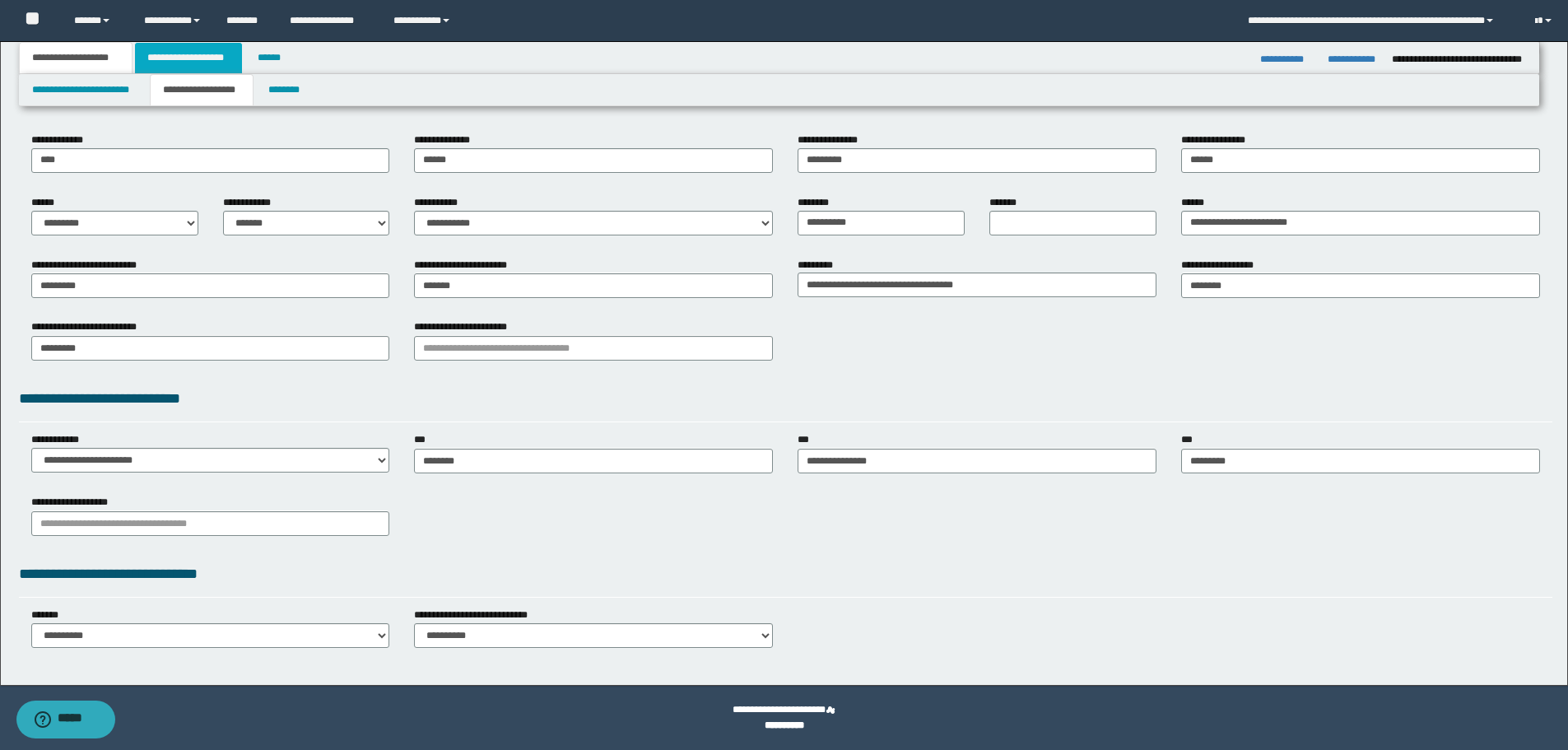click on "**********" at bounding box center [188, 58] 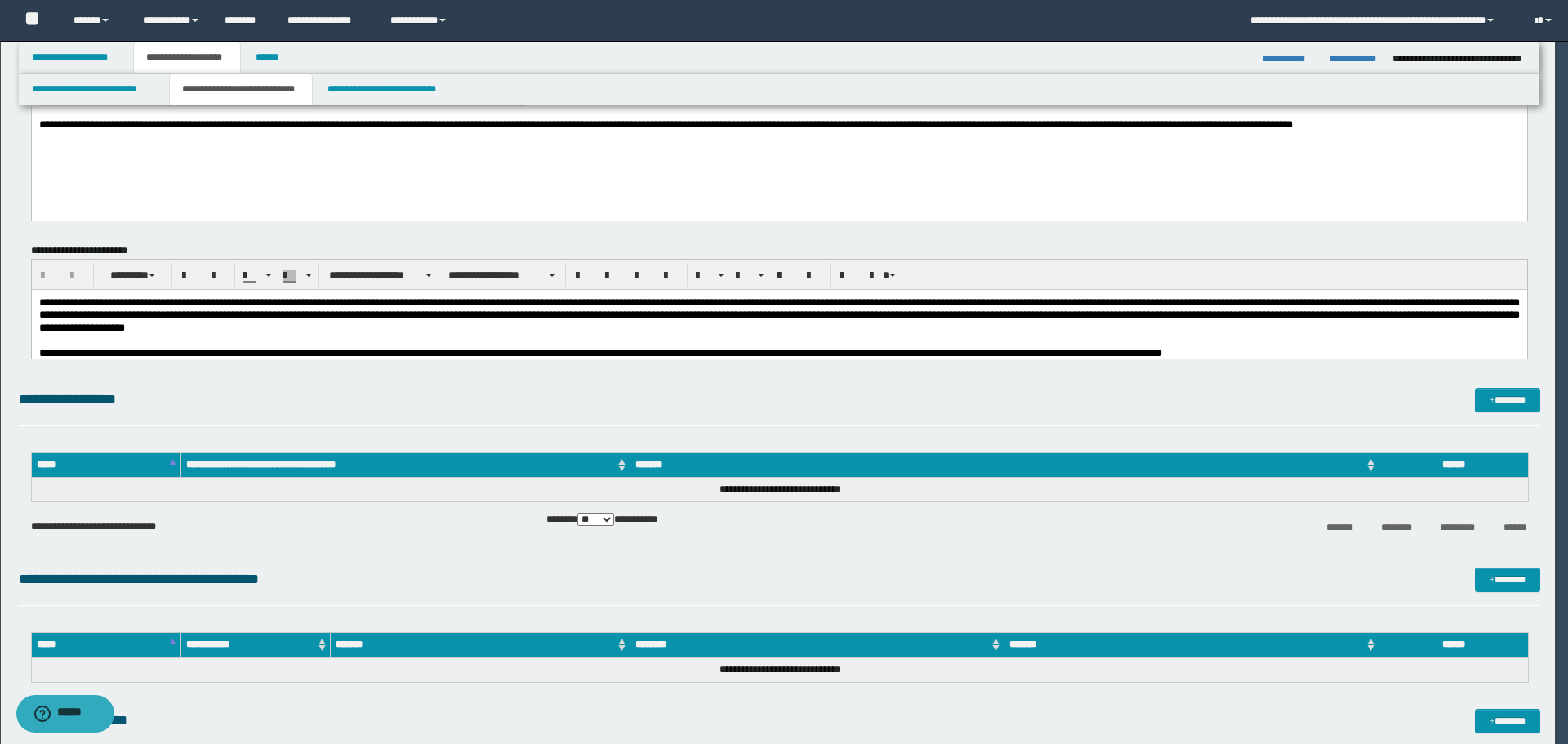 type 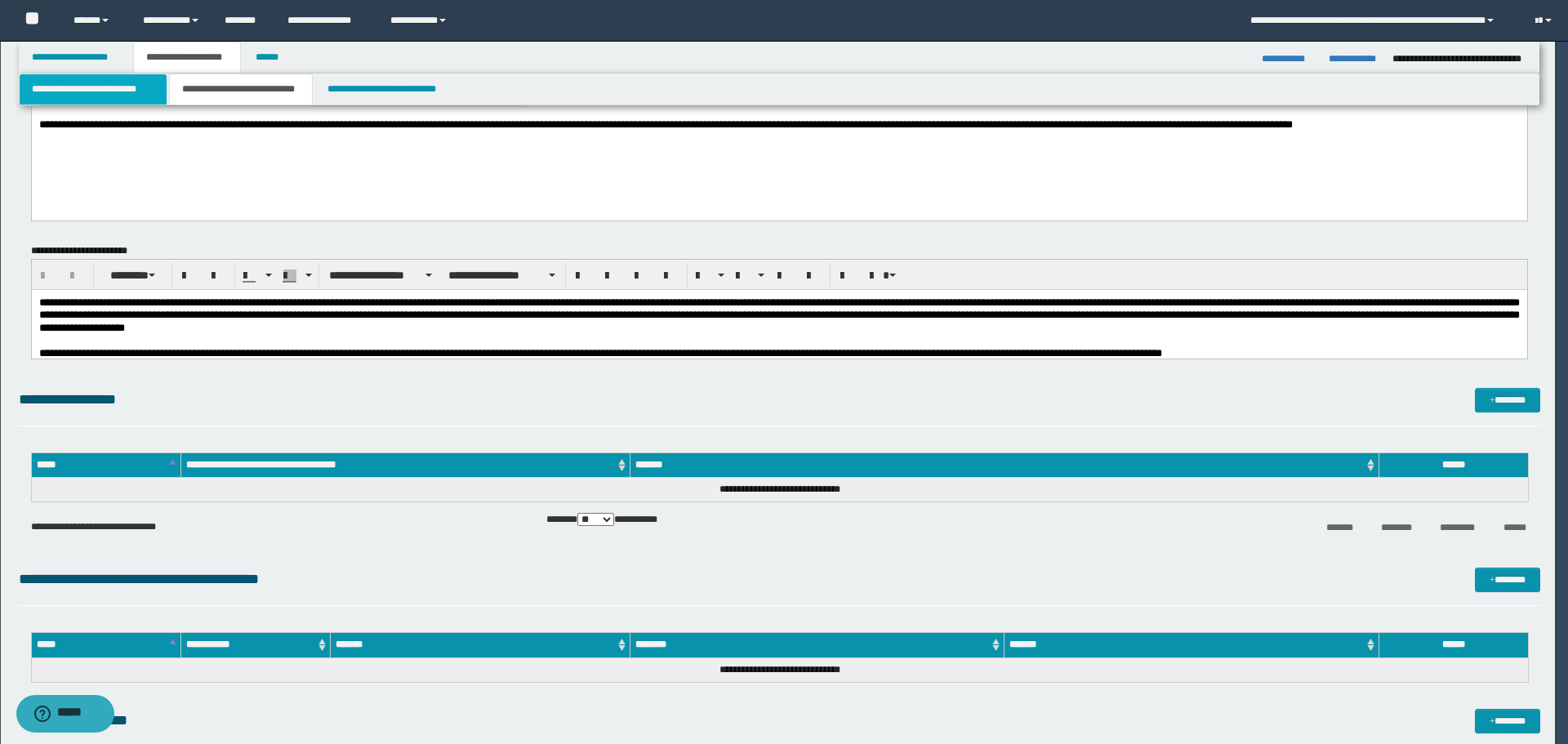 type 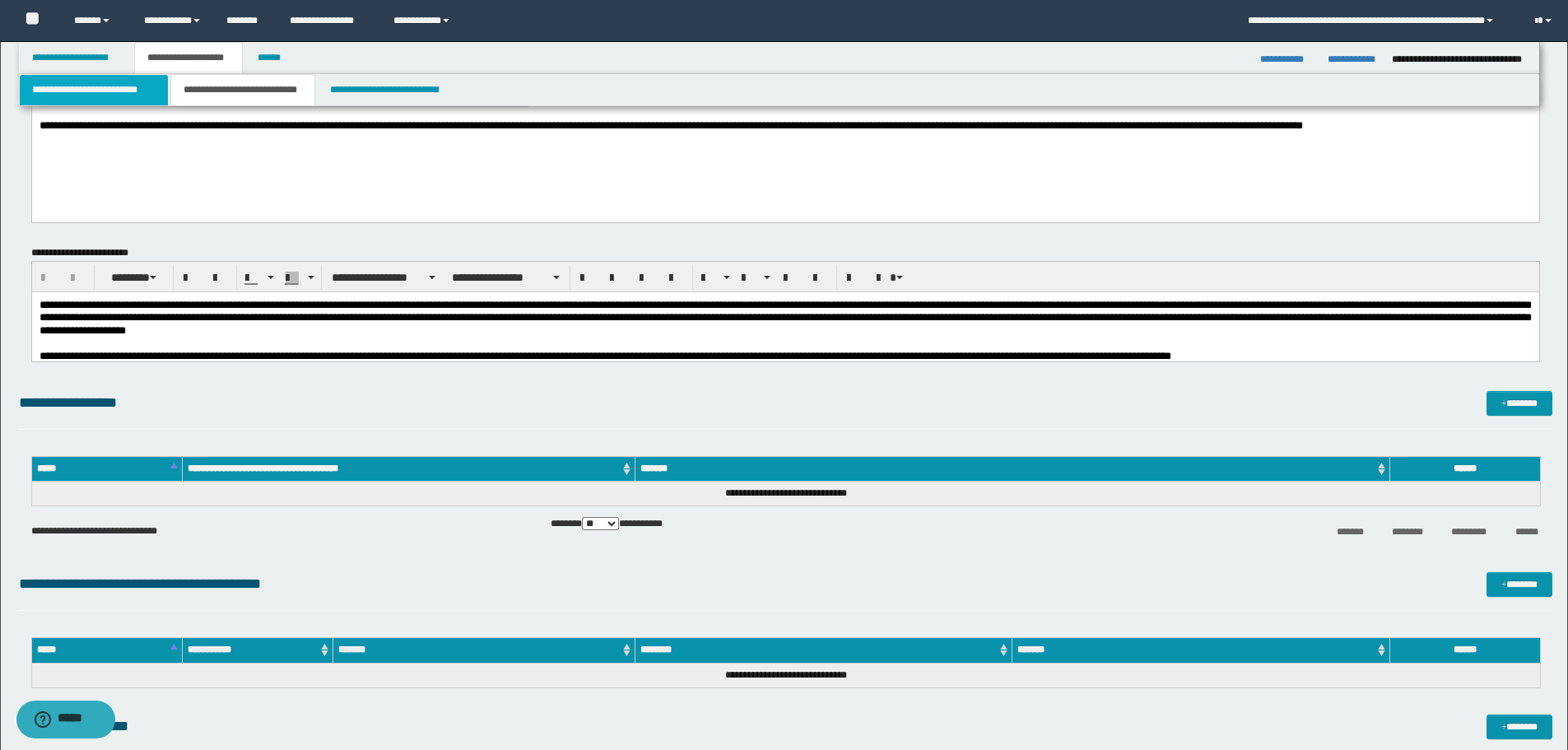 click on "**********" at bounding box center [94, 90] 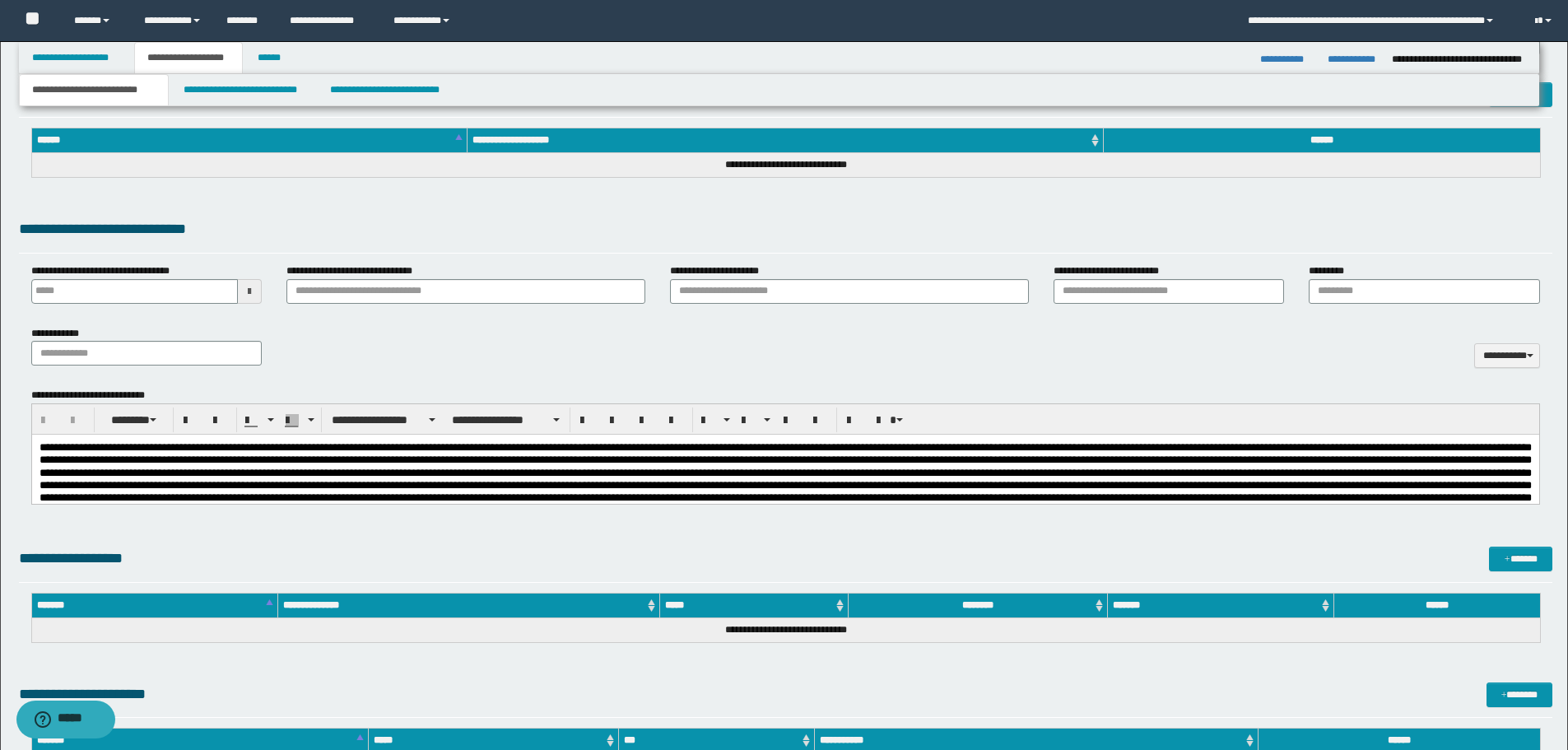scroll, scrollTop: 655, scrollLeft: 0, axis: vertical 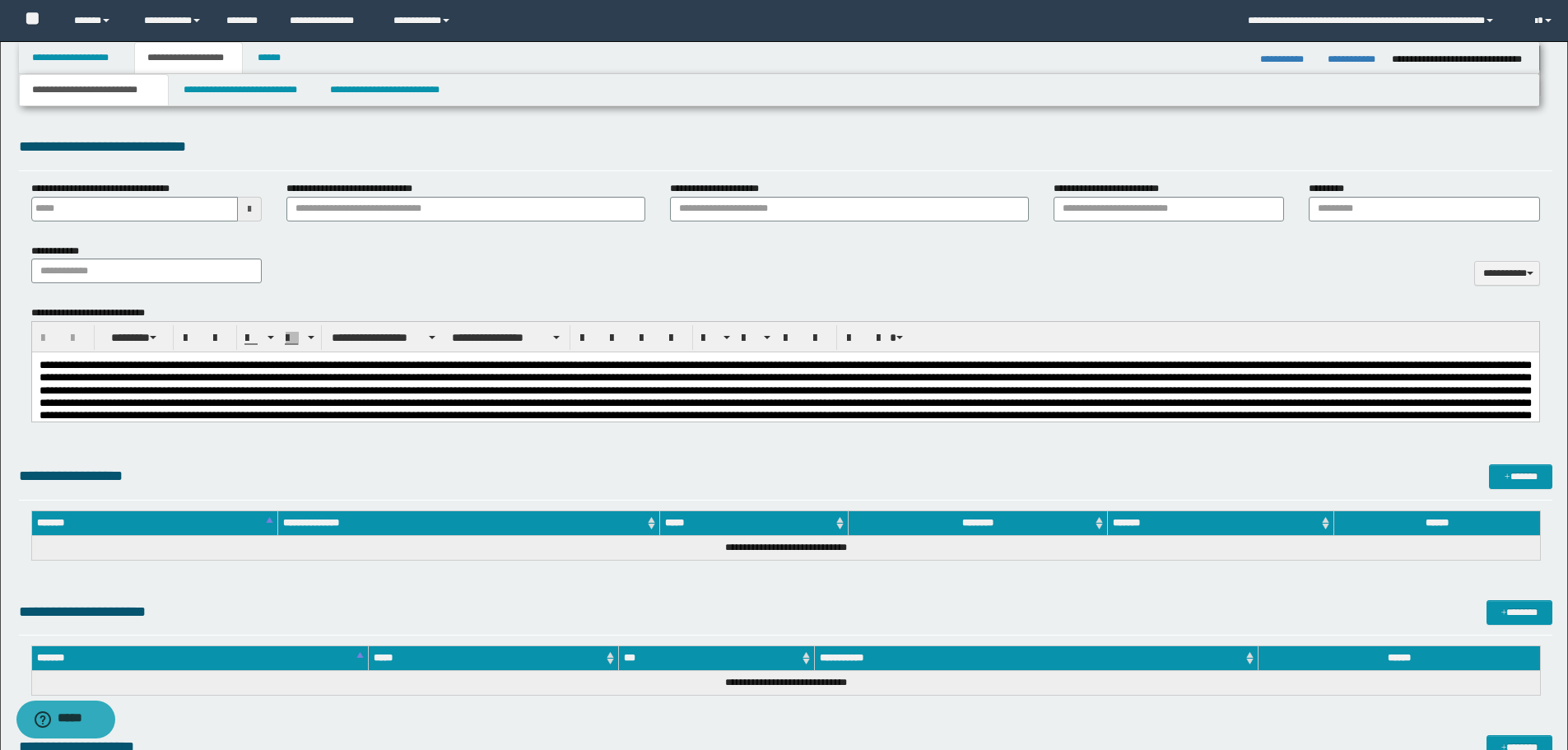 click at bounding box center (784, 561) 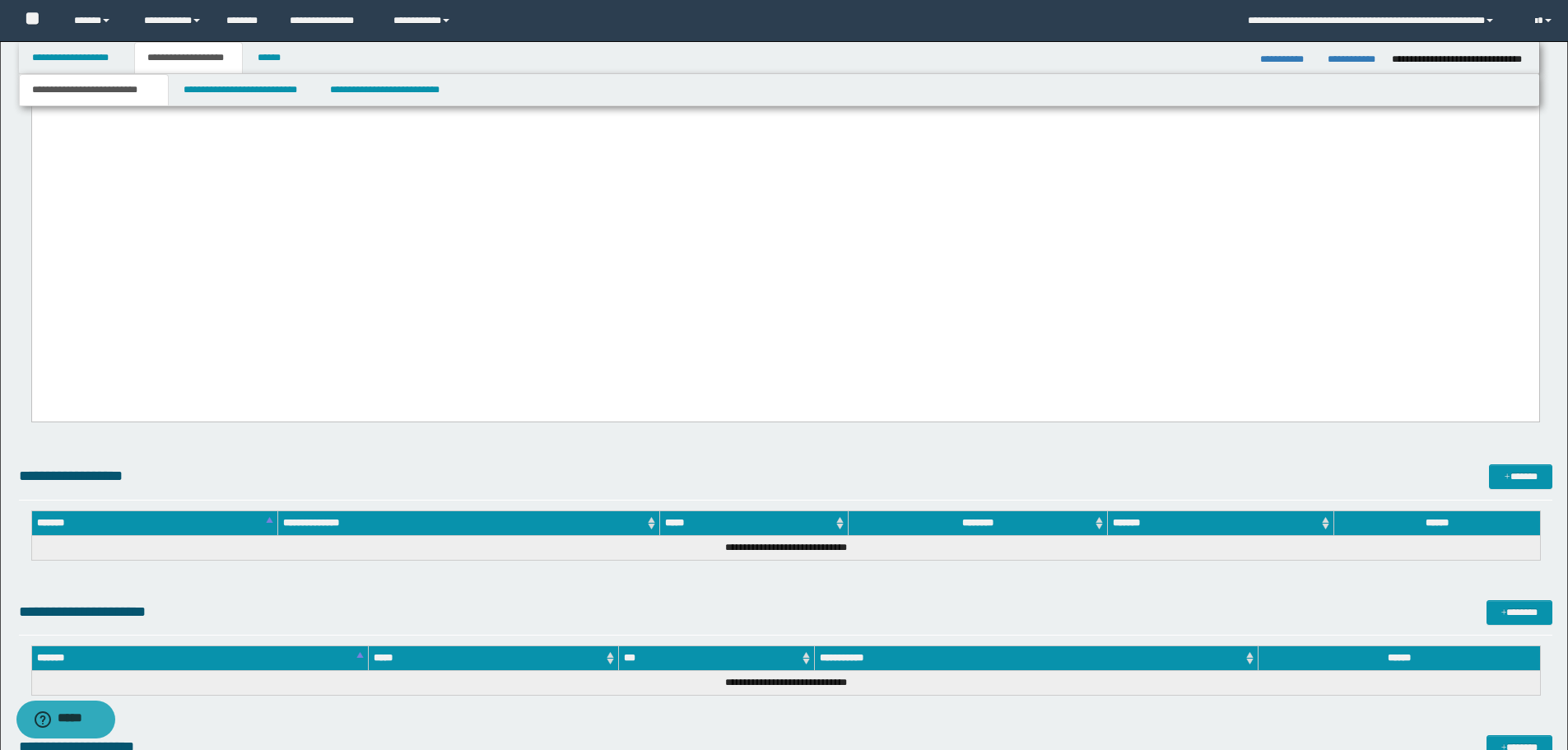 scroll, scrollTop: 2065, scrollLeft: 0, axis: vertical 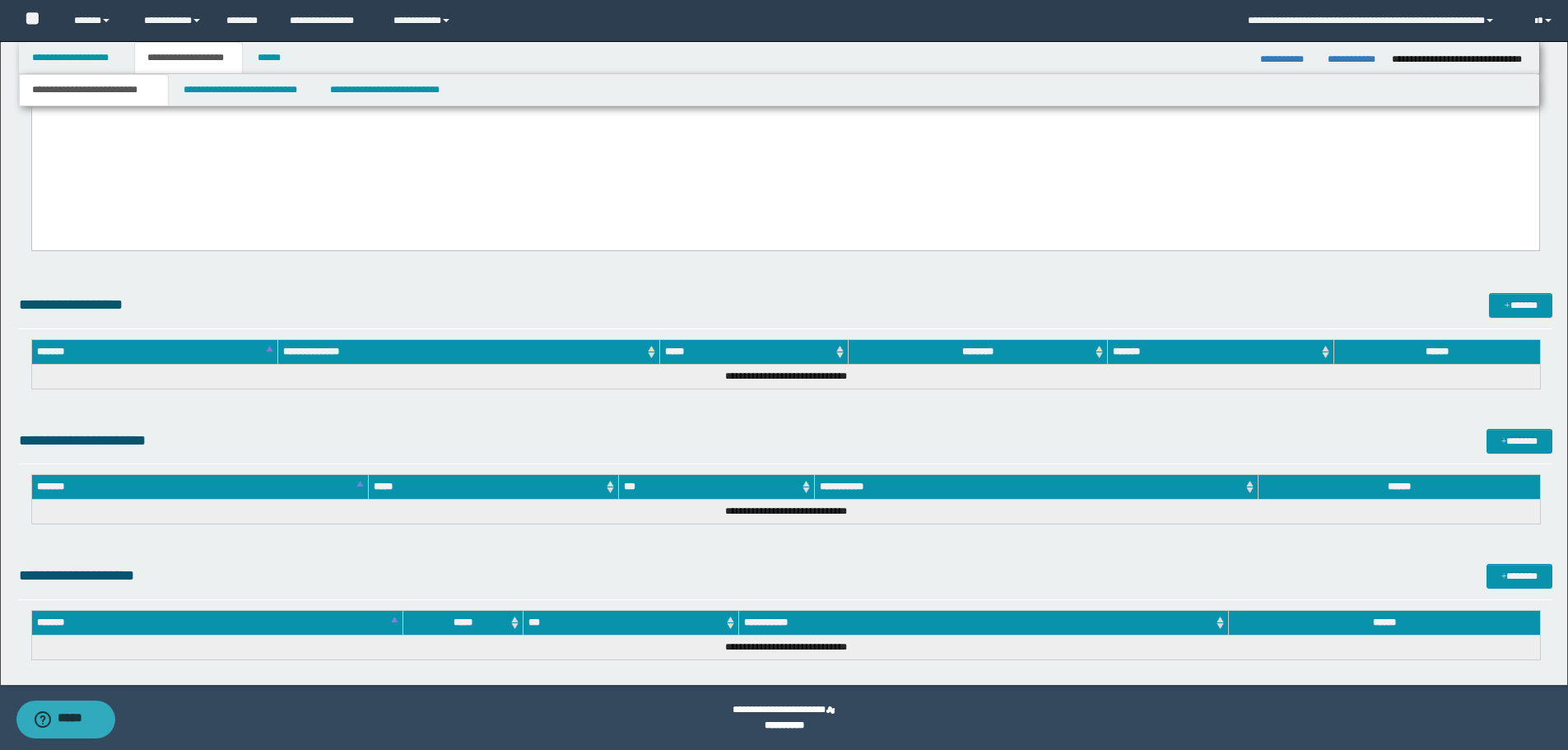 click at bounding box center [784, -537] 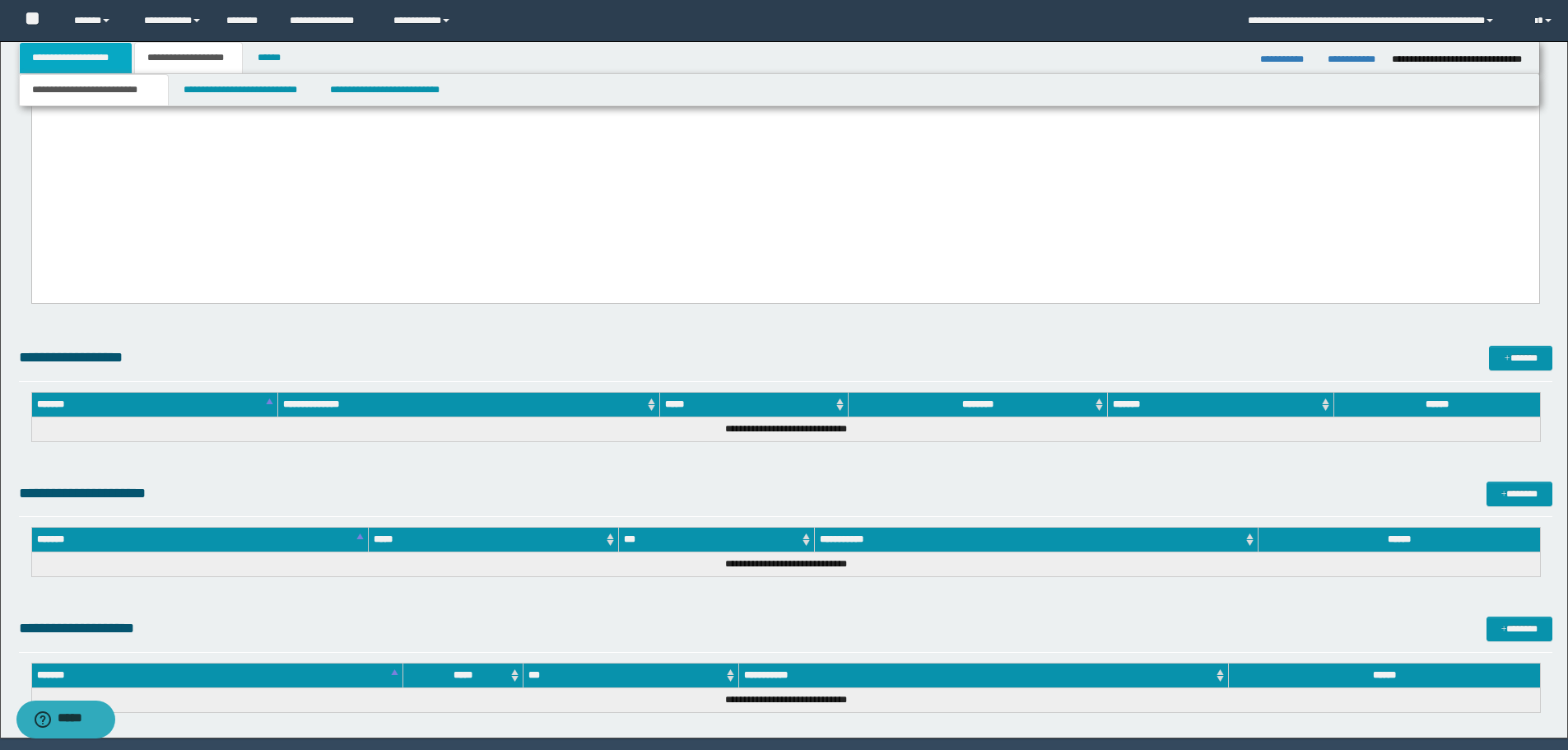 click on "**********" at bounding box center [76, 58] 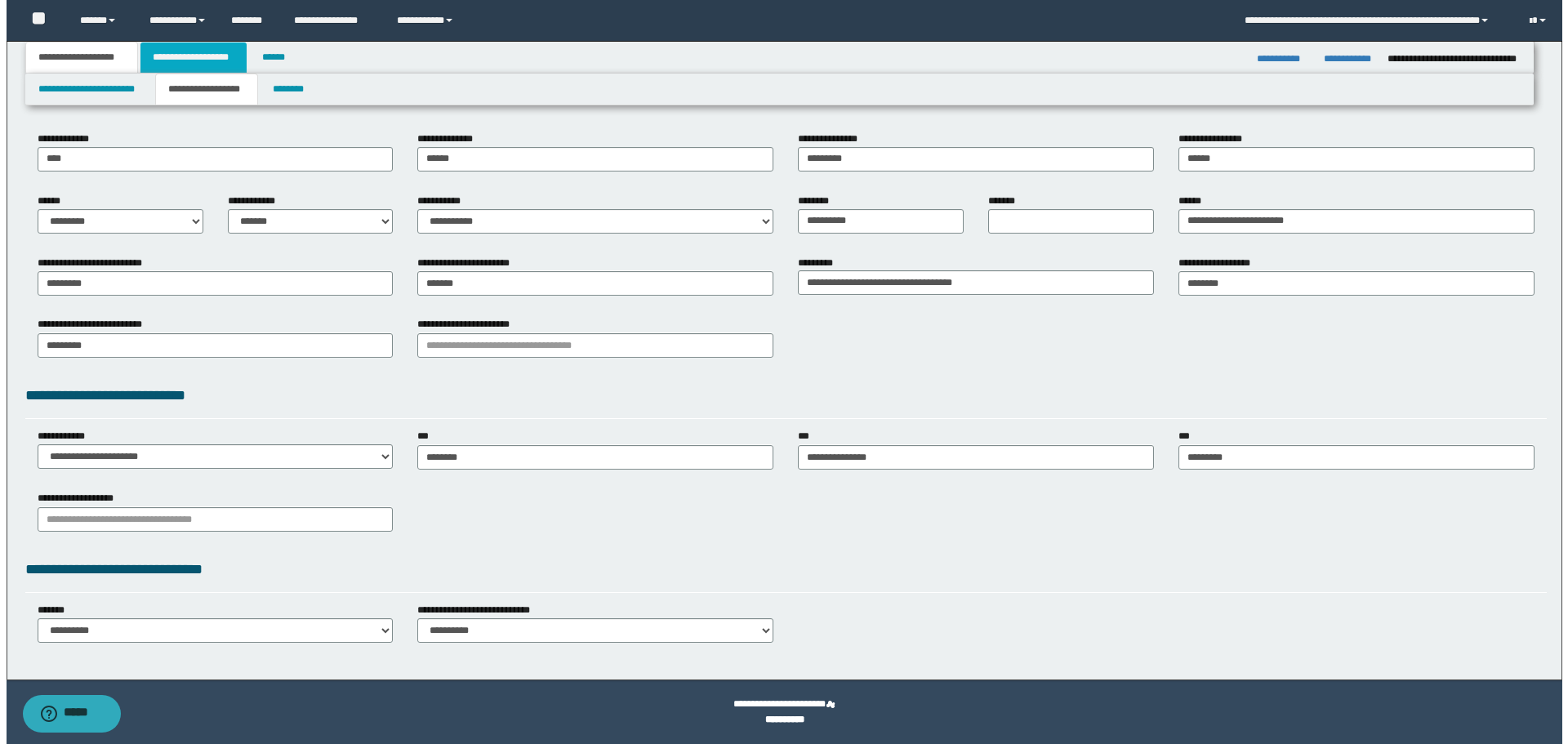 scroll, scrollTop: 160, scrollLeft: 0, axis: vertical 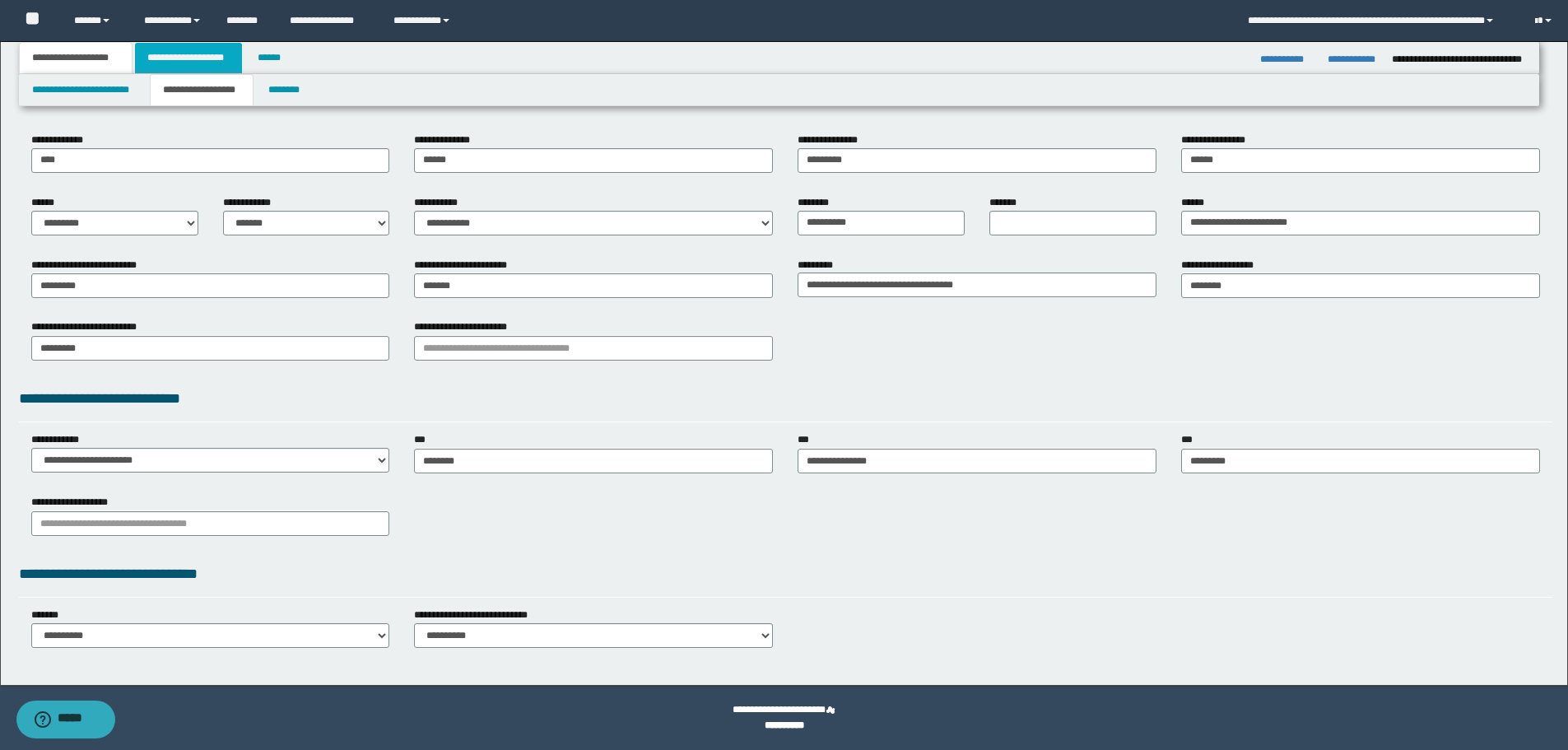 click on "**********" at bounding box center (188, 58) 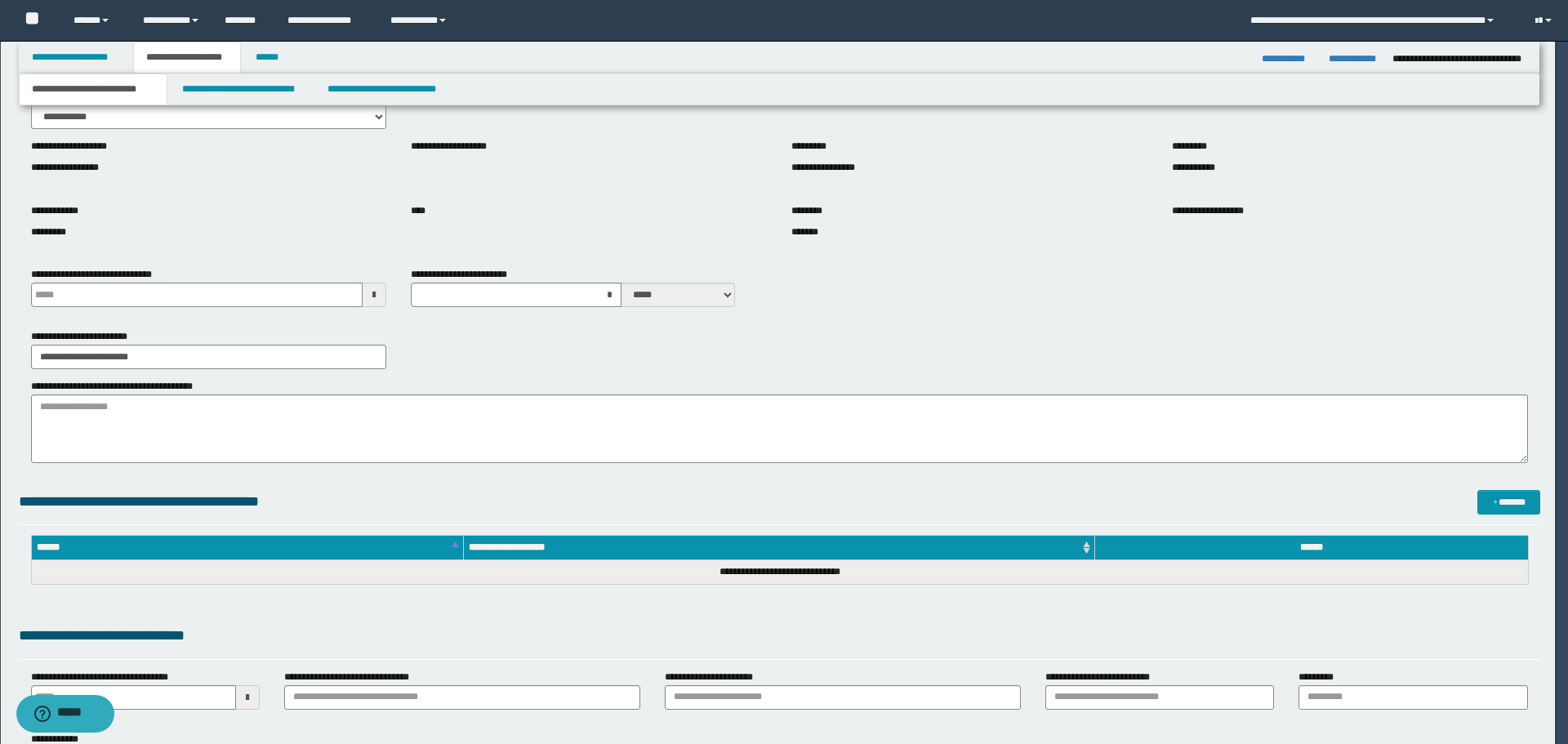 type 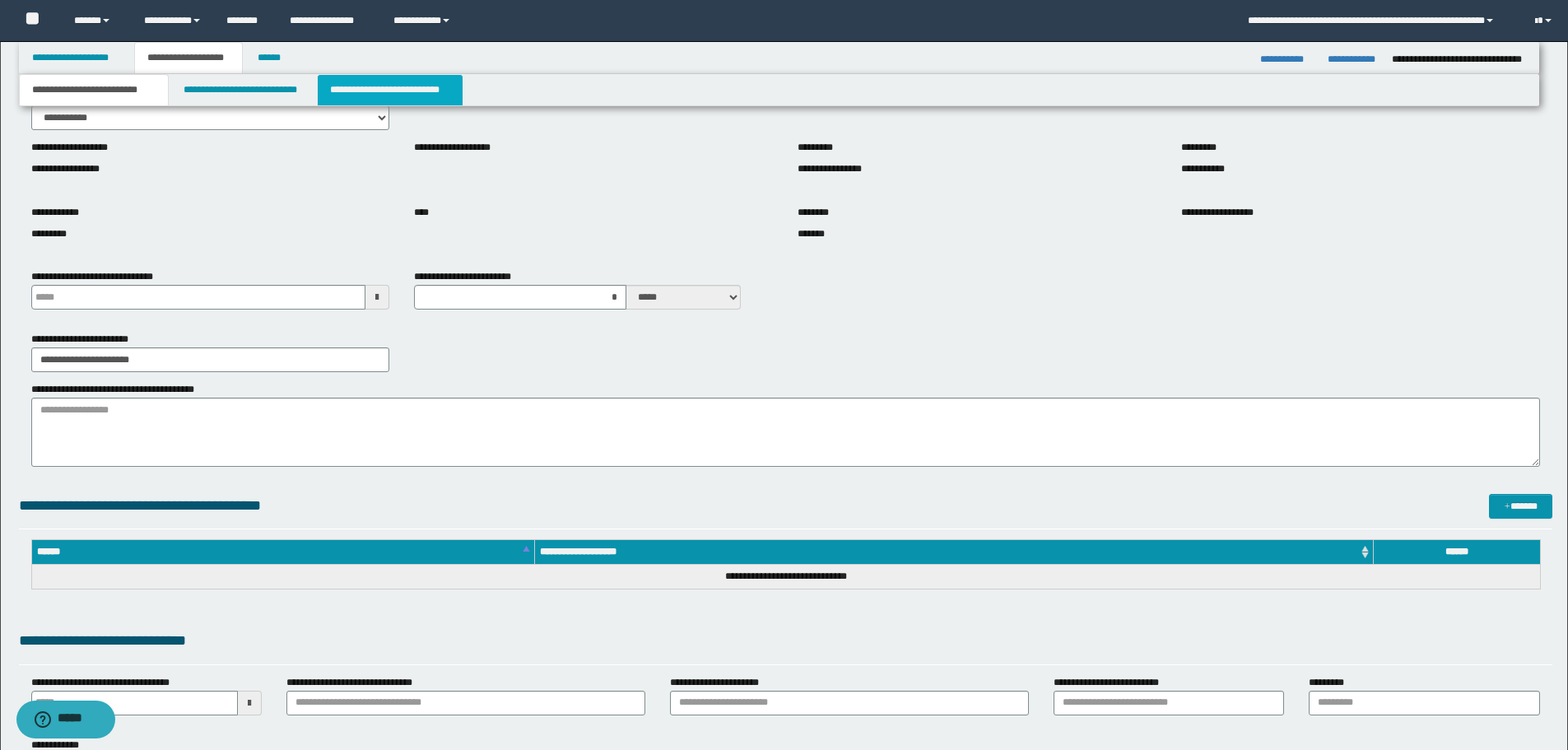 click on "**********" at bounding box center (390, 90) 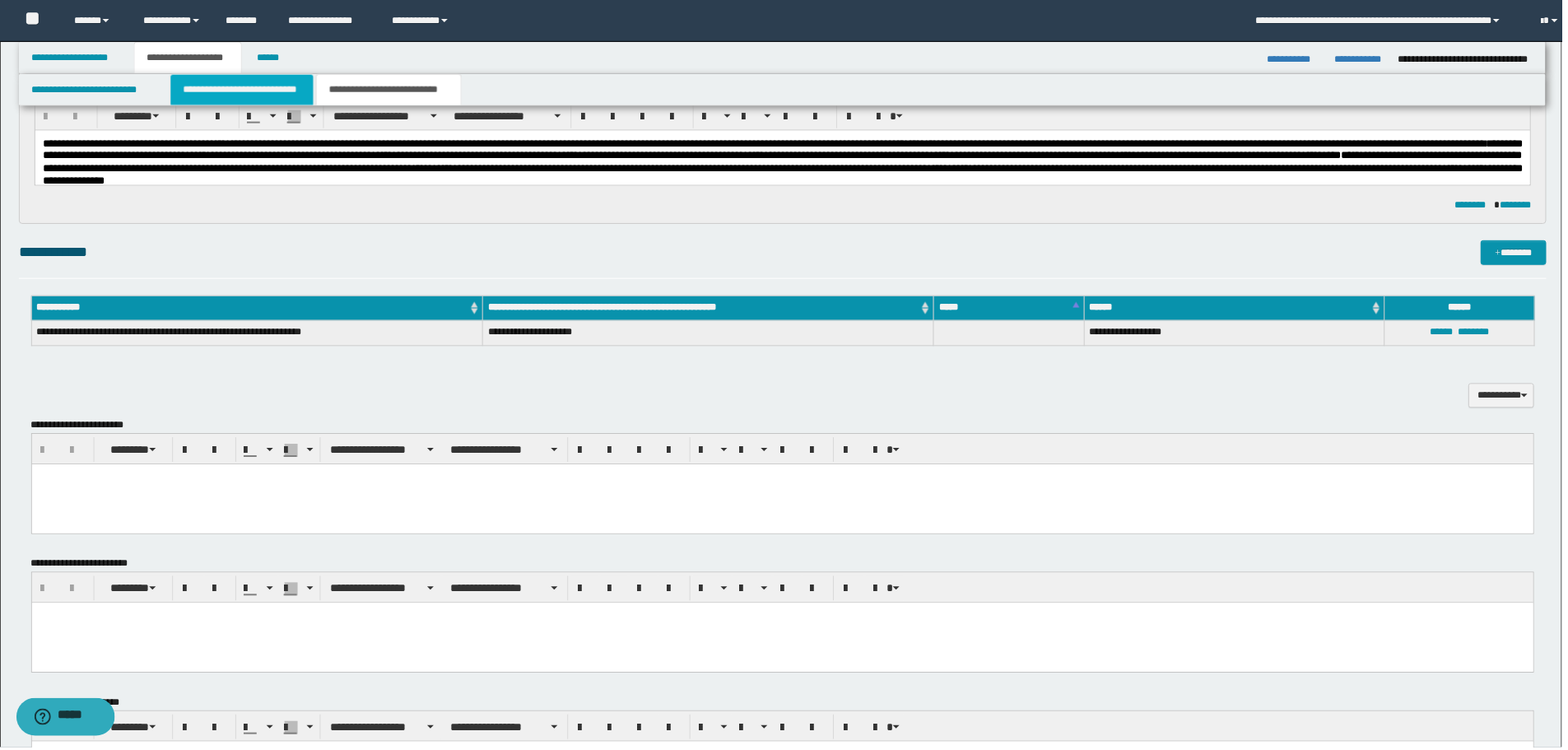 click on "**********" at bounding box center [243, 90] 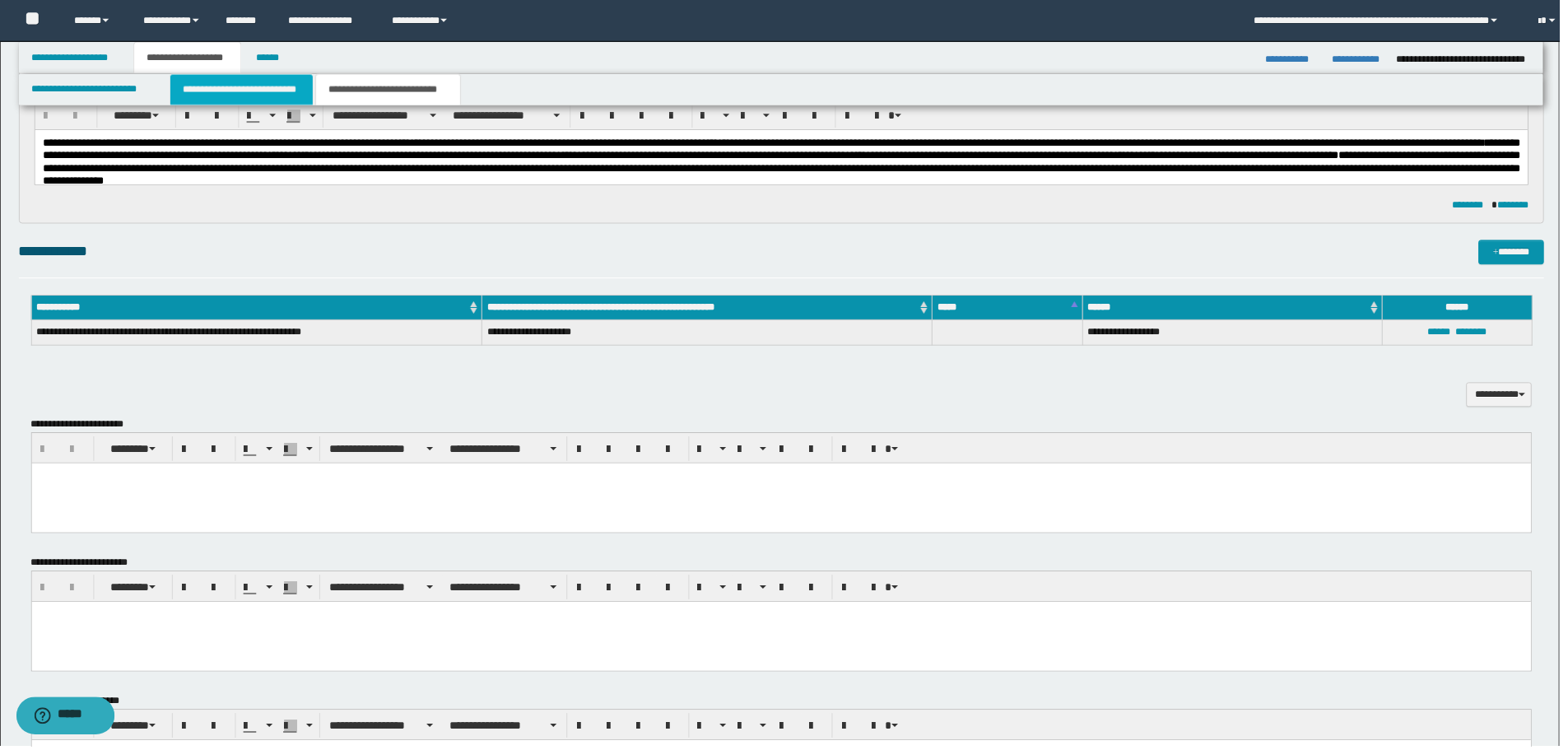 type 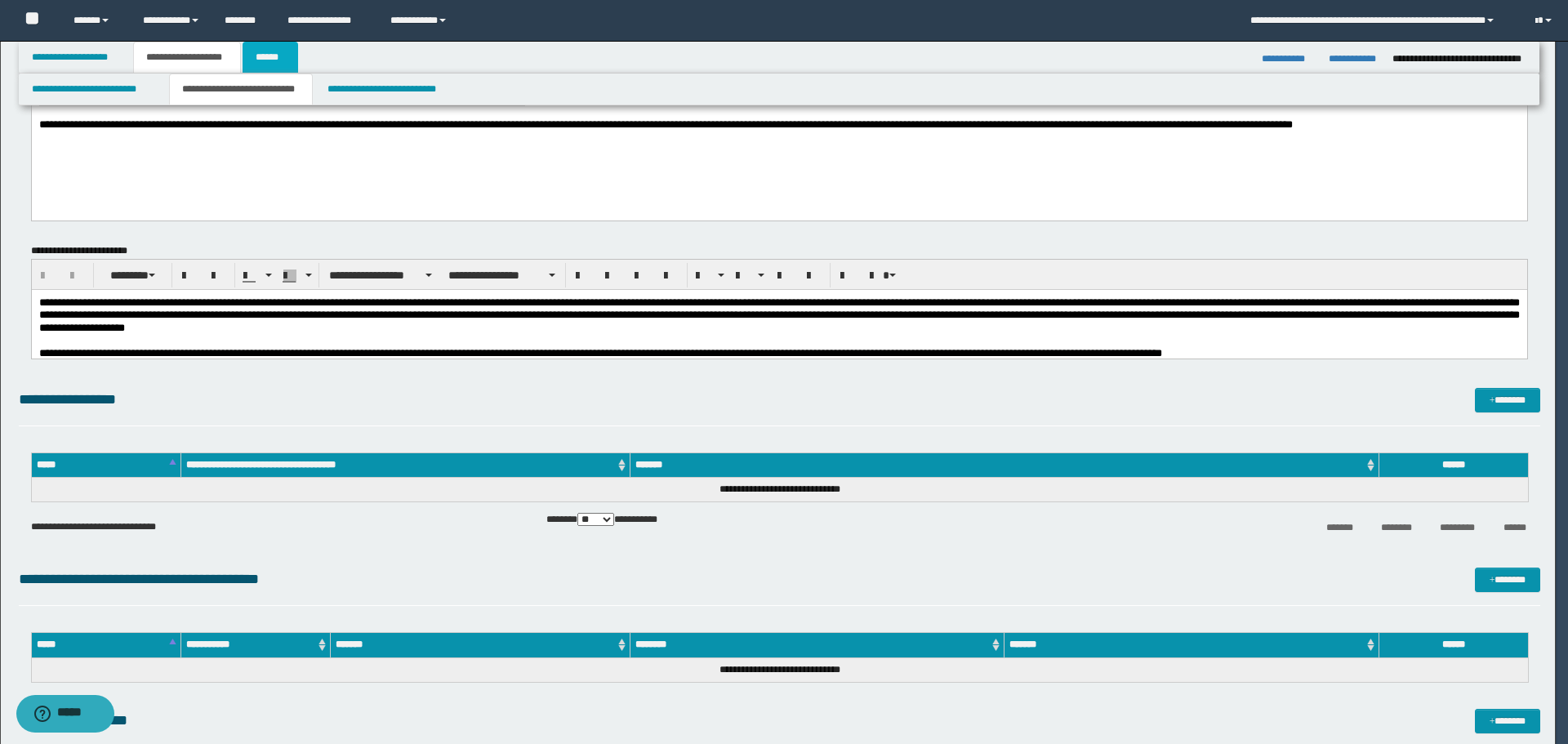 click on "******" at bounding box center [270, 57] 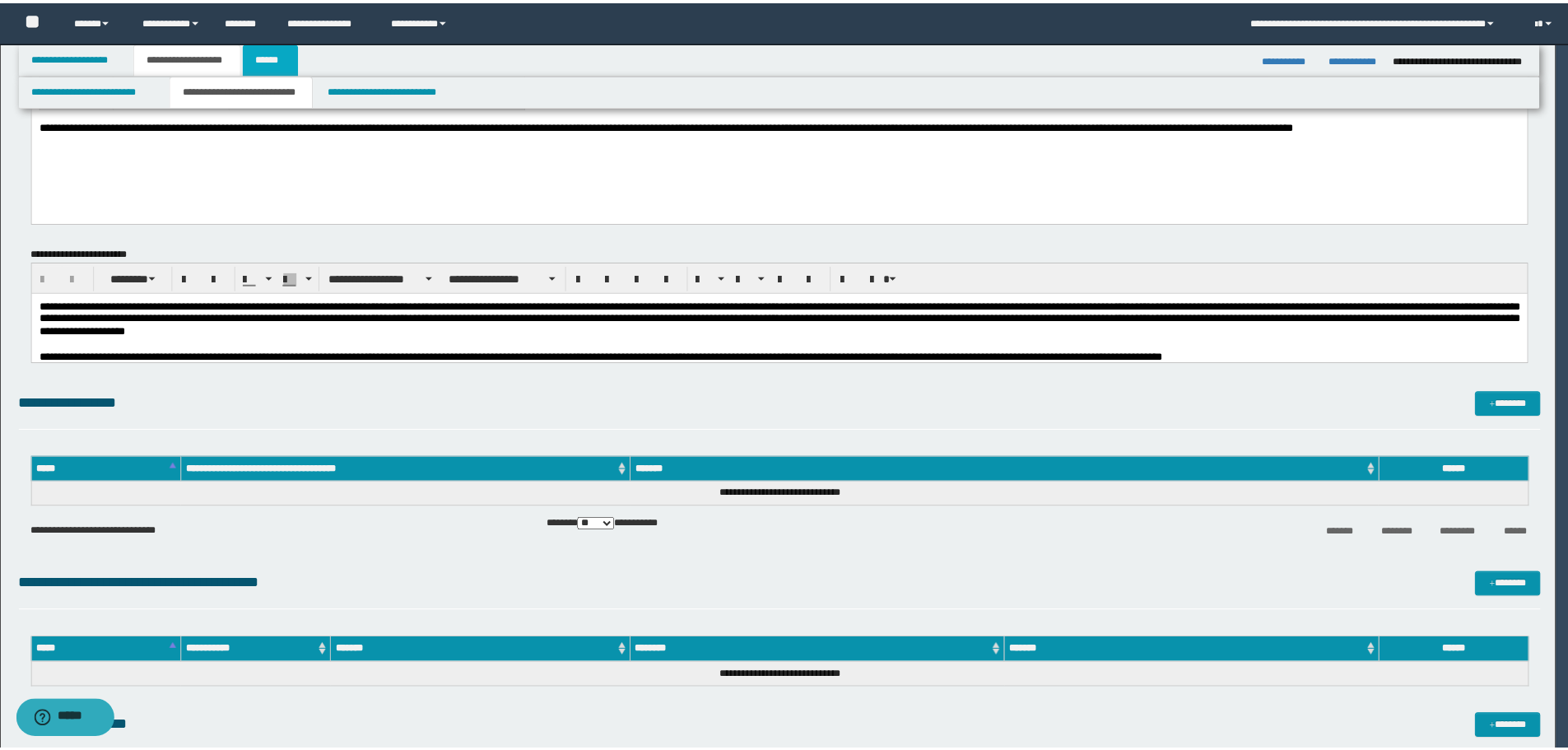 scroll, scrollTop: 0, scrollLeft: 0, axis: both 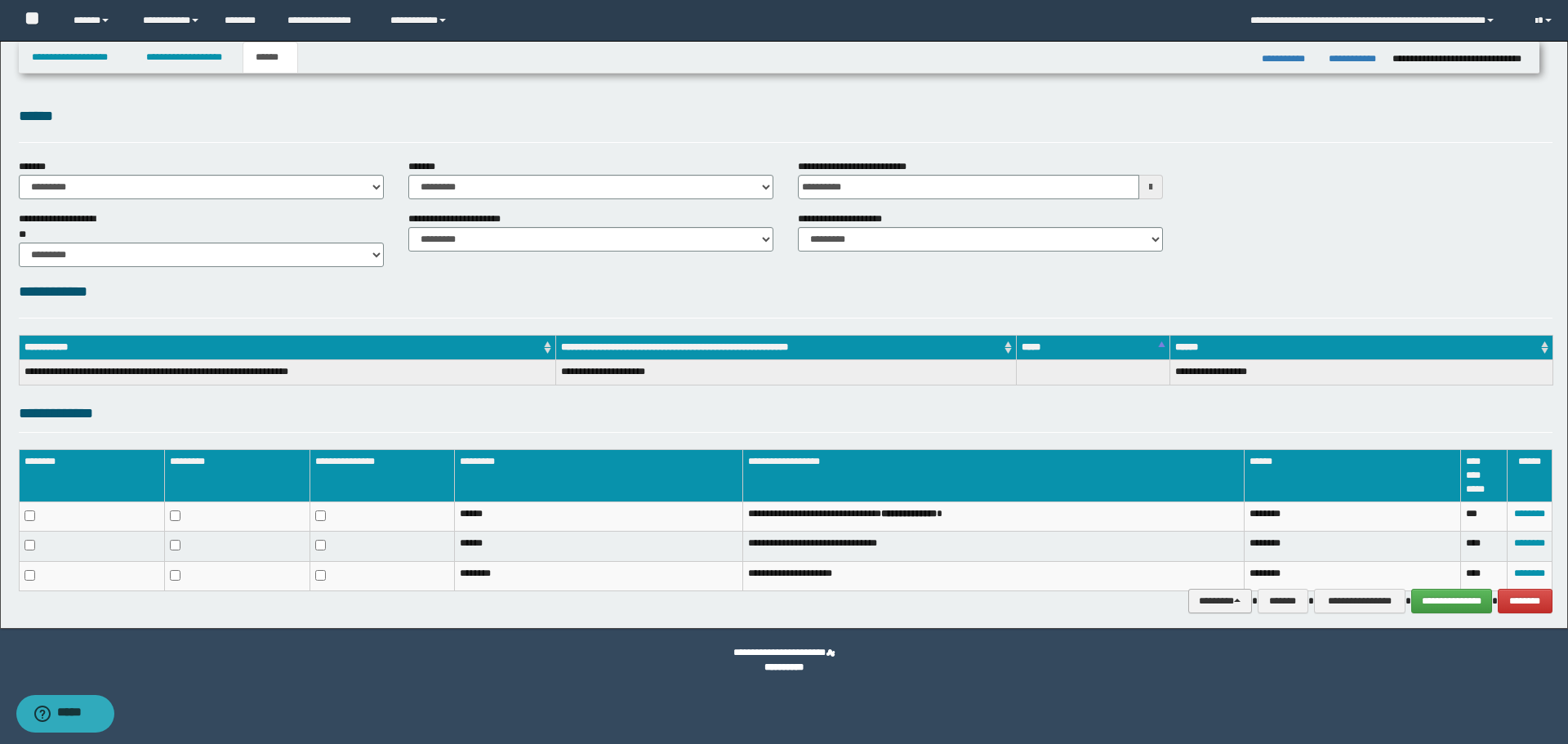 click on "********" at bounding box center (1220, 601) 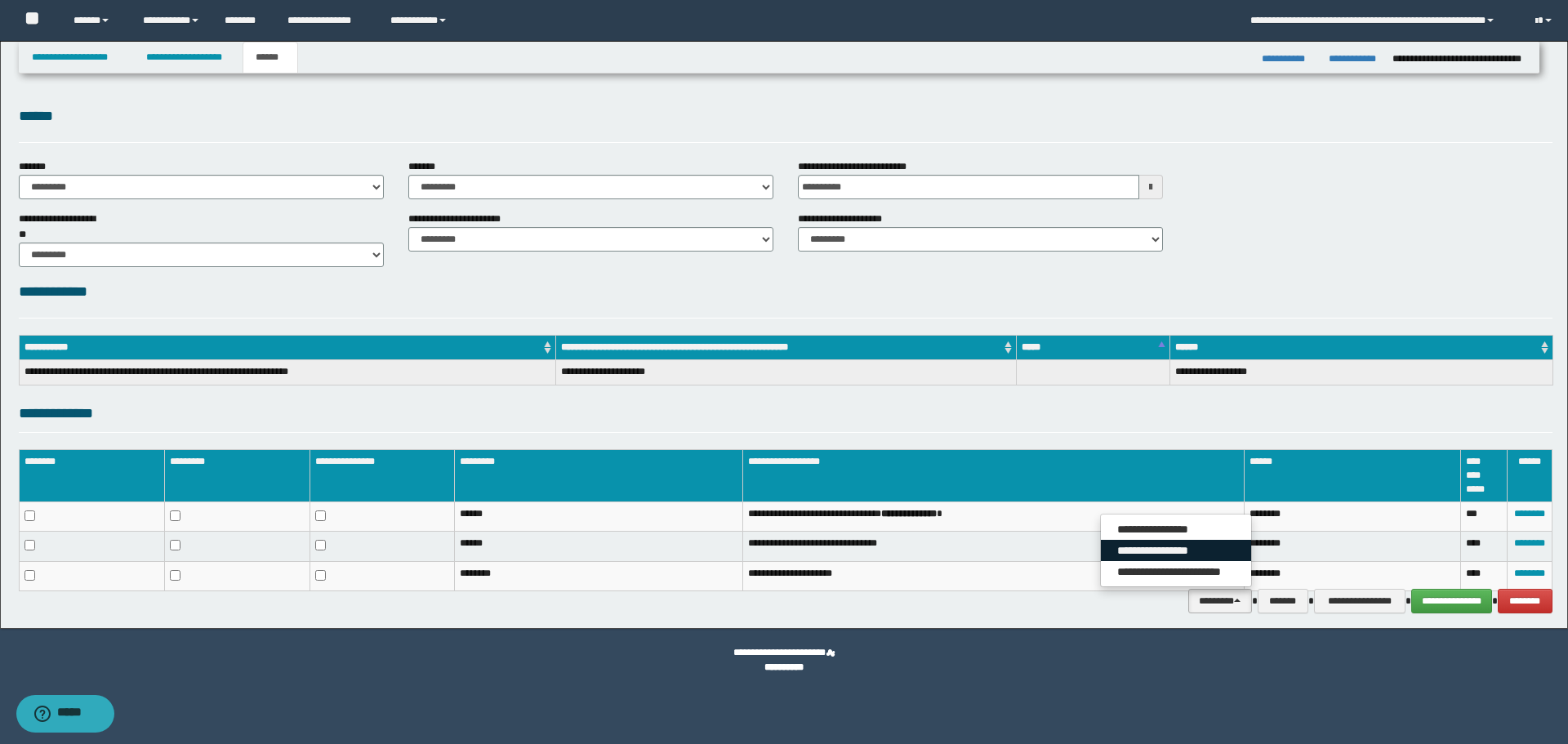 click on "**********" at bounding box center (1176, 550) 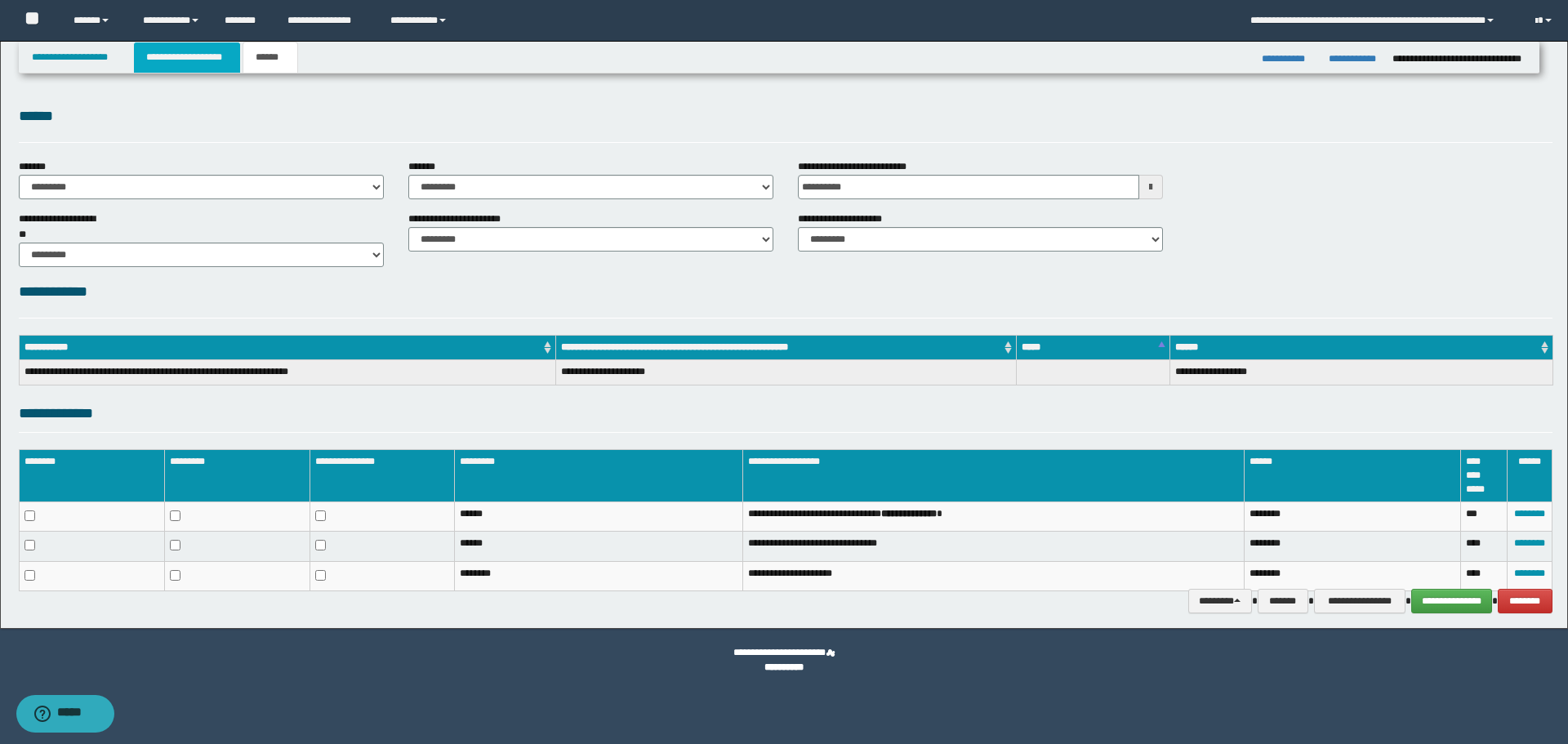 click on "**********" at bounding box center [187, 57] 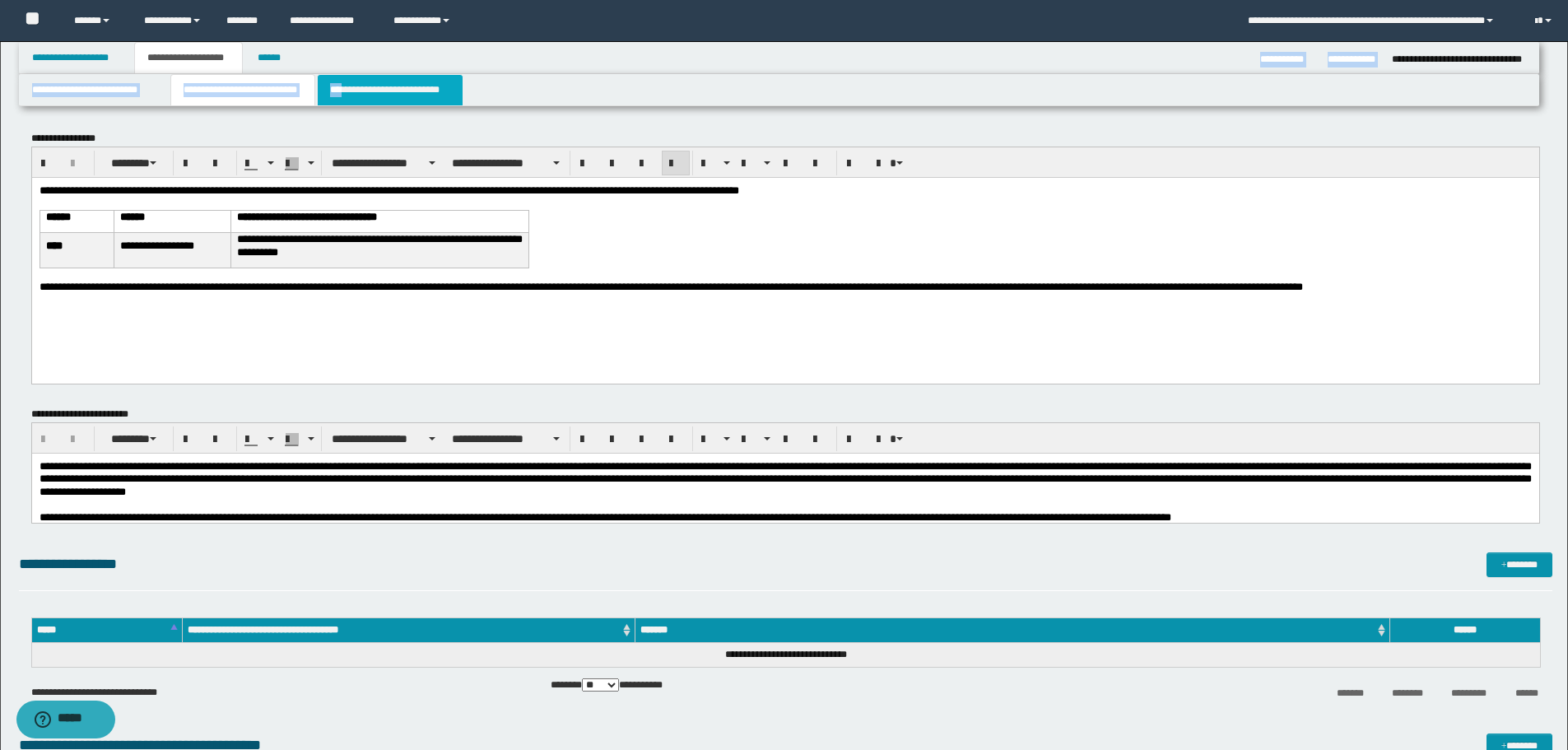 click on "**********" at bounding box center (784, 708) 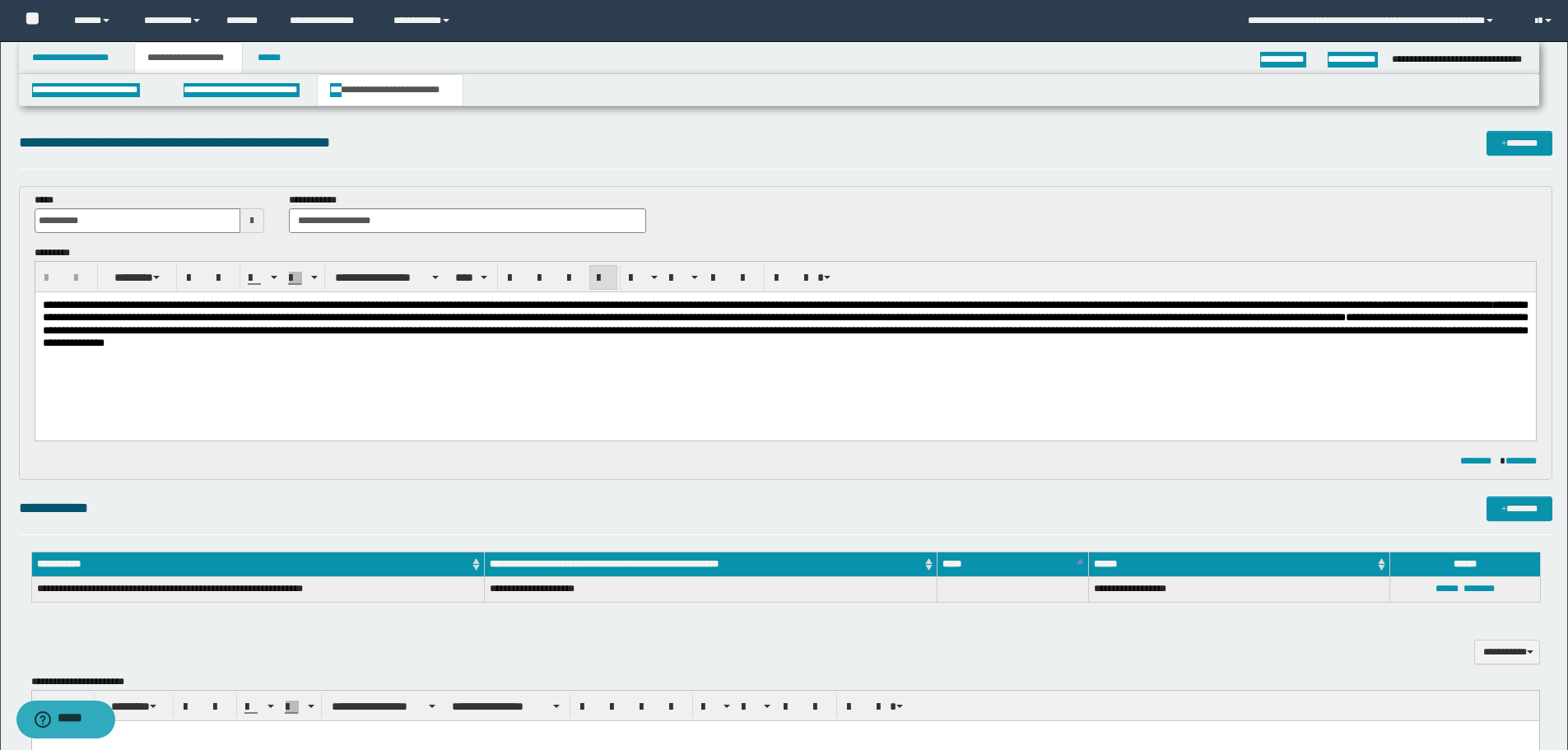 click on "**********" at bounding box center [784, 324] 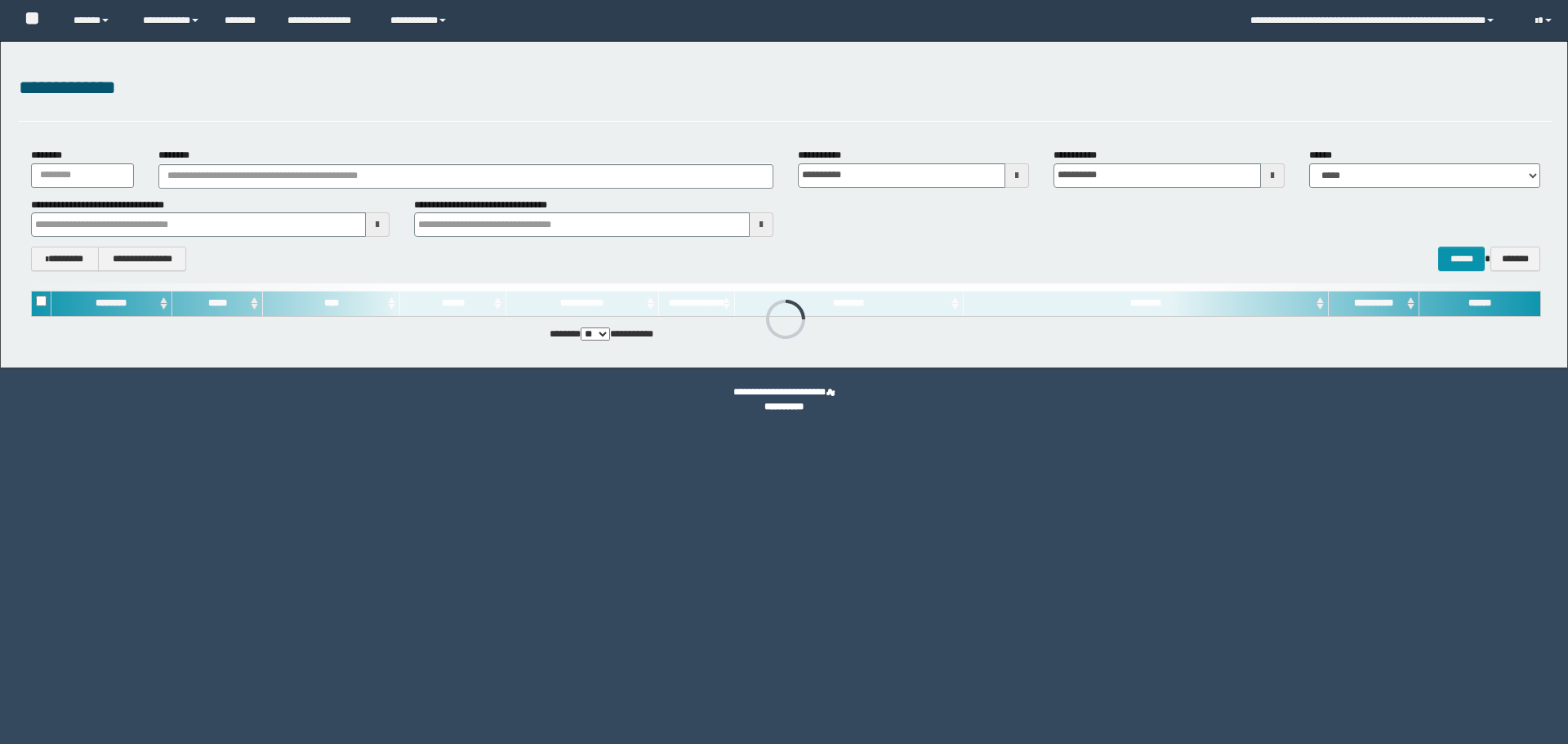 scroll, scrollTop: 0, scrollLeft: 0, axis: both 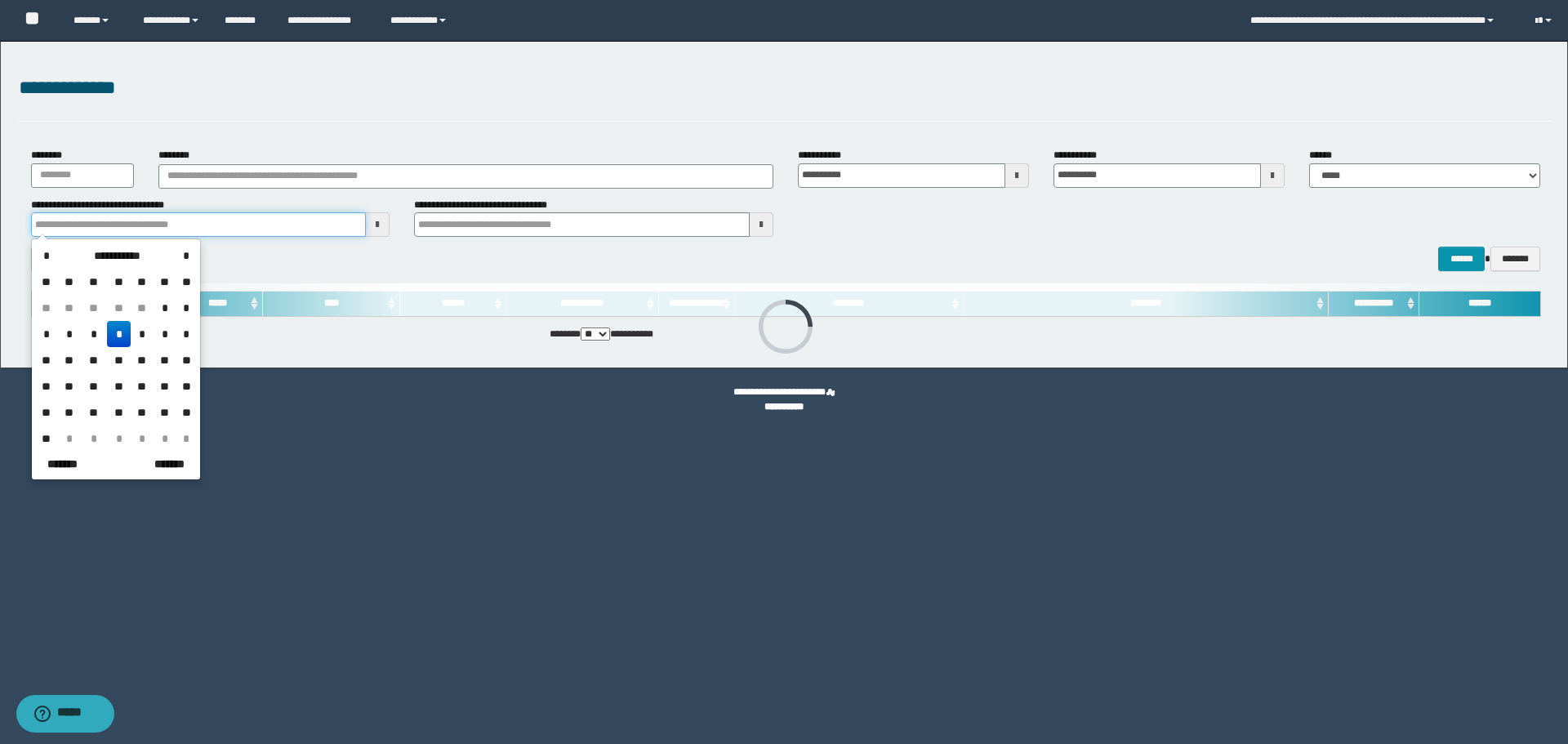 click at bounding box center (198, 225) 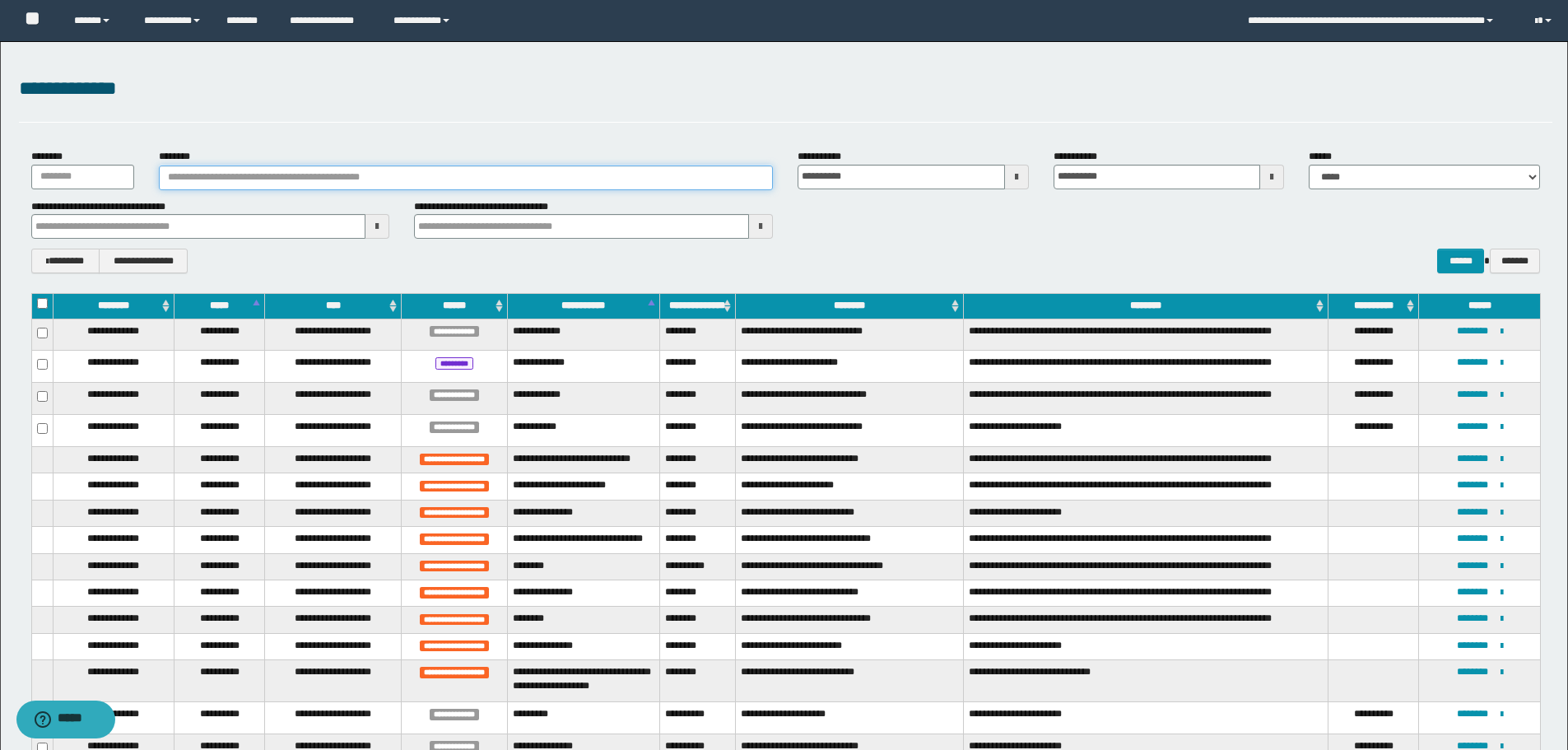 click on "********" at bounding box center [466, 178] 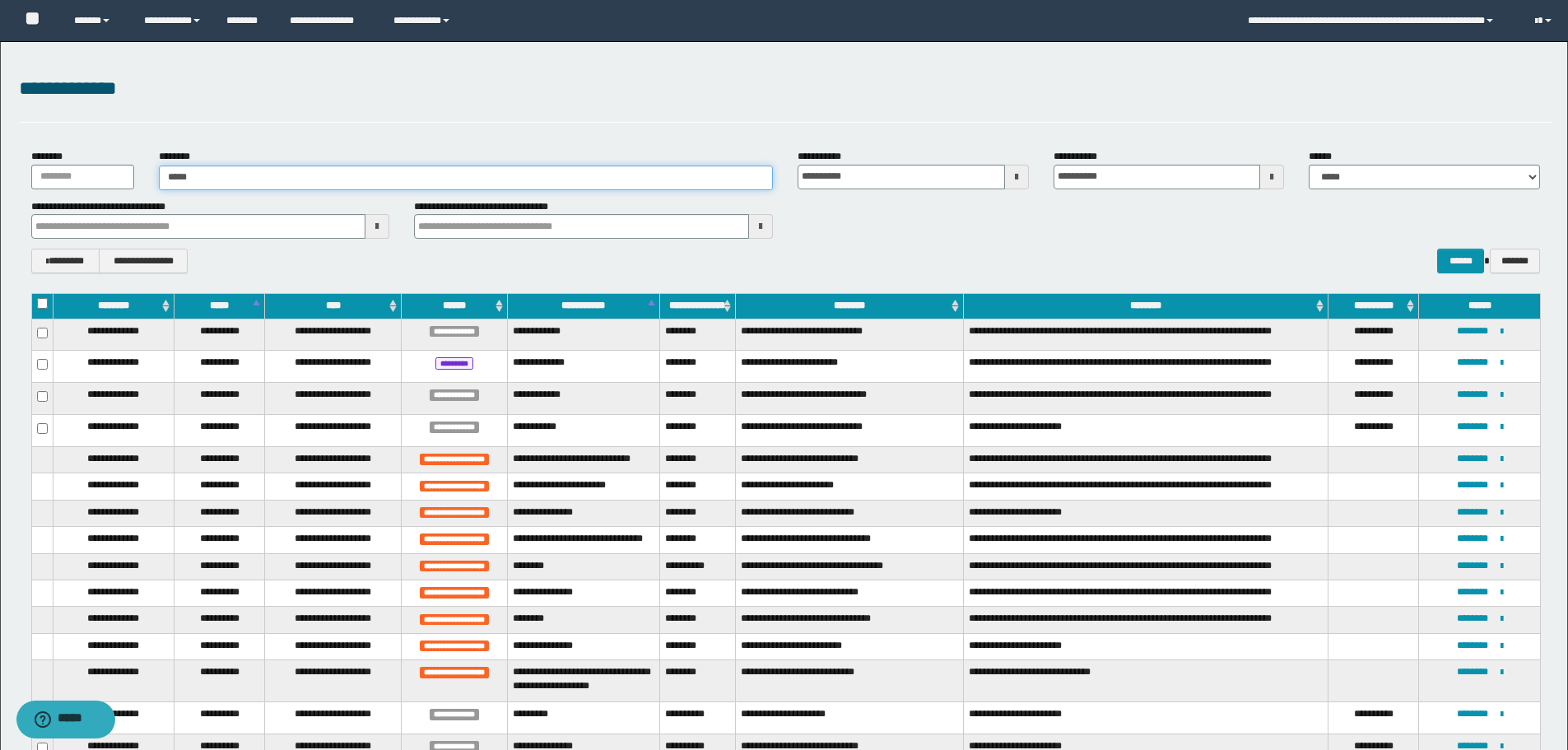 type on "******" 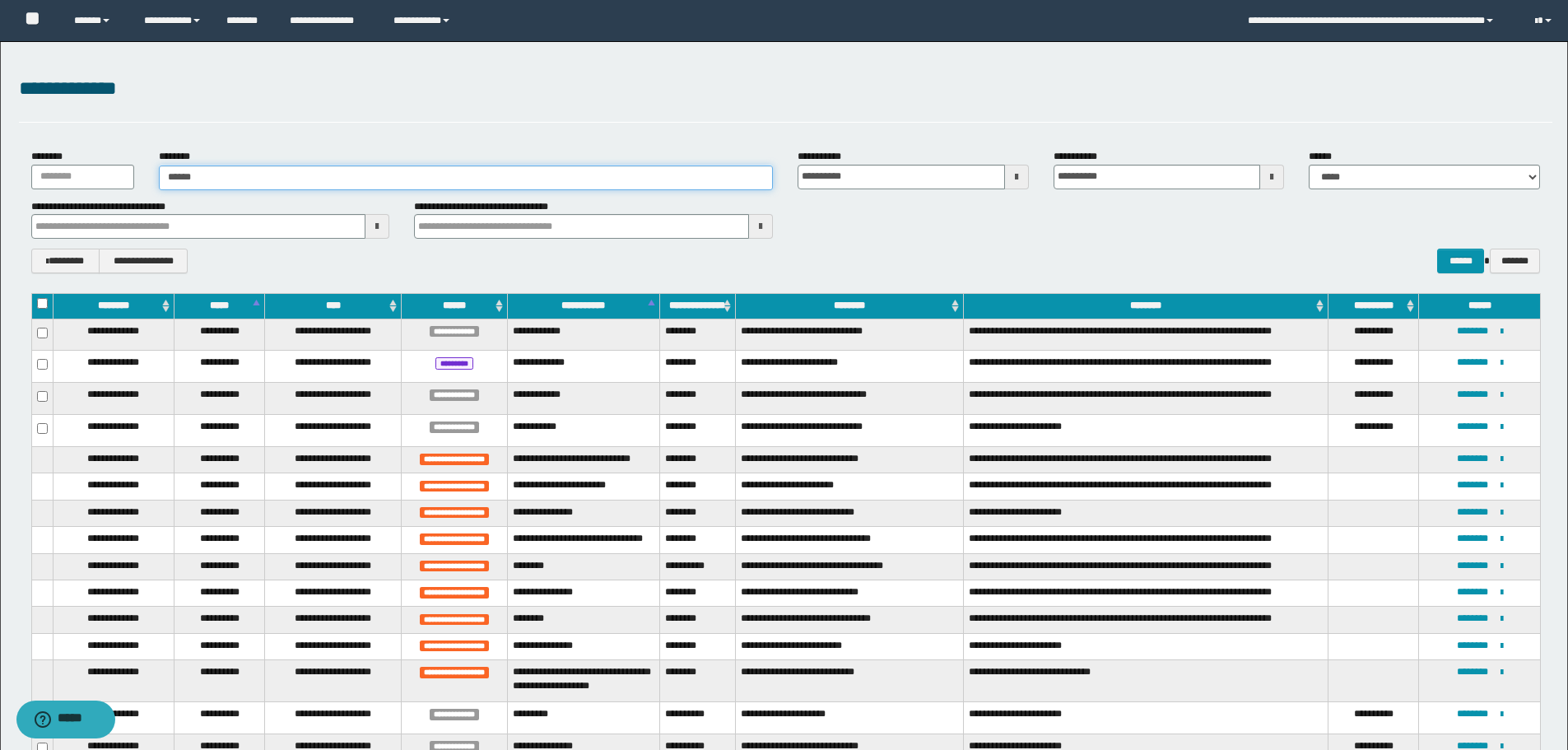 type on "******" 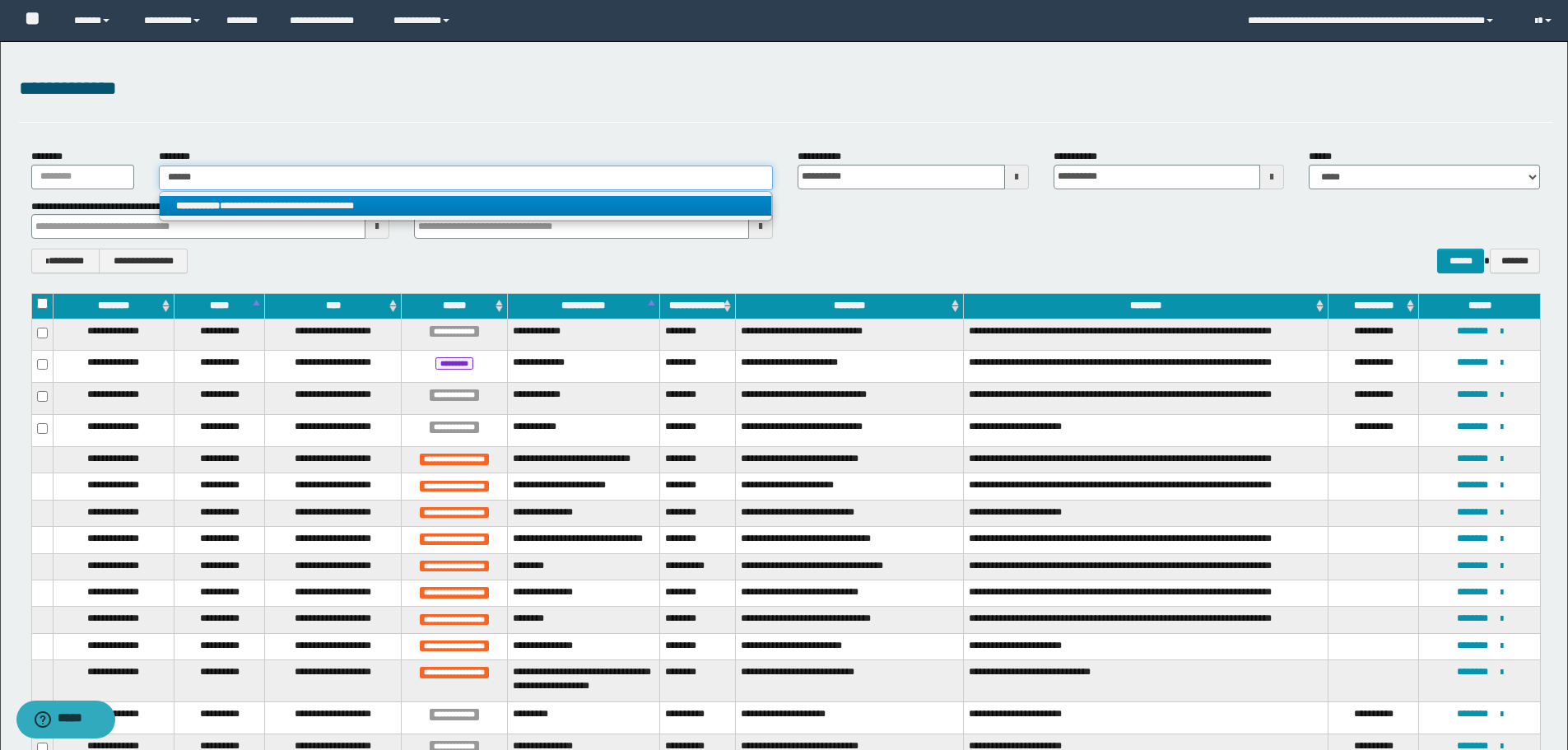 type on "******" 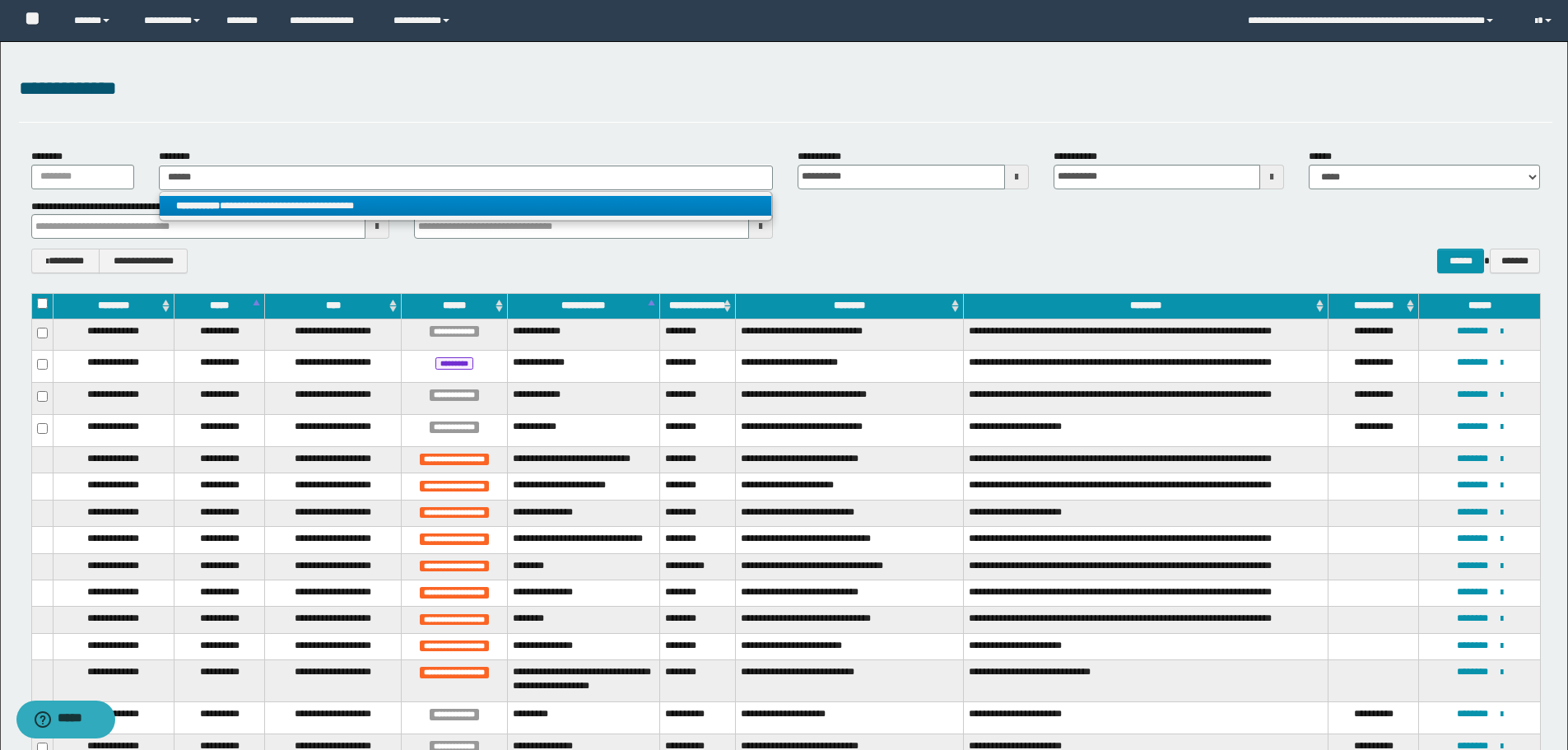 click on "**********" at bounding box center (465, 206) 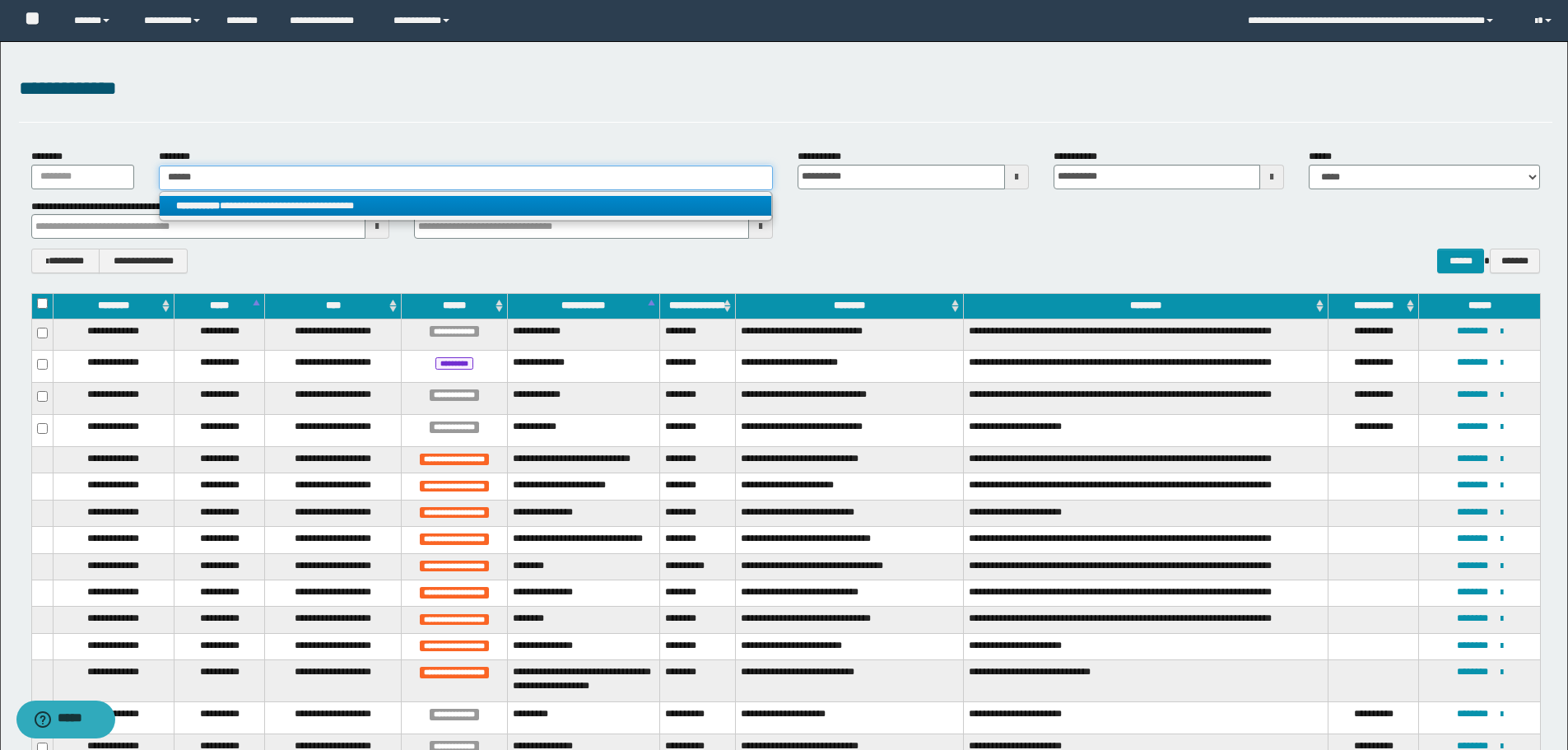 type 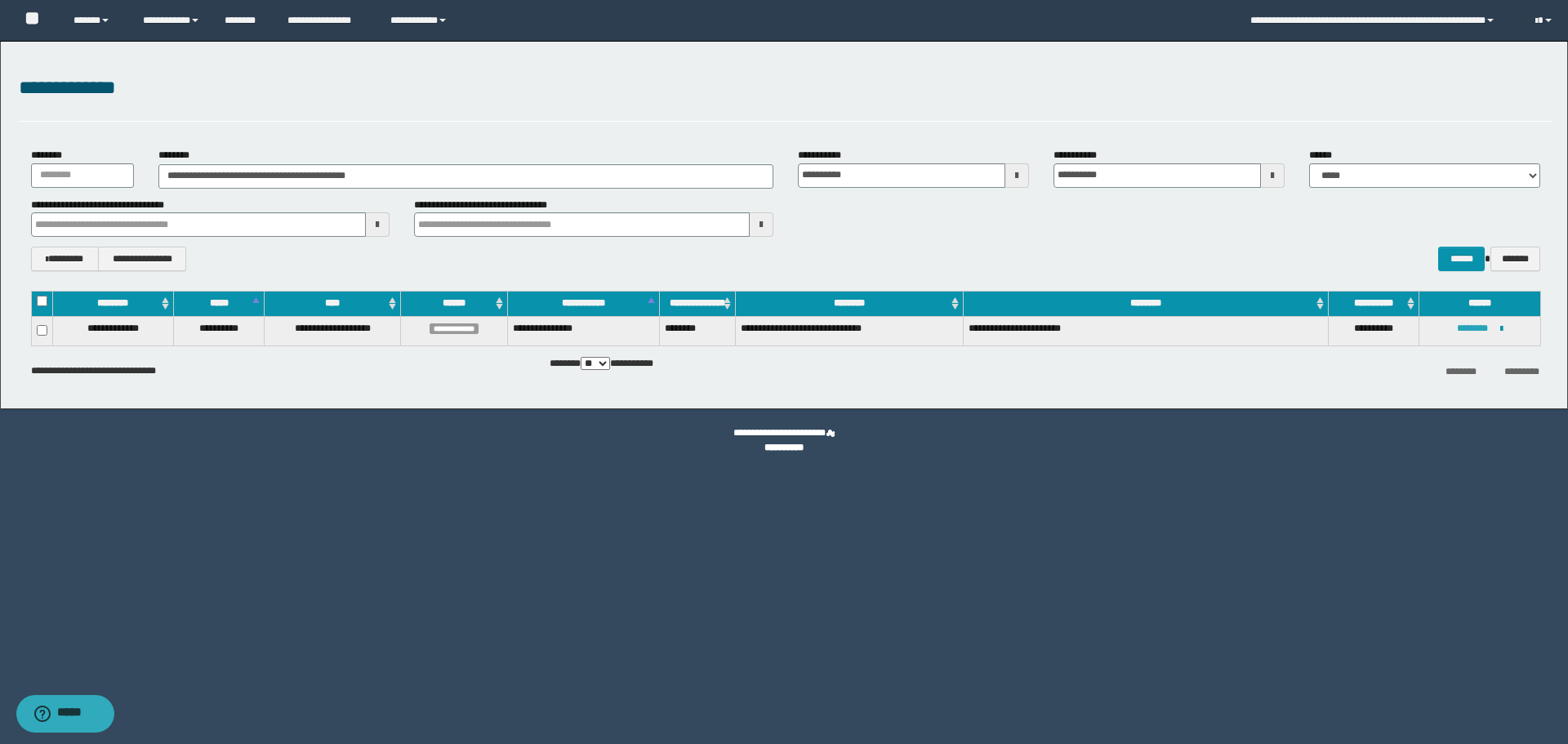 click on "********" at bounding box center (1472, 328) 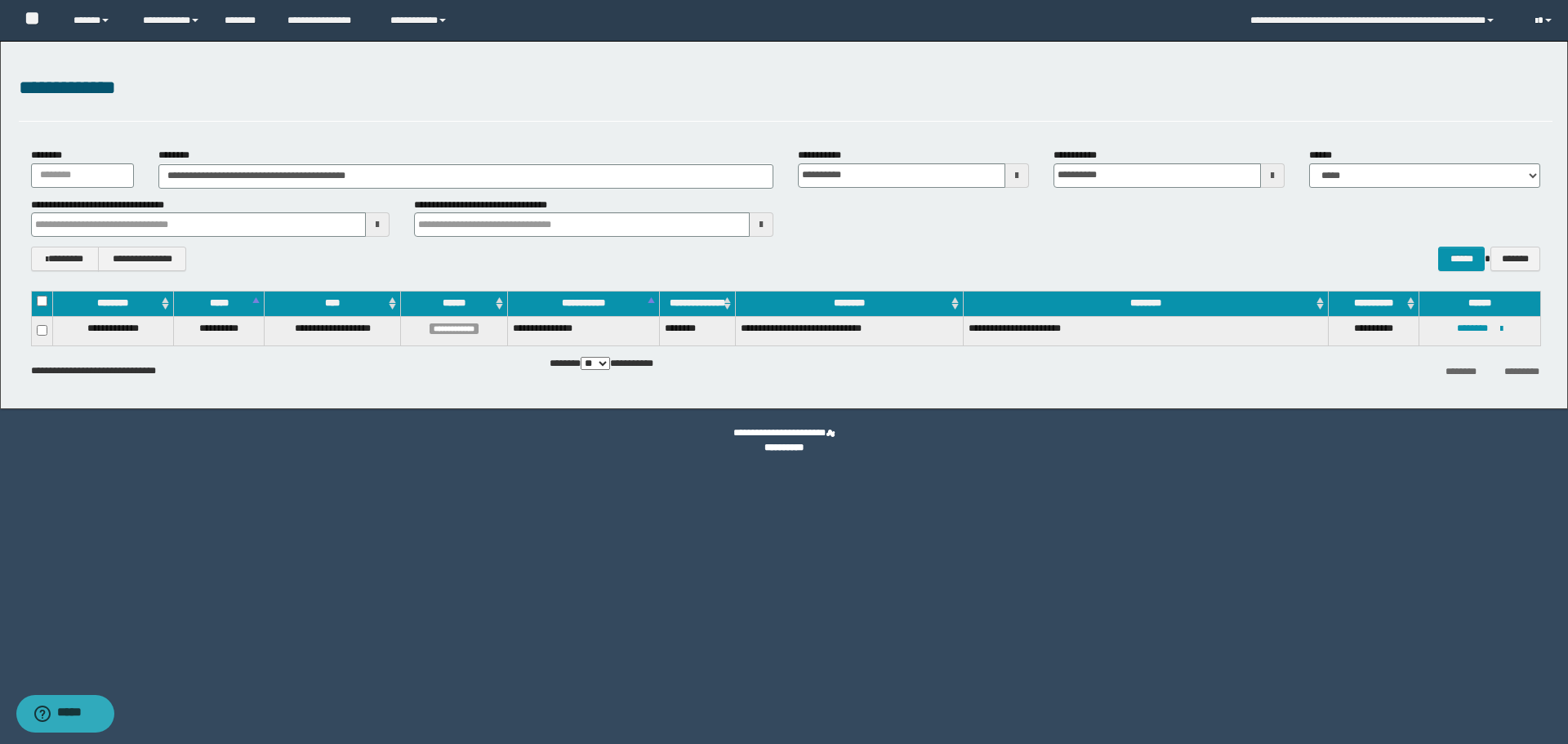 click at bounding box center [1548, 20] 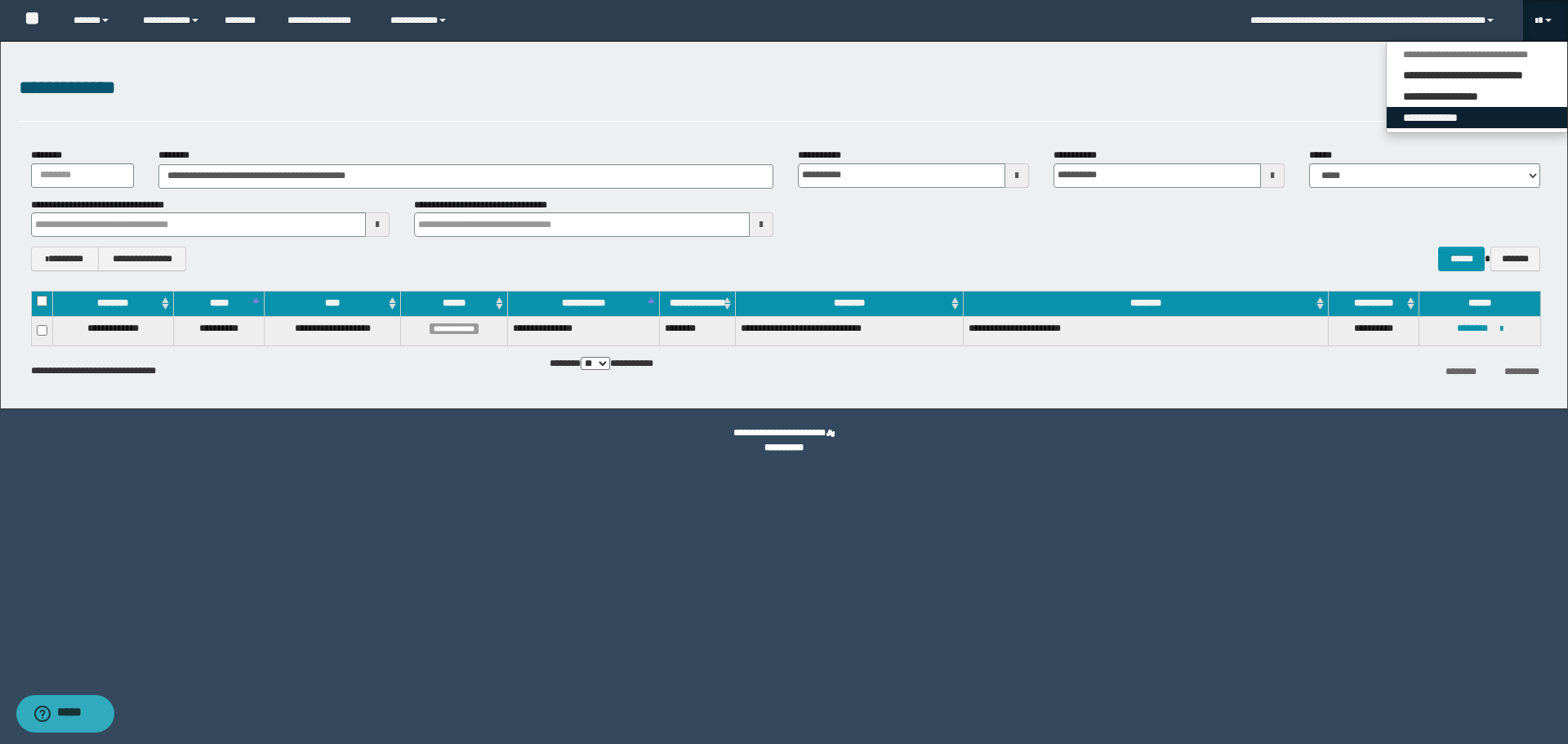 click on "**********" at bounding box center [1477, 118] 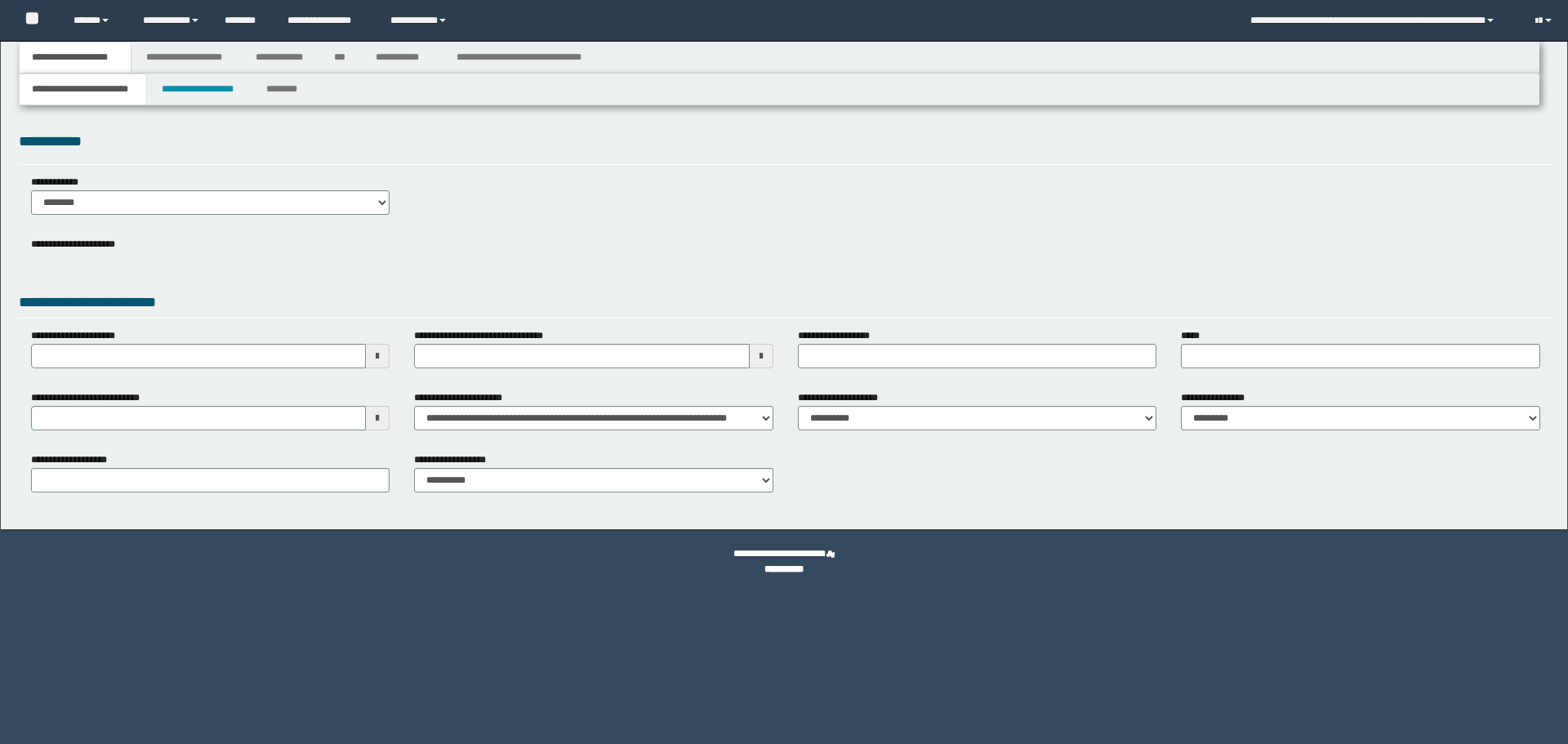 scroll, scrollTop: 0, scrollLeft: 0, axis: both 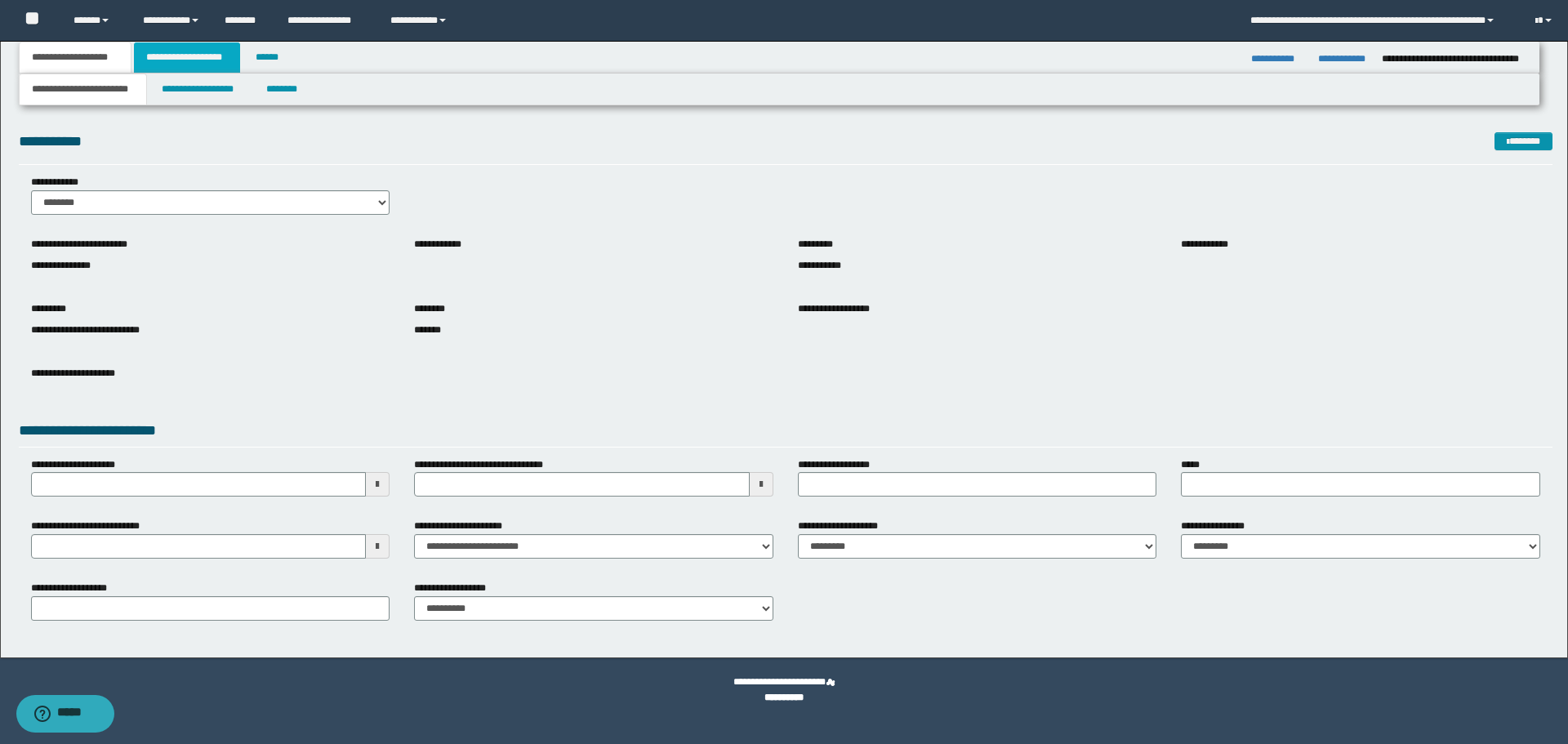 click on "**********" at bounding box center [187, 57] 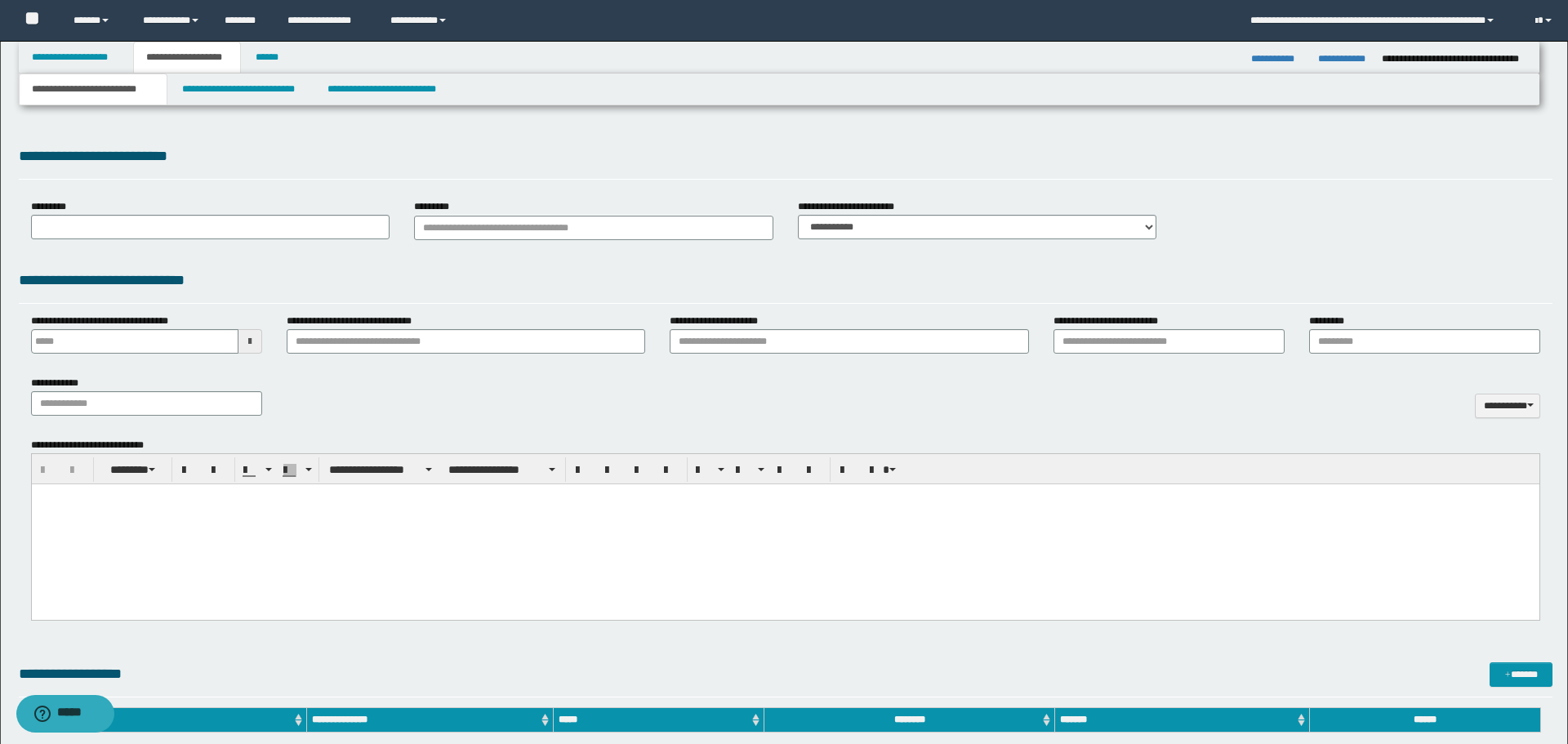 scroll, scrollTop: 0, scrollLeft: 0, axis: both 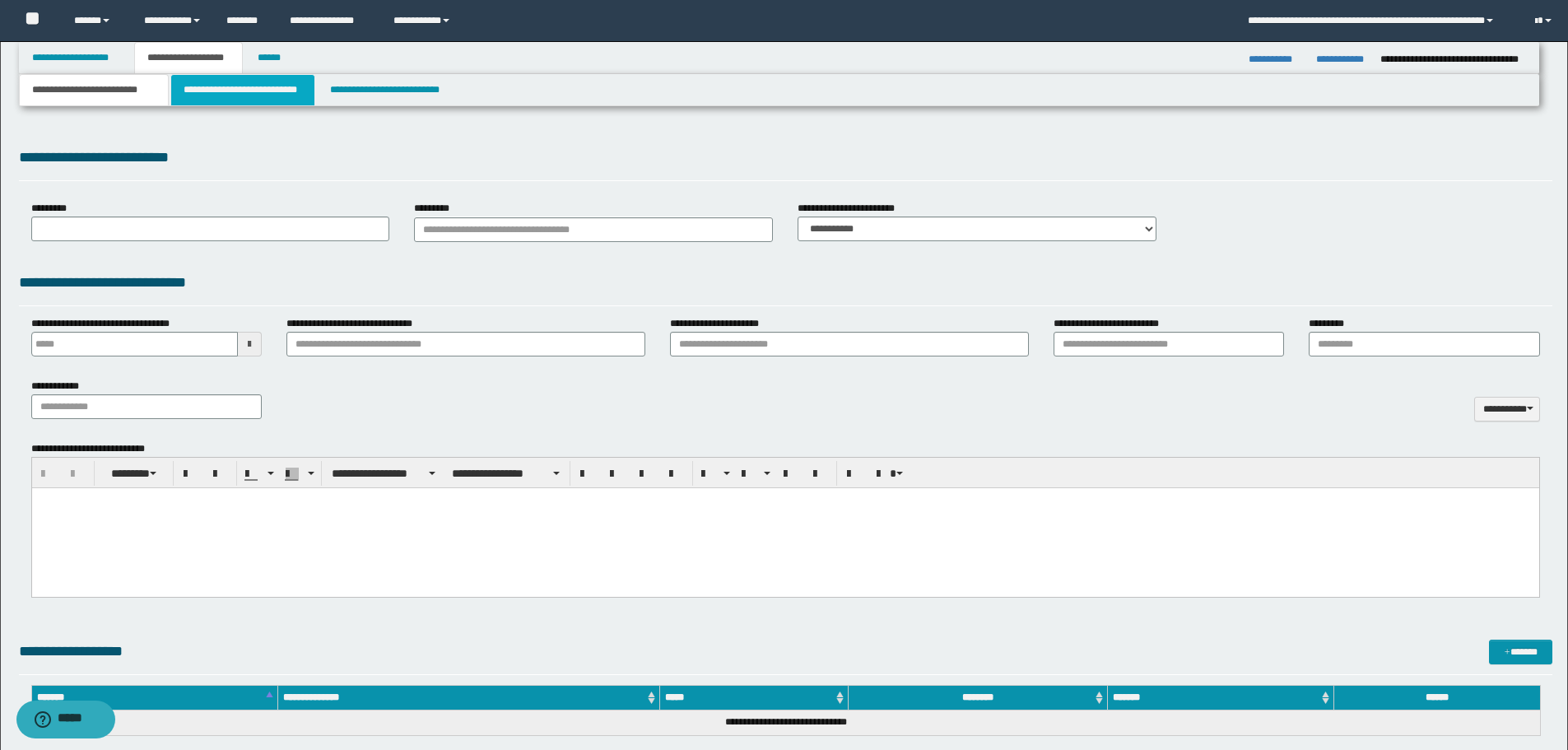 click on "**********" at bounding box center (243, 90) 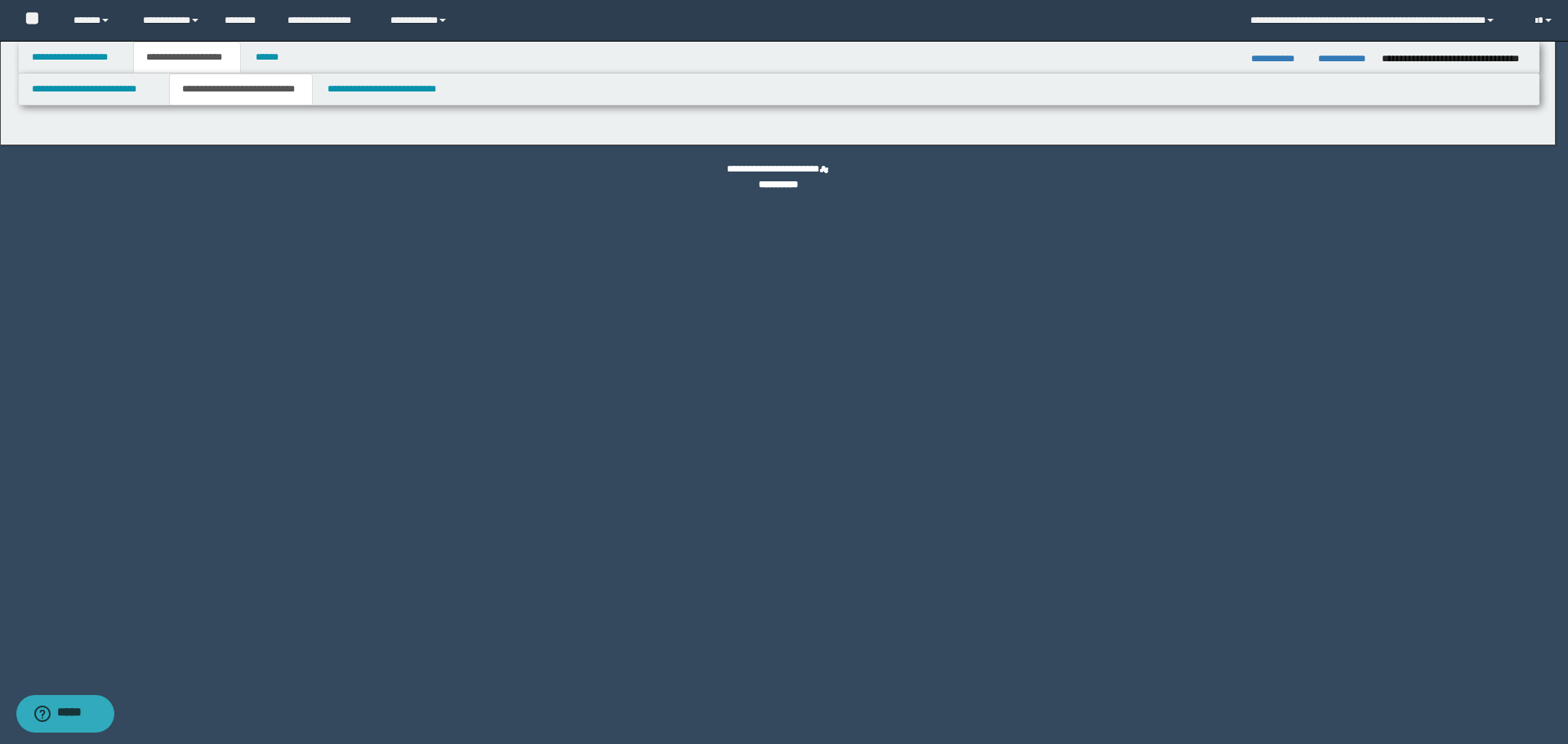 select on "*" 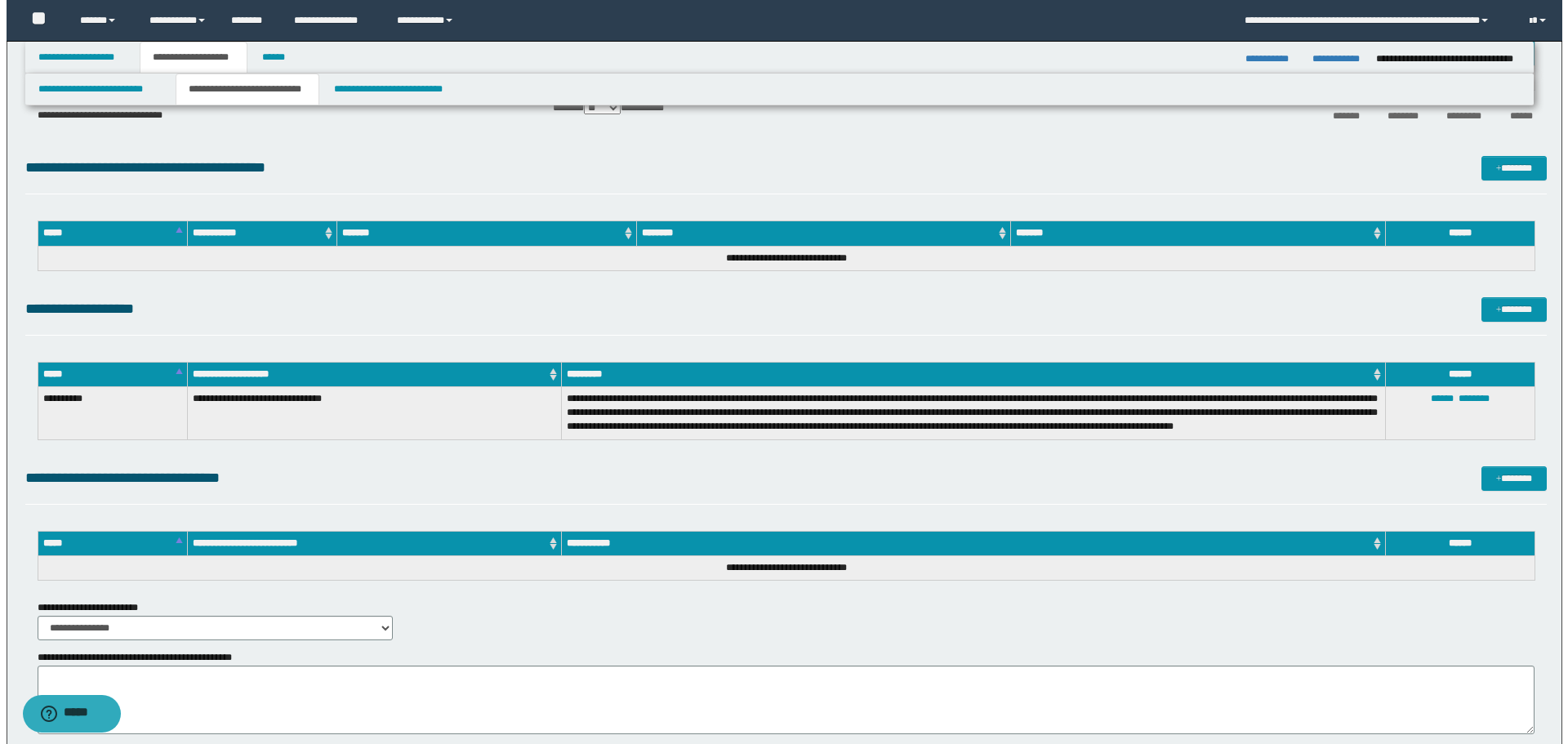 scroll, scrollTop: 735, scrollLeft: 0, axis: vertical 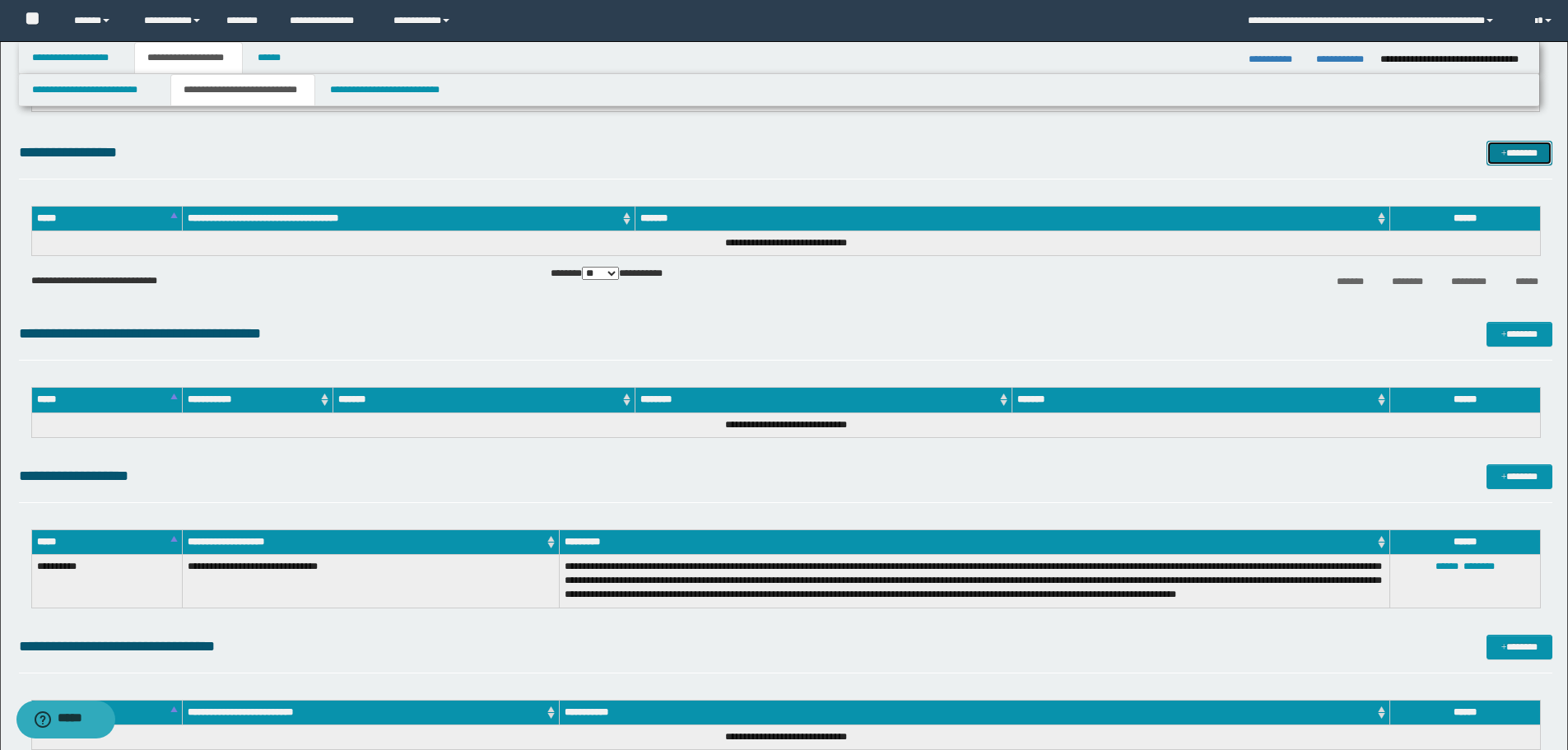 click on "*******" at bounding box center [1519, 153] 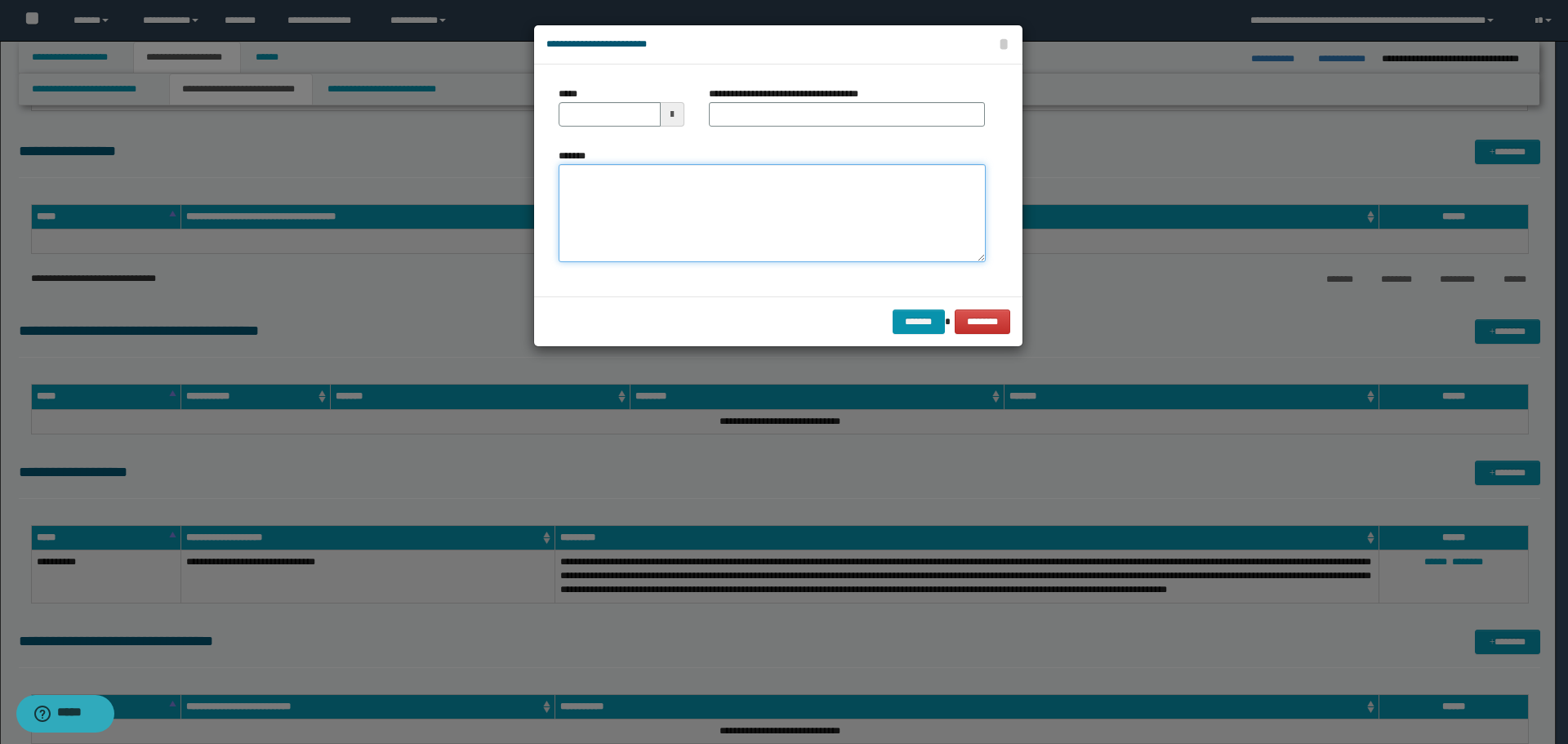 click on "*******" at bounding box center (772, 213) 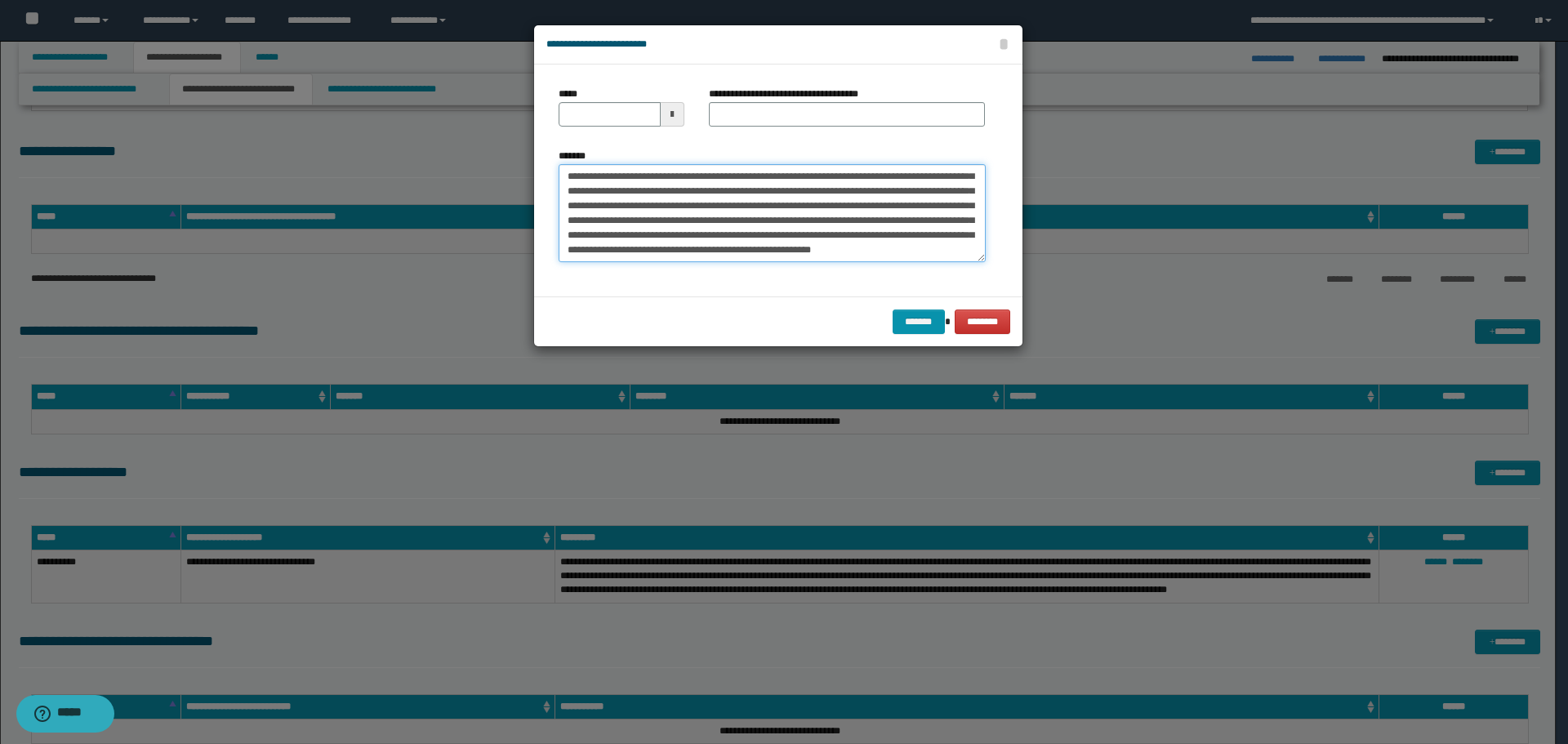 scroll, scrollTop: 0, scrollLeft: 0, axis: both 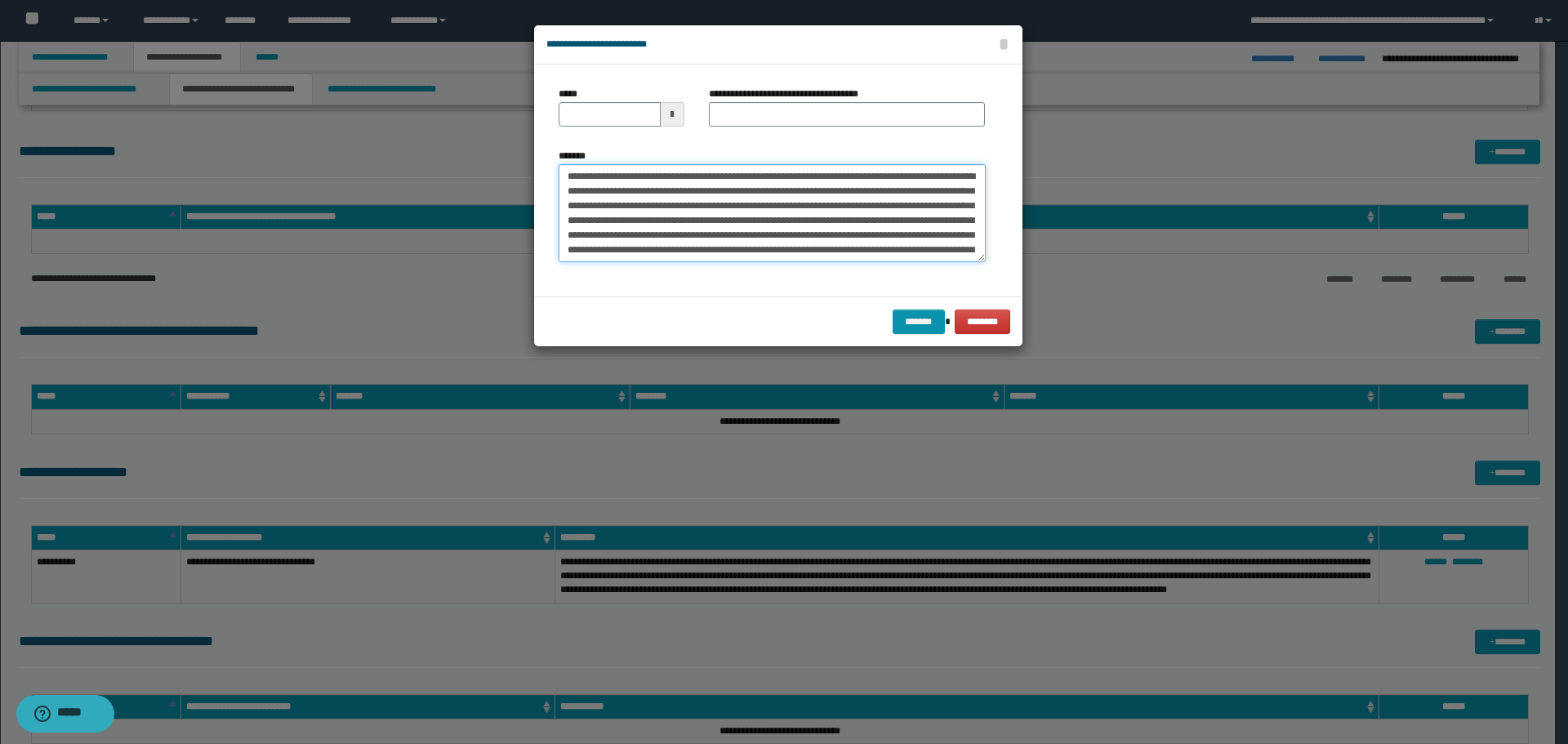 drag, startPoint x: 564, startPoint y: 174, endPoint x: 609, endPoint y: 175, distance: 45.01111 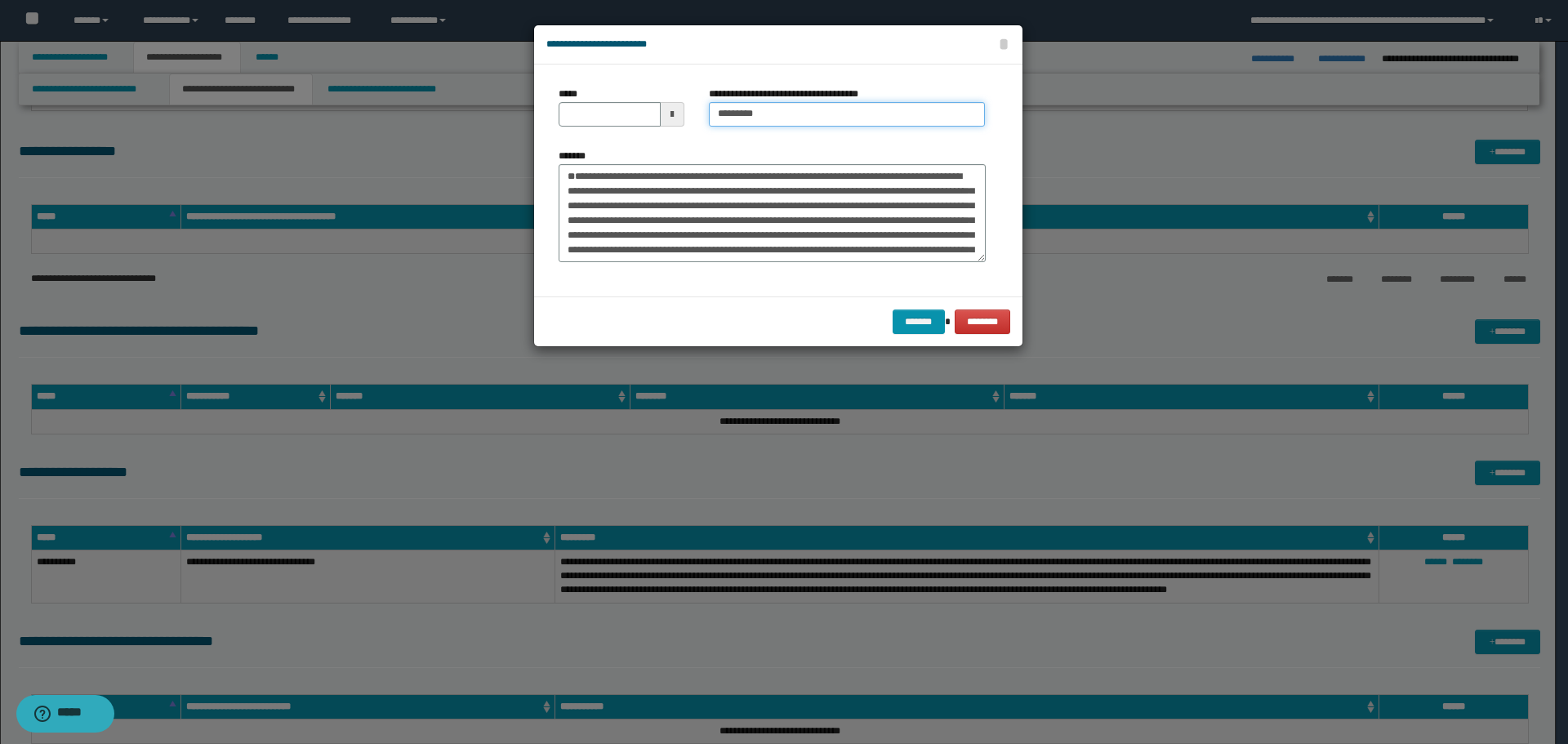 type on "*********" 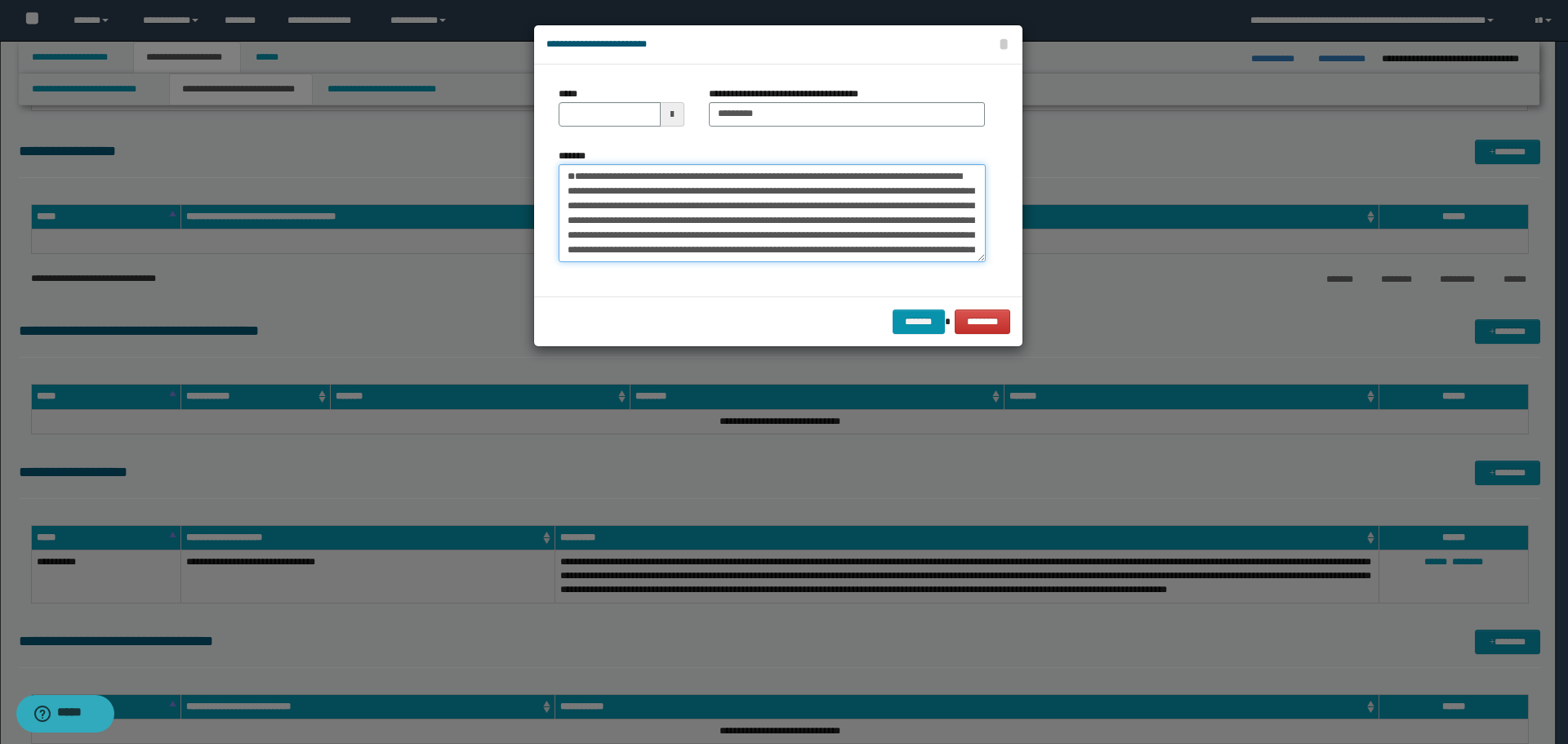 drag, startPoint x: 569, startPoint y: 176, endPoint x: 622, endPoint y: 175, distance: 53.00943 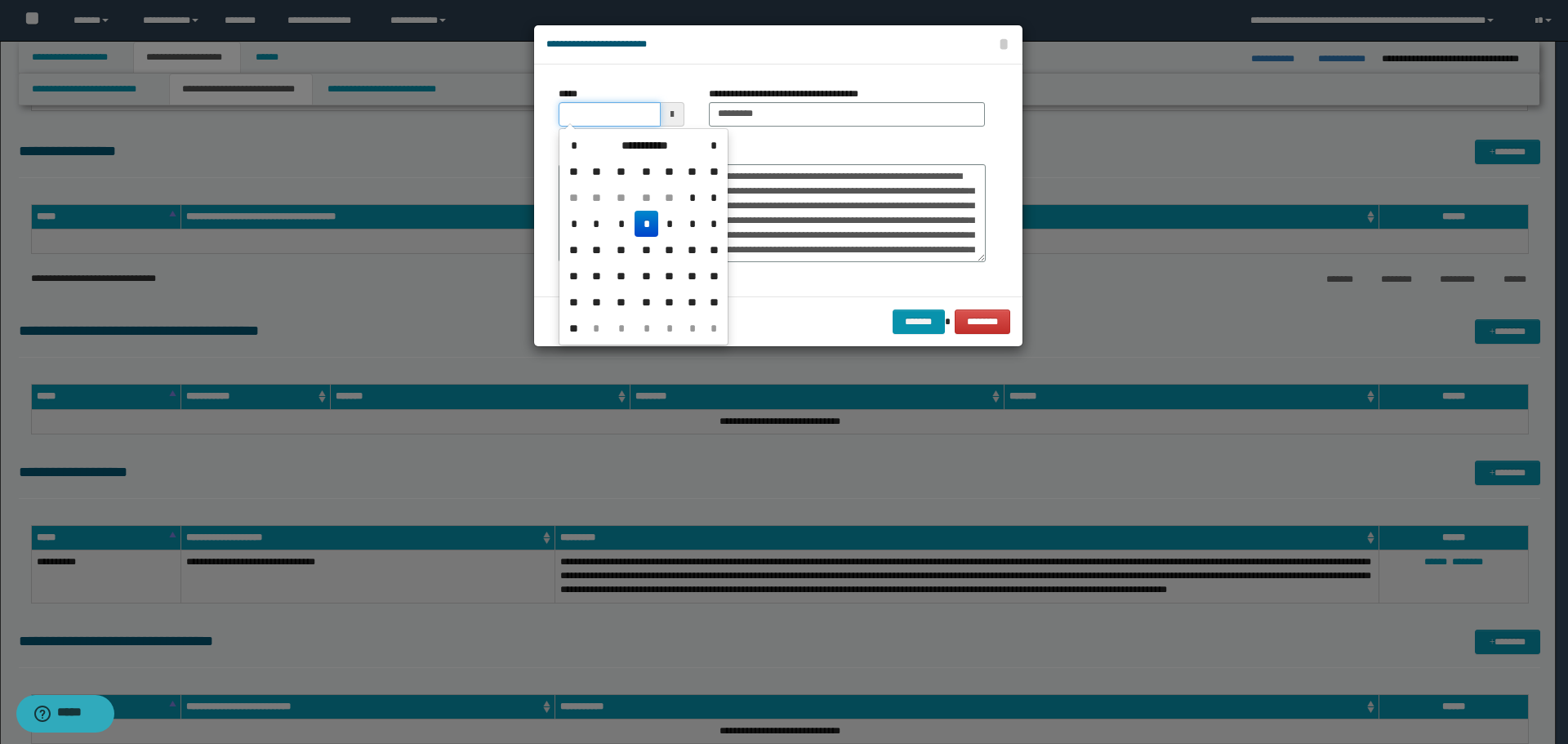 drag, startPoint x: 628, startPoint y: 113, endPoint x: 541, endPoint y: 116, distance: 87.05171 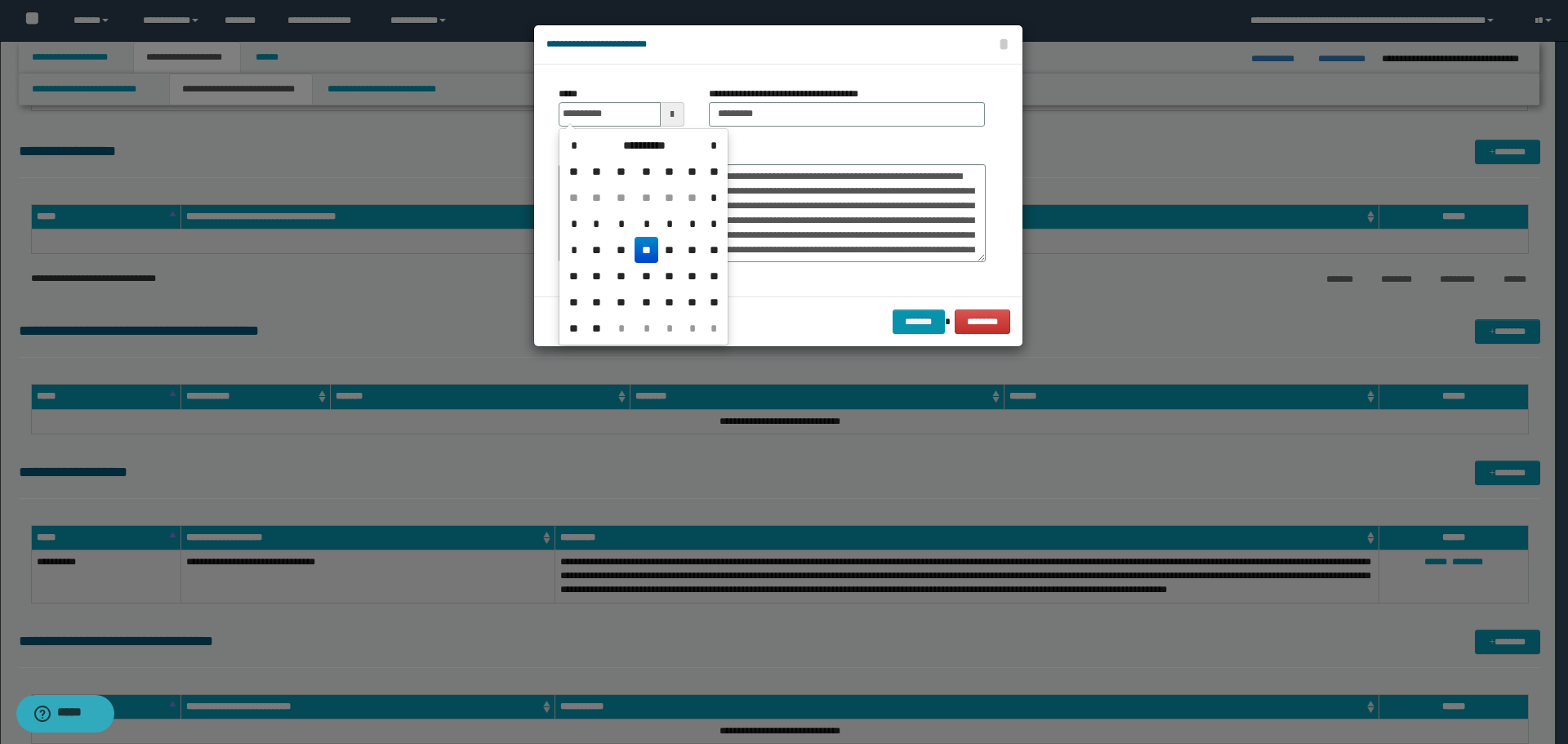 click on "**" at bounding box center (646, 250) 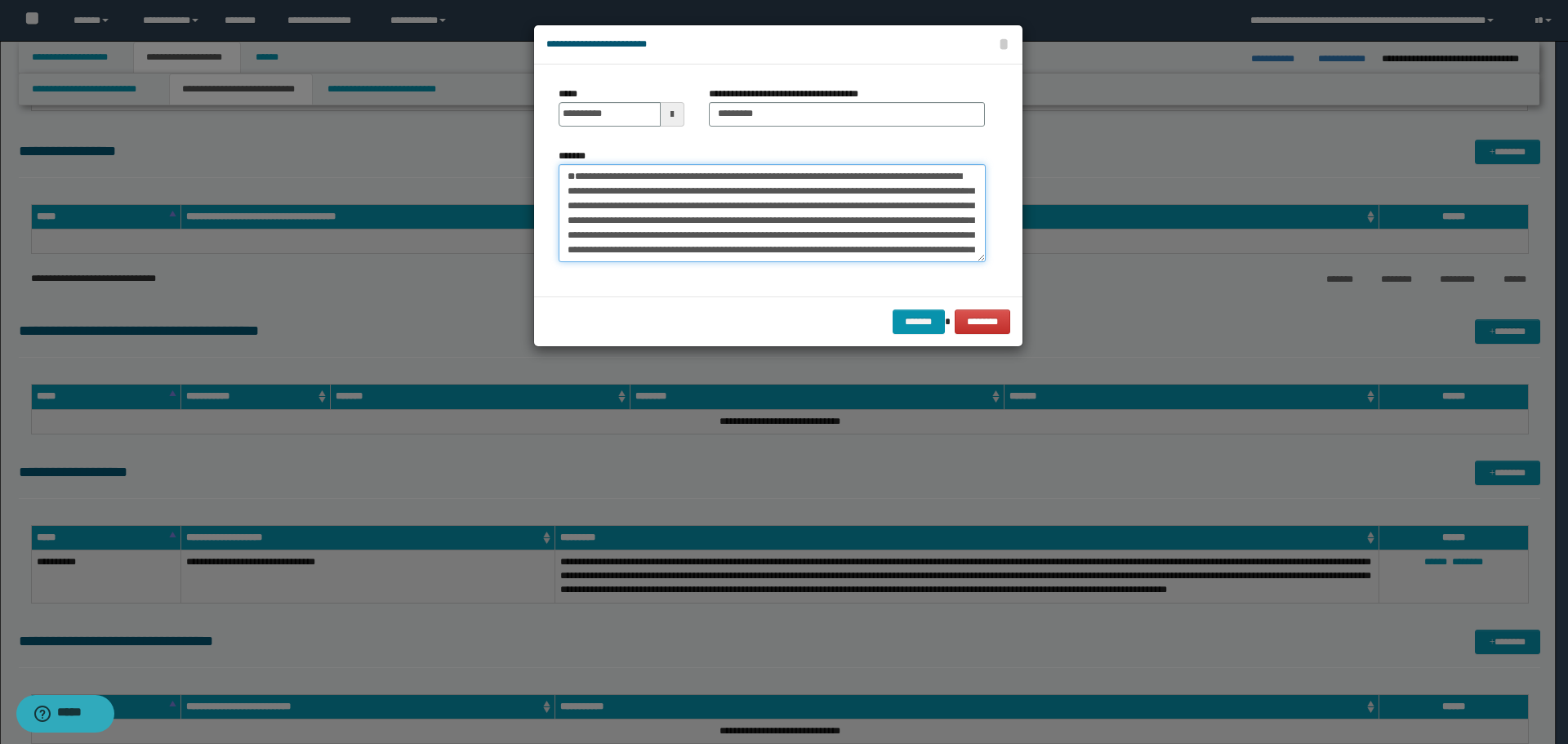 drag, startPoint x: 624, startPoint y: 174, endPoint x: 532, endPoint y: 173, distance: 92.00543 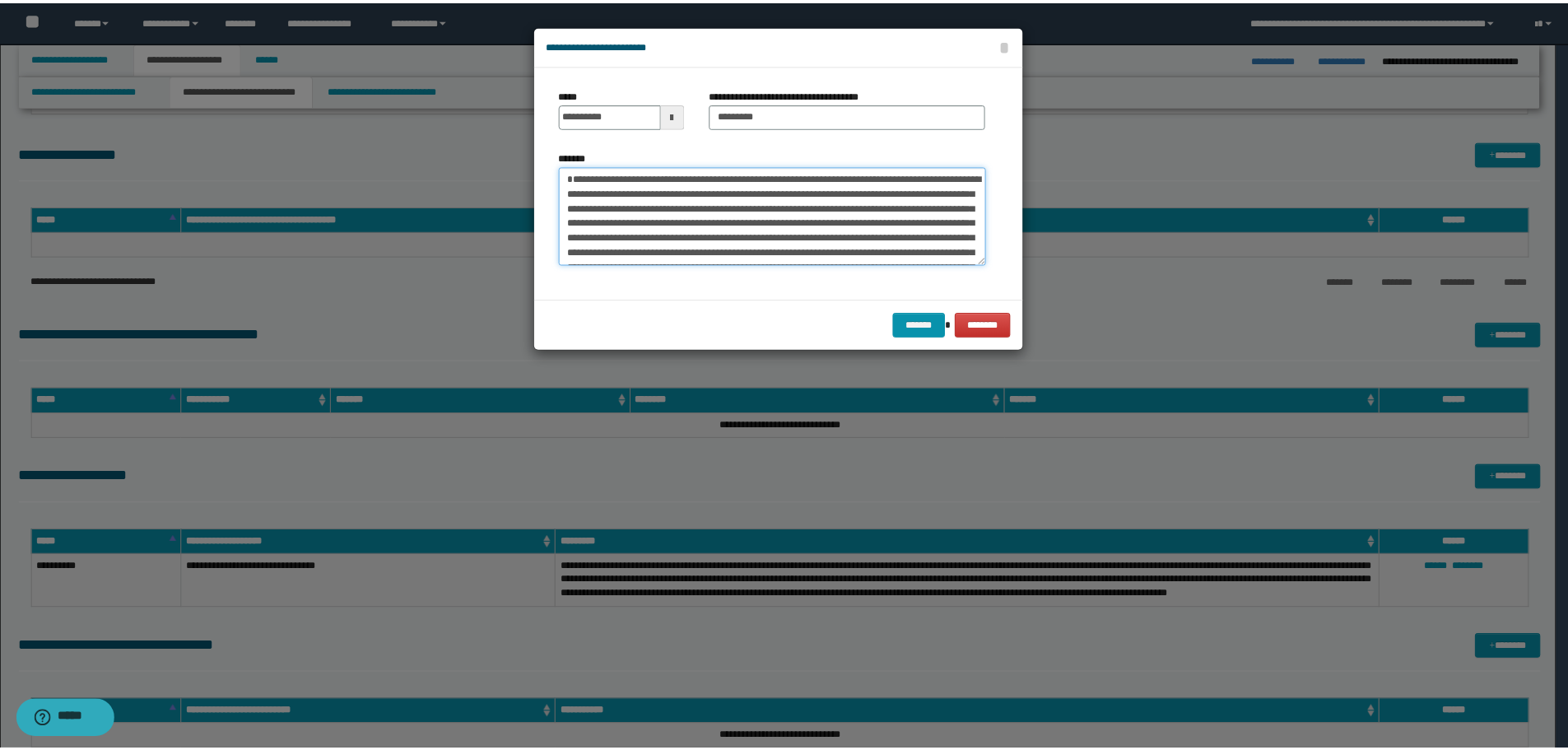 scroll, scrollTop: 74, scrollLeft: 0, axis: vertical 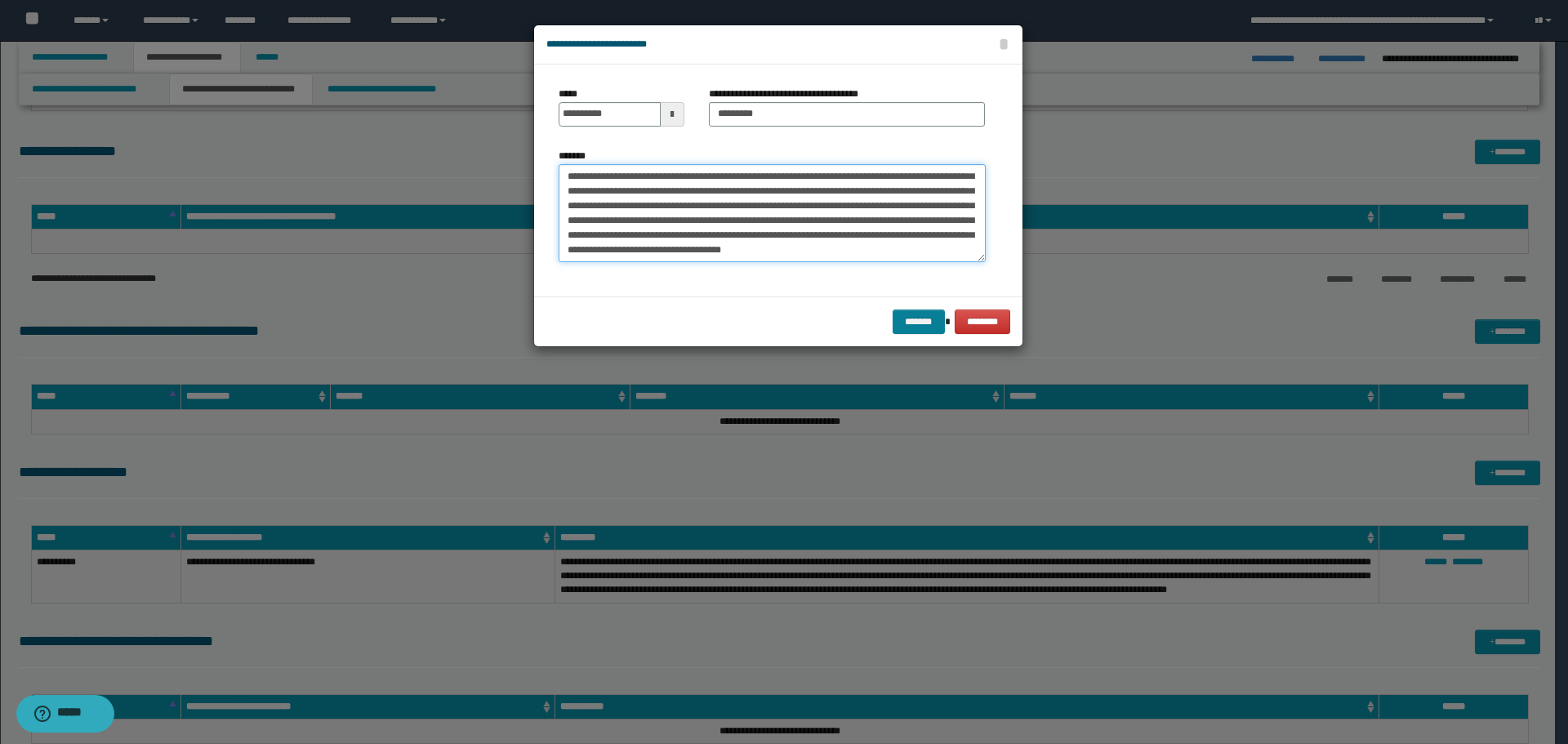 type on "**********" 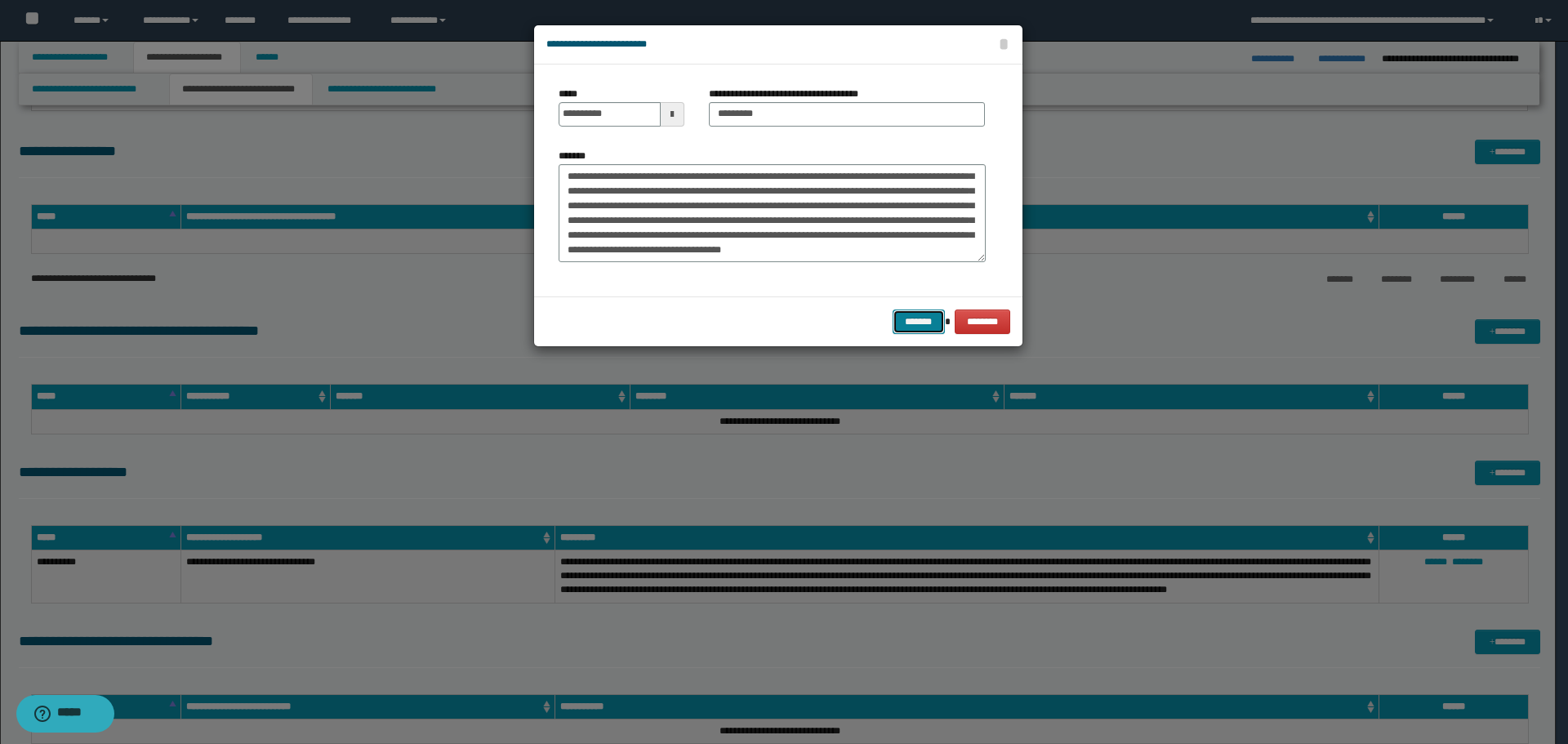 click on "*******" at bounding box center [919, 322] 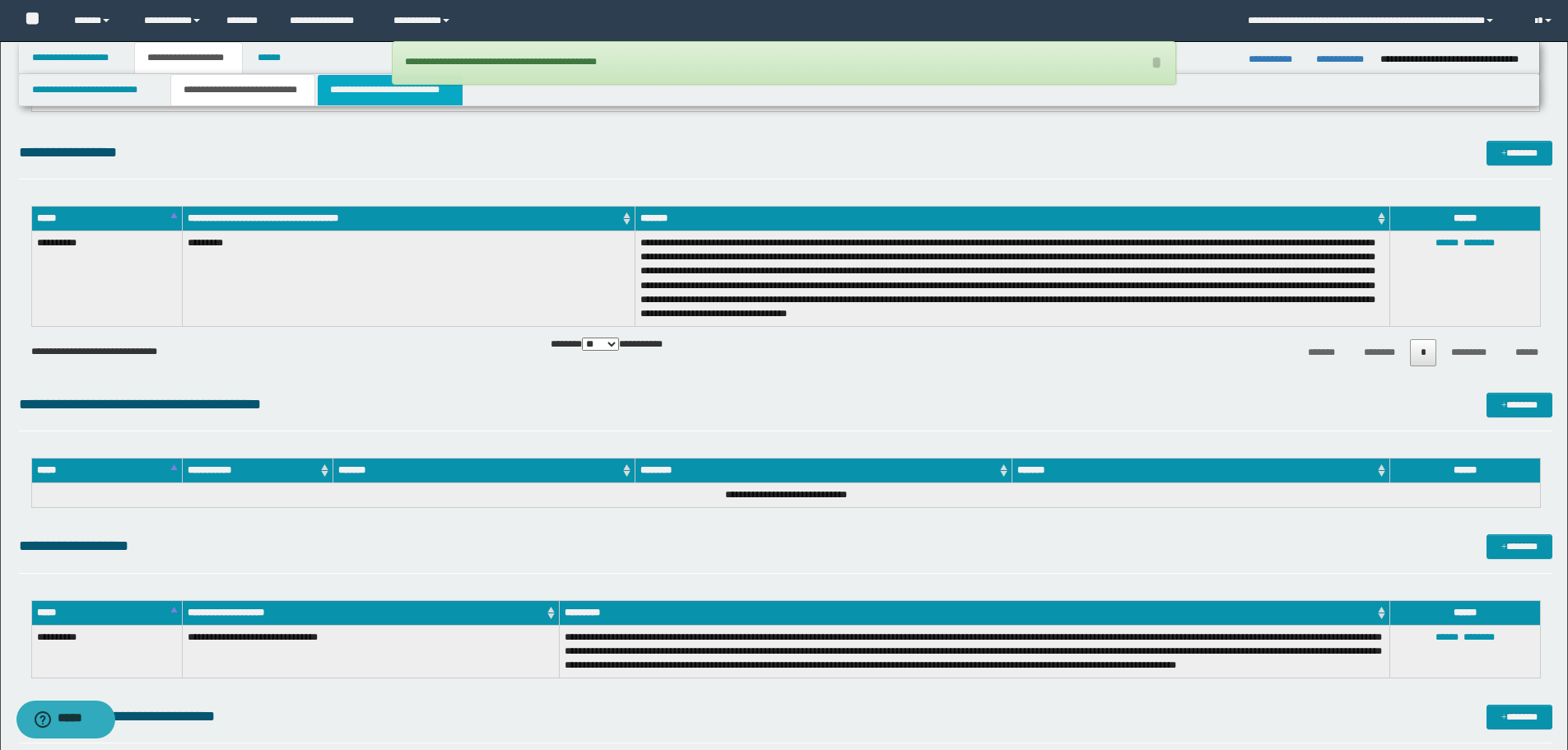 click on "**********" at bounding box center (390, 90) 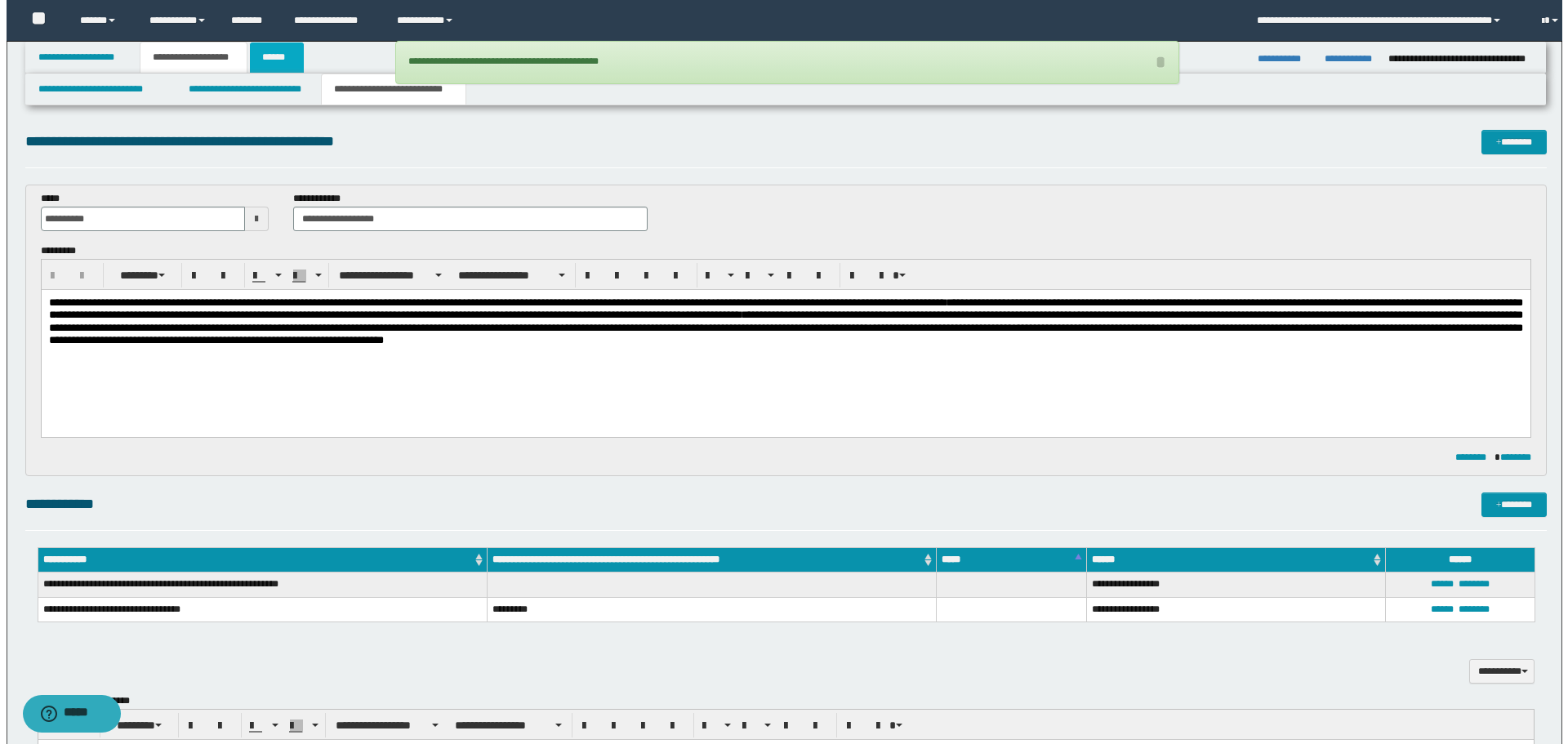 scroll, scrollTop: 0, scrollLeft: 0, axis: both 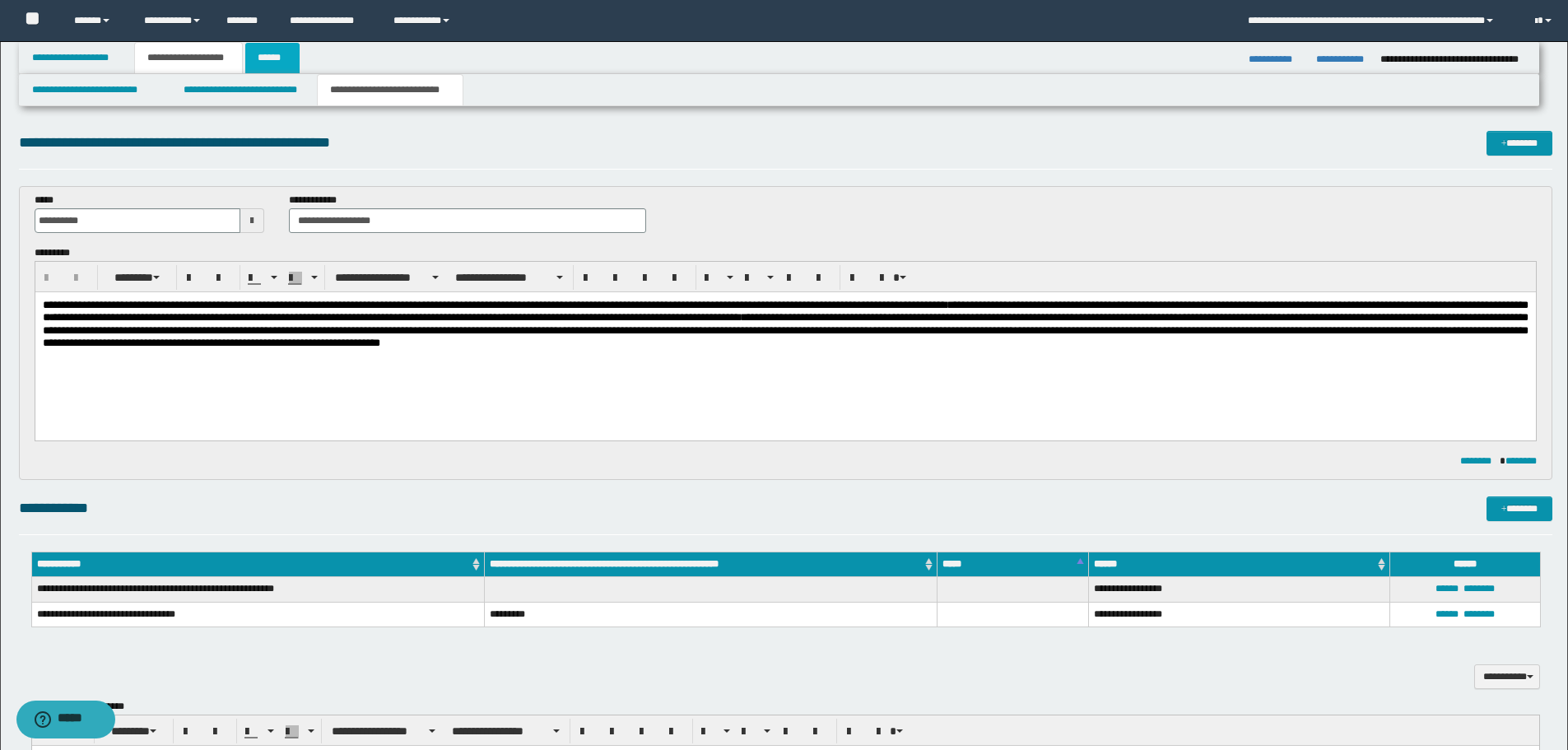 click on "******" at bounding box center [272, 58] 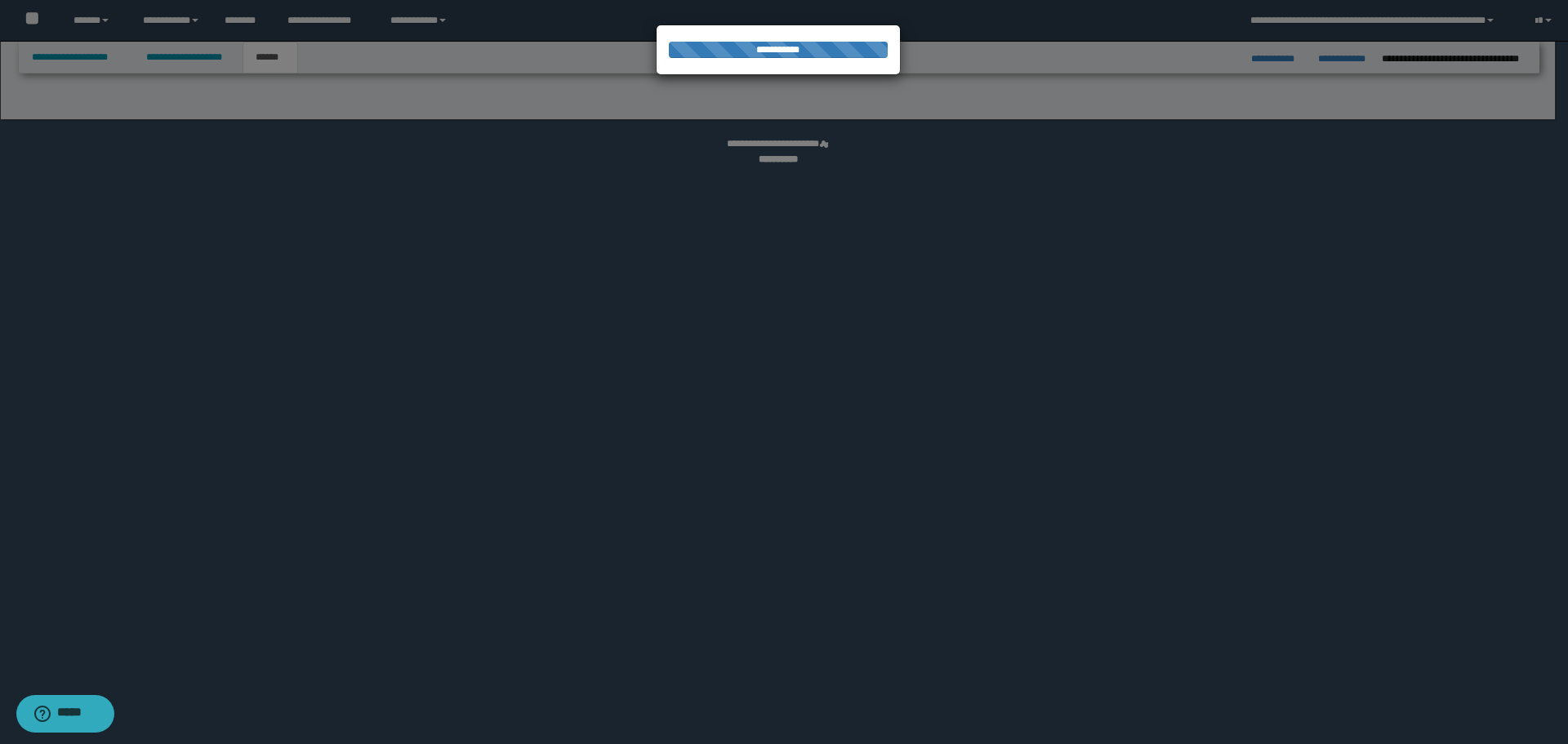 select on "*" 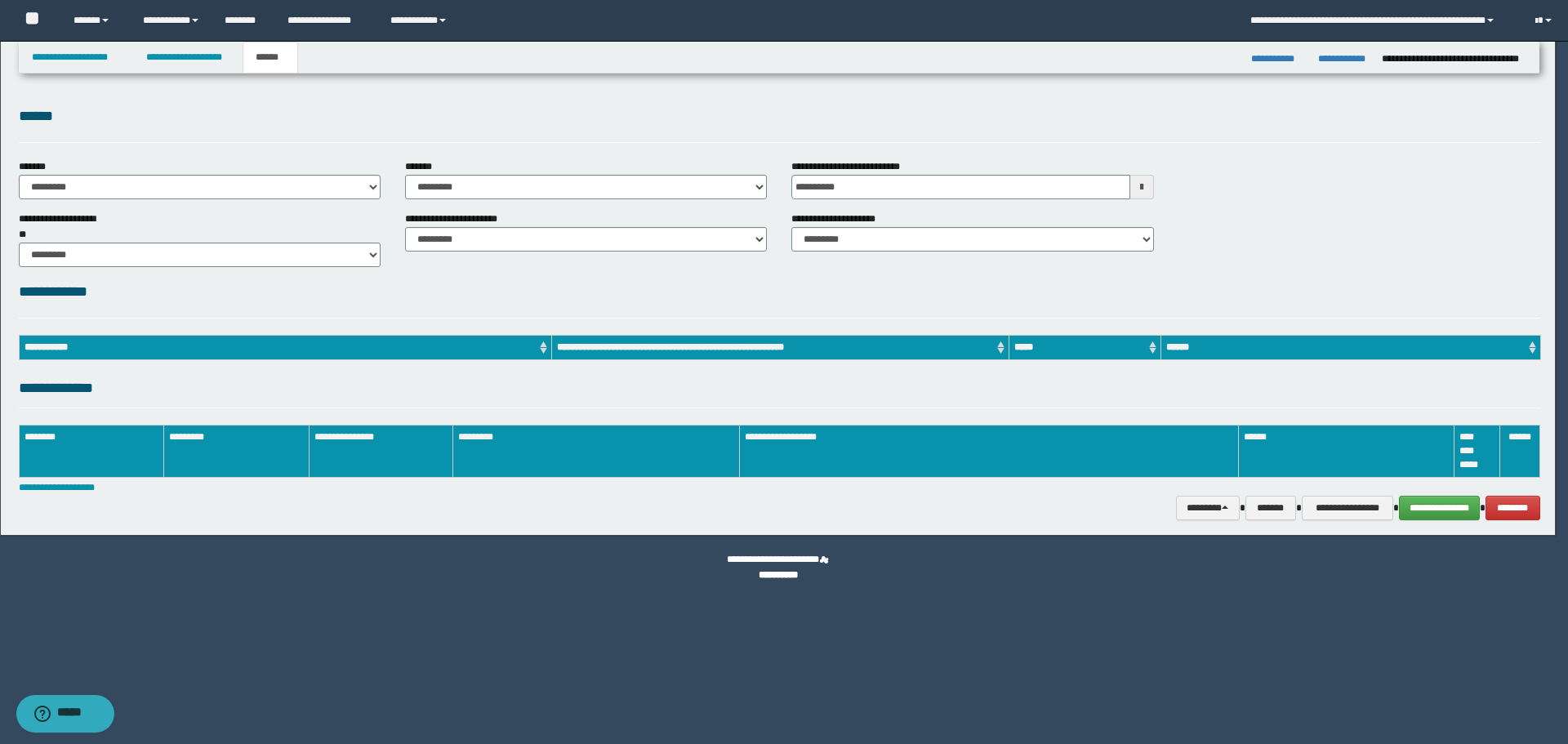 scroll, scrollTop: 0, scrollLeft: 0, axis: both 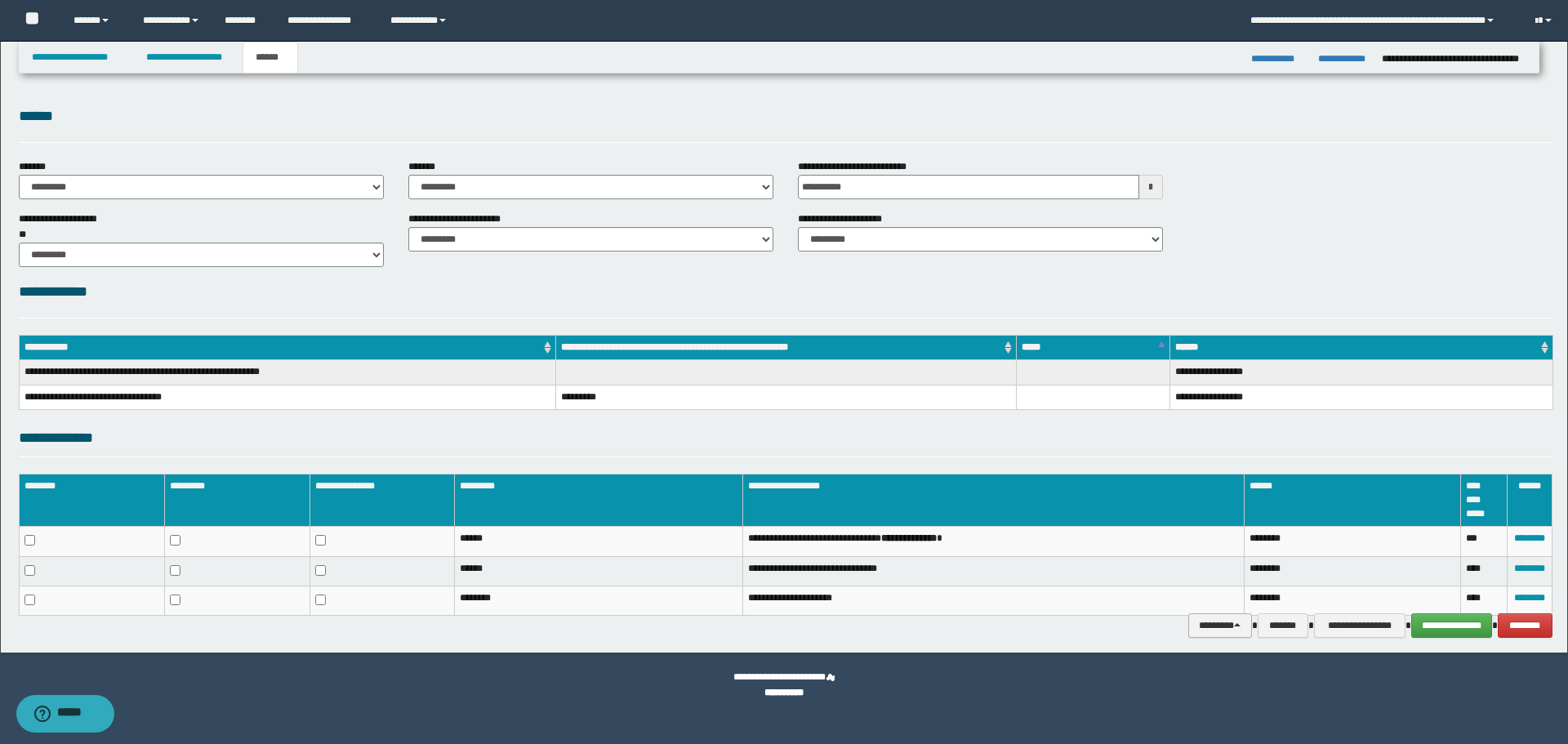click on "********" at bounding box center (1220, 626) 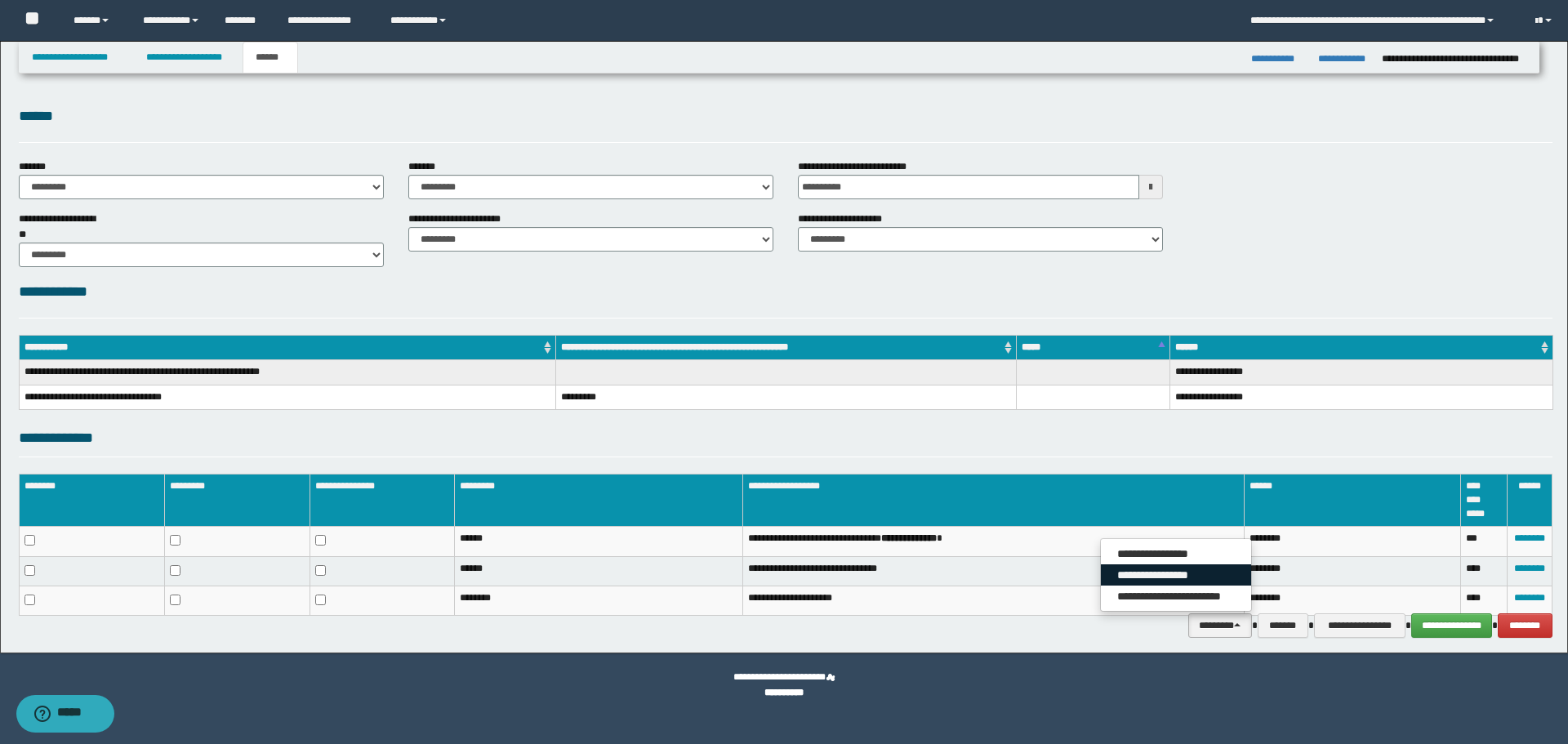 click on "**********" at bounding box center (1176, 575) 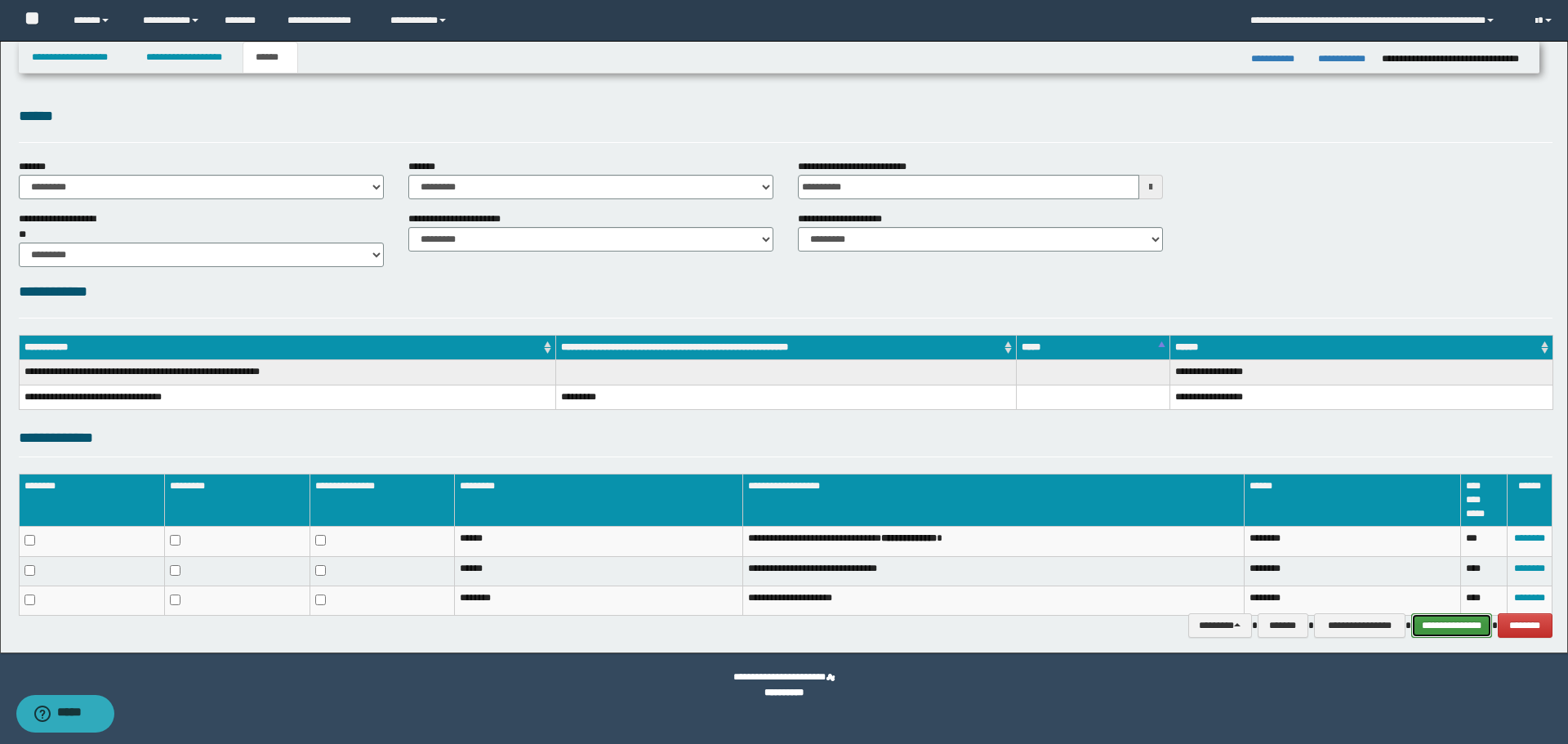 click on "**********" at bounding box center (1451, 626) 